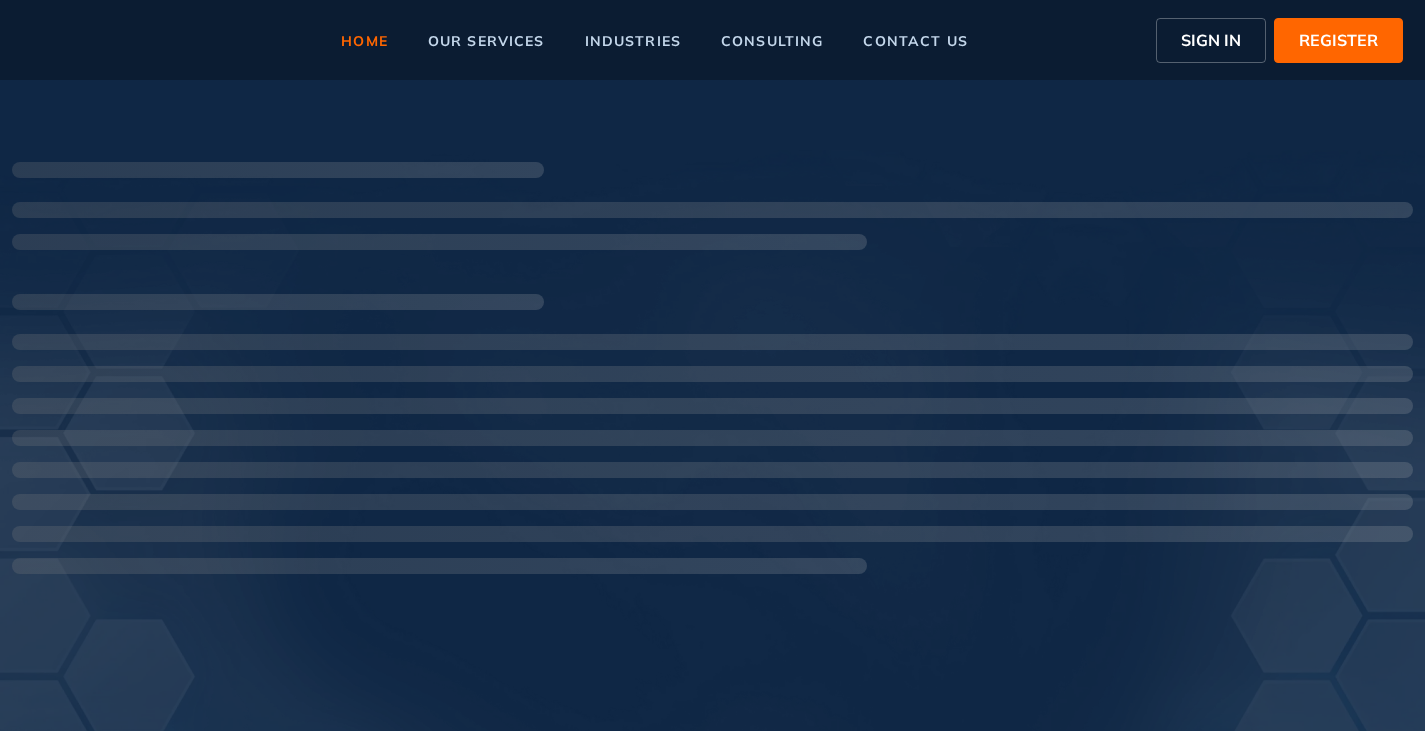 scroll, scrollTop: 0, scrollLeft: 0, axis: both 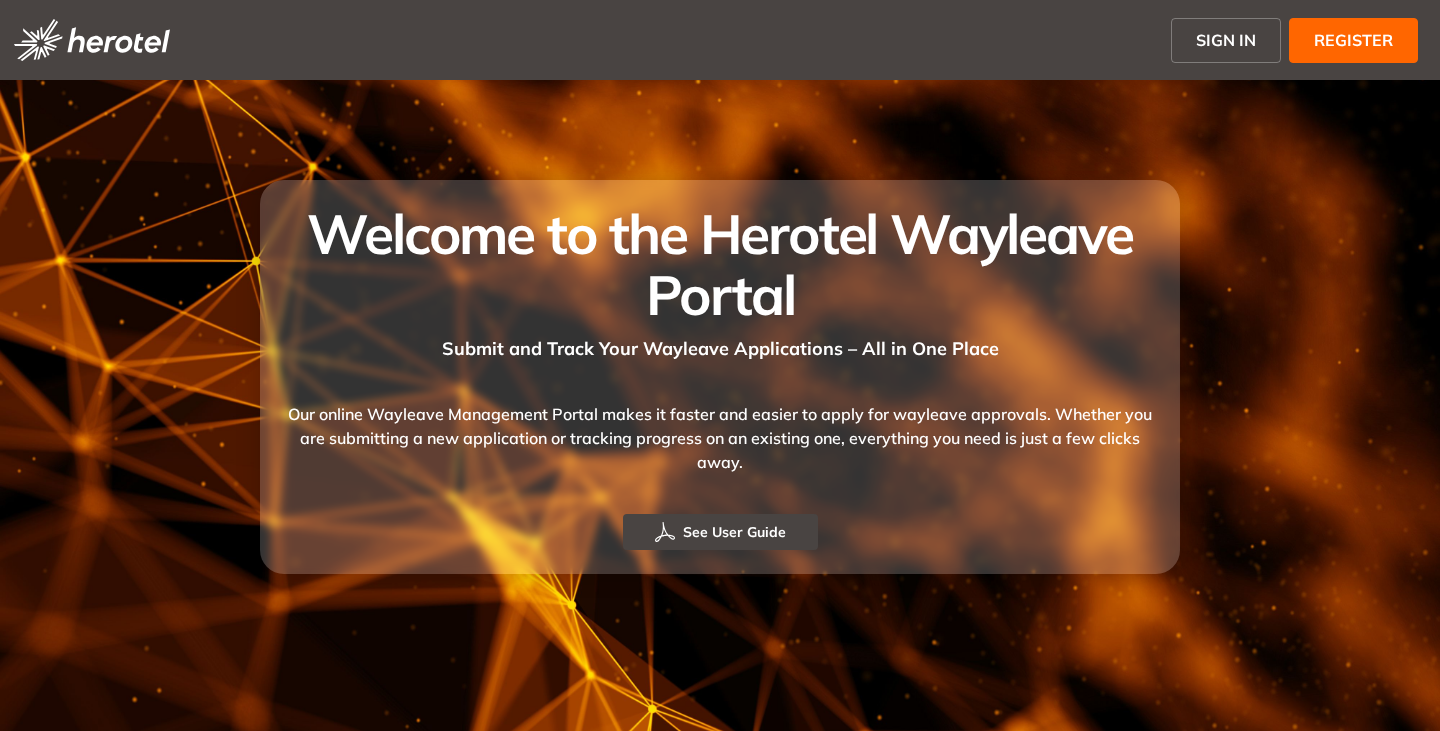 click on "SIGN IN" at bounding box center [1226, 40] 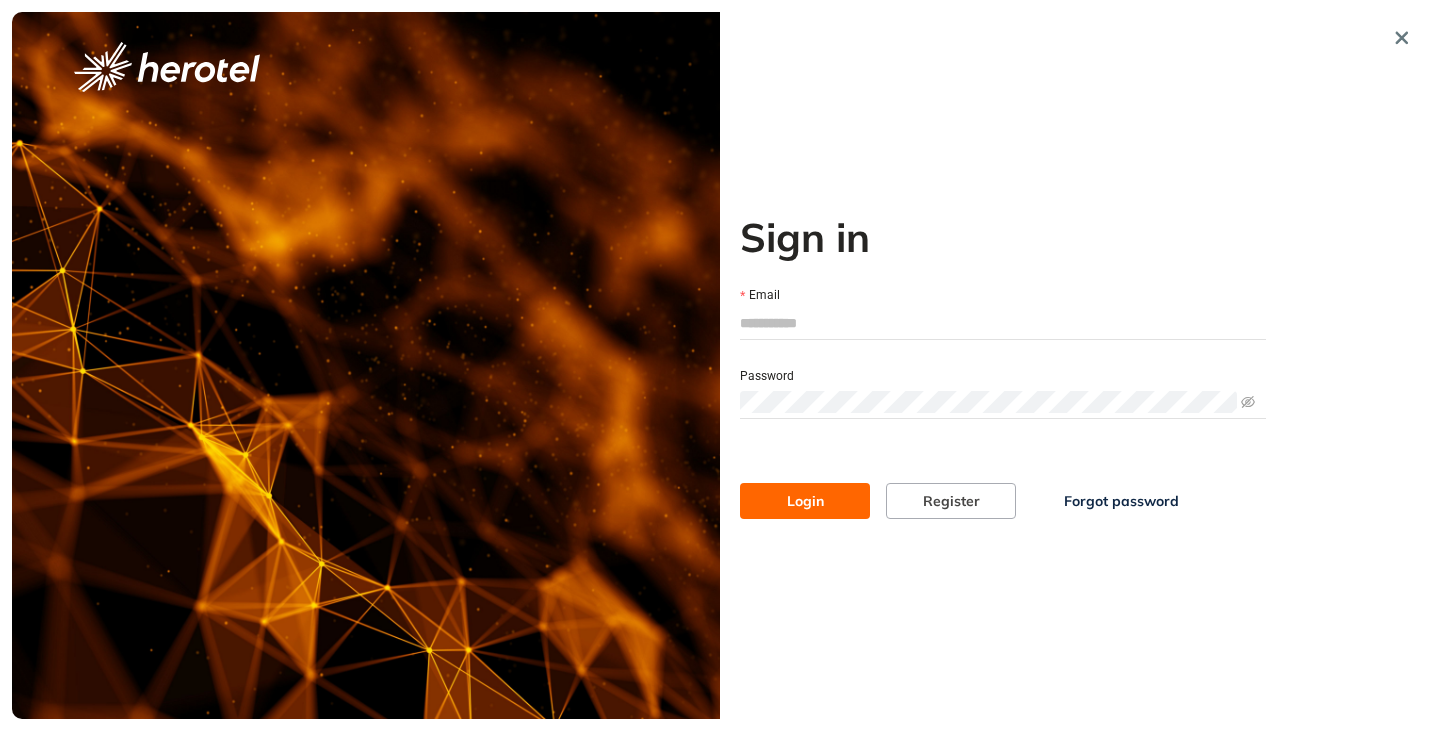click on "Email" at bounding box center [1003, 323] 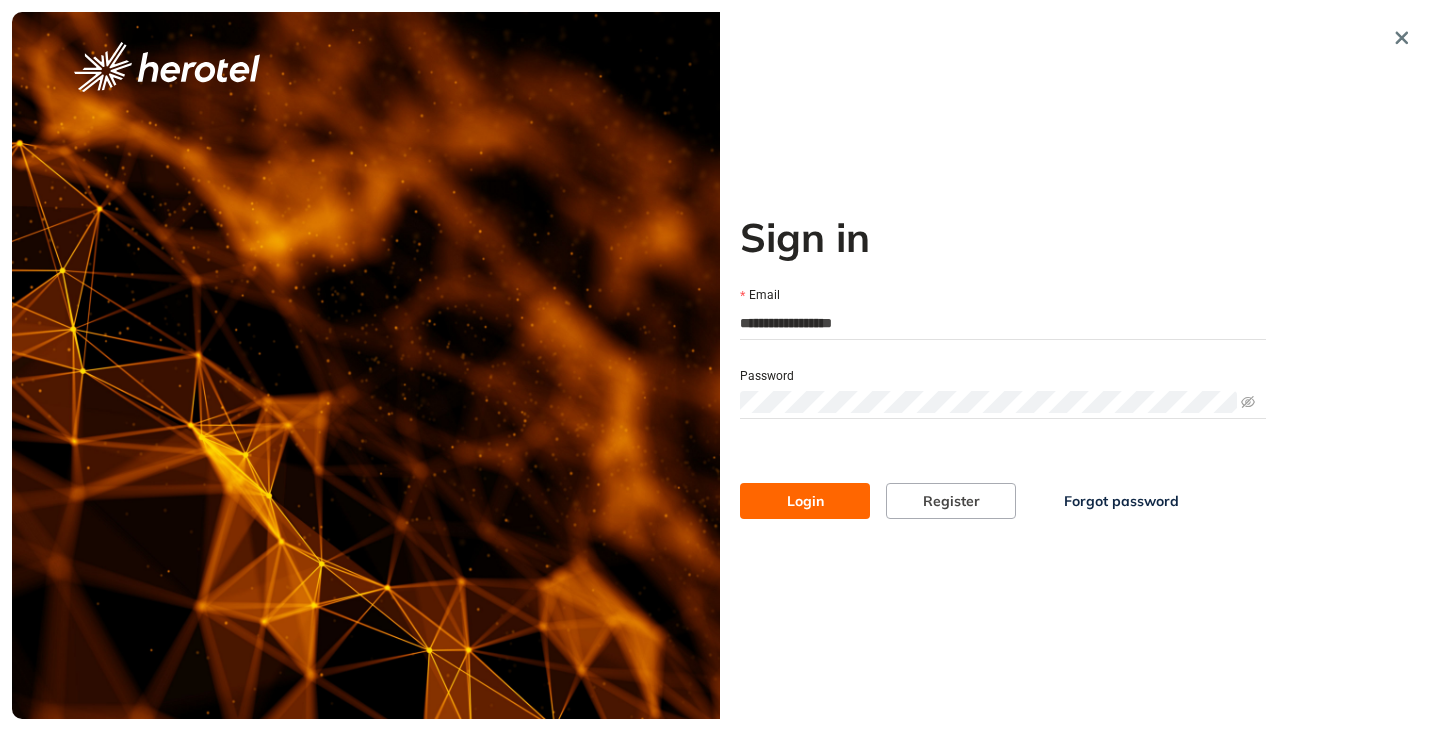 type on "**********" 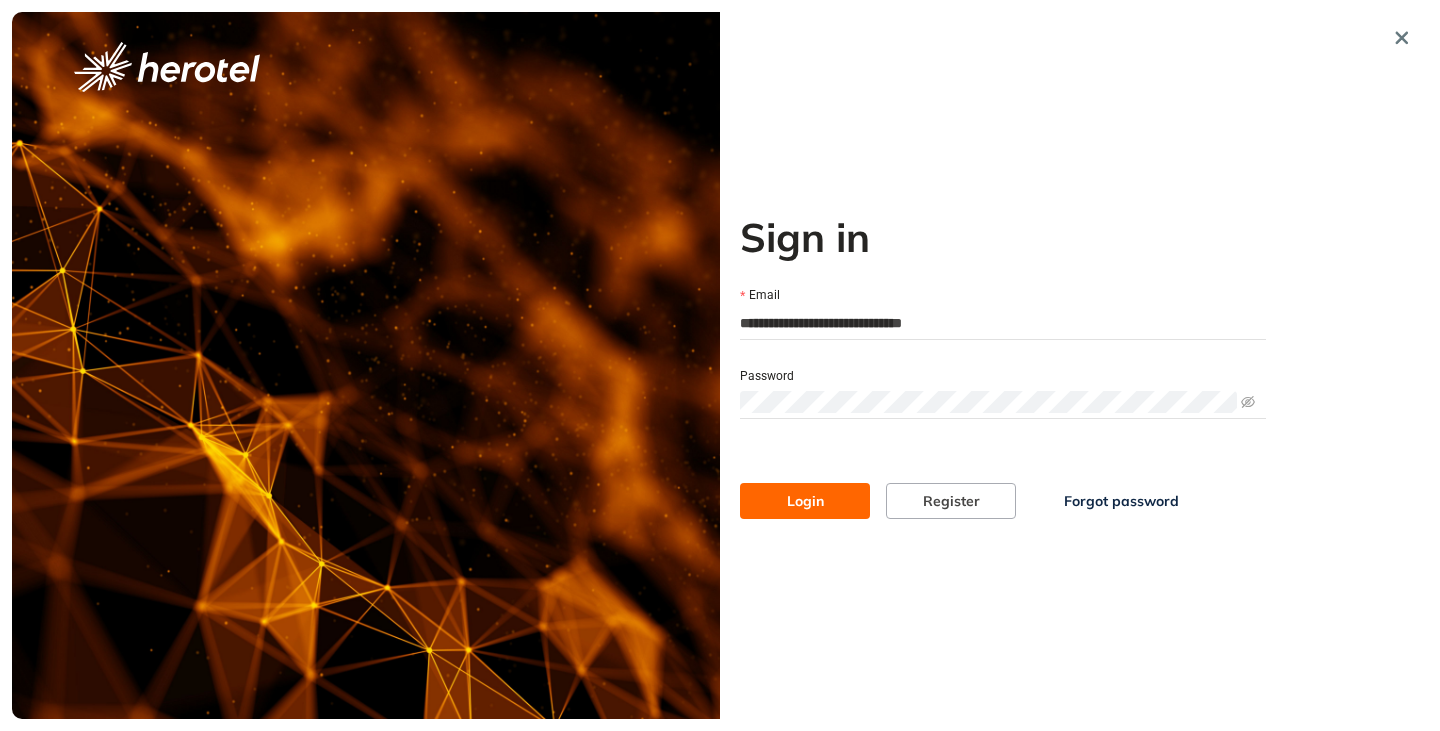 click on "Login" at bounding box center [805, 501] 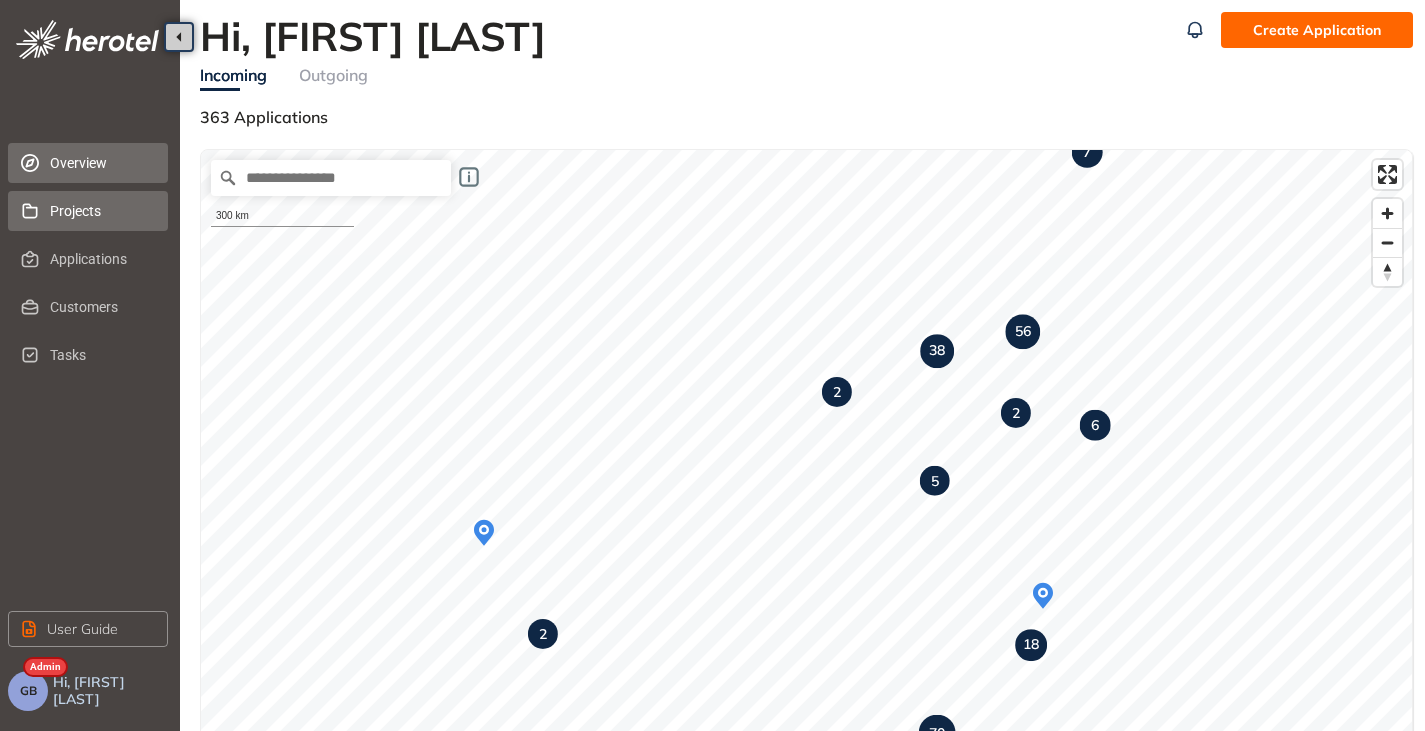 click on "Projects" at bounding box center (101, 211) 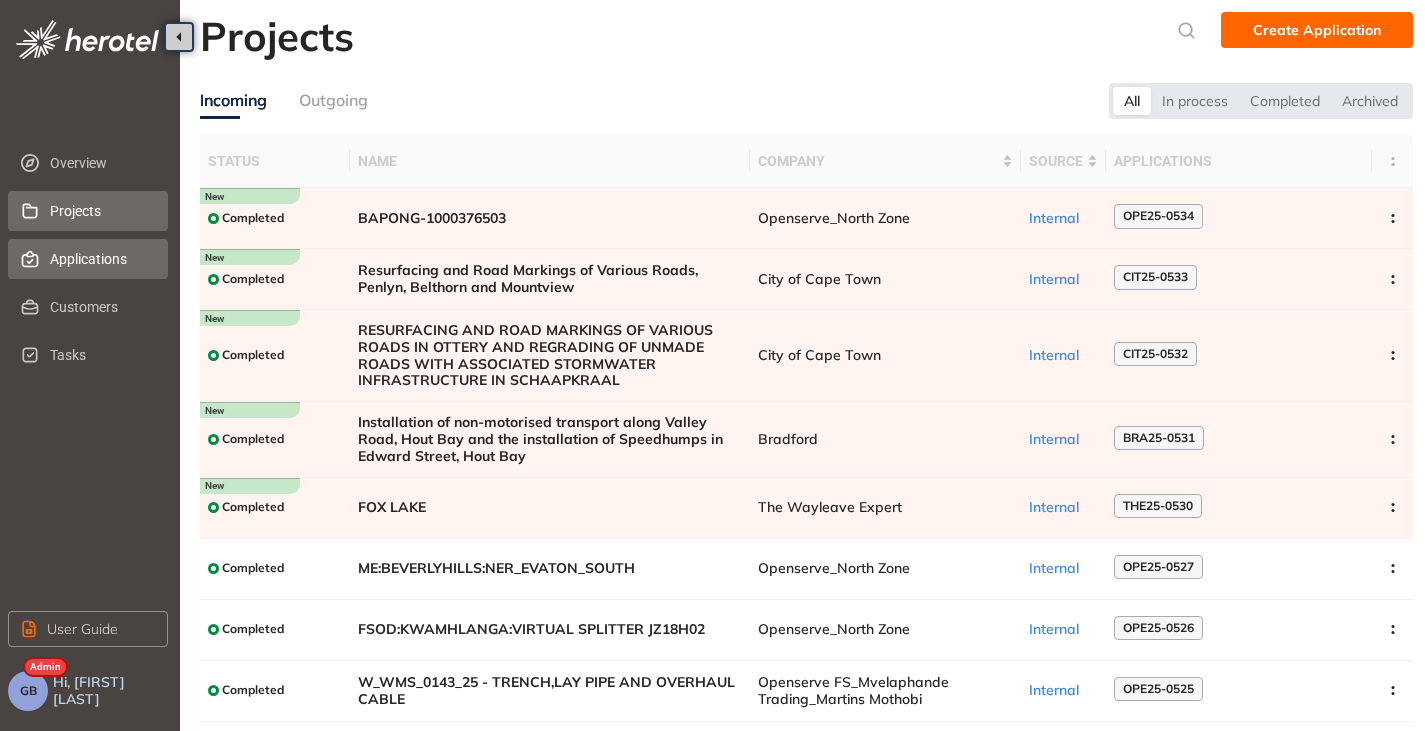 click on "Applications" at bounding box center [101, 259] 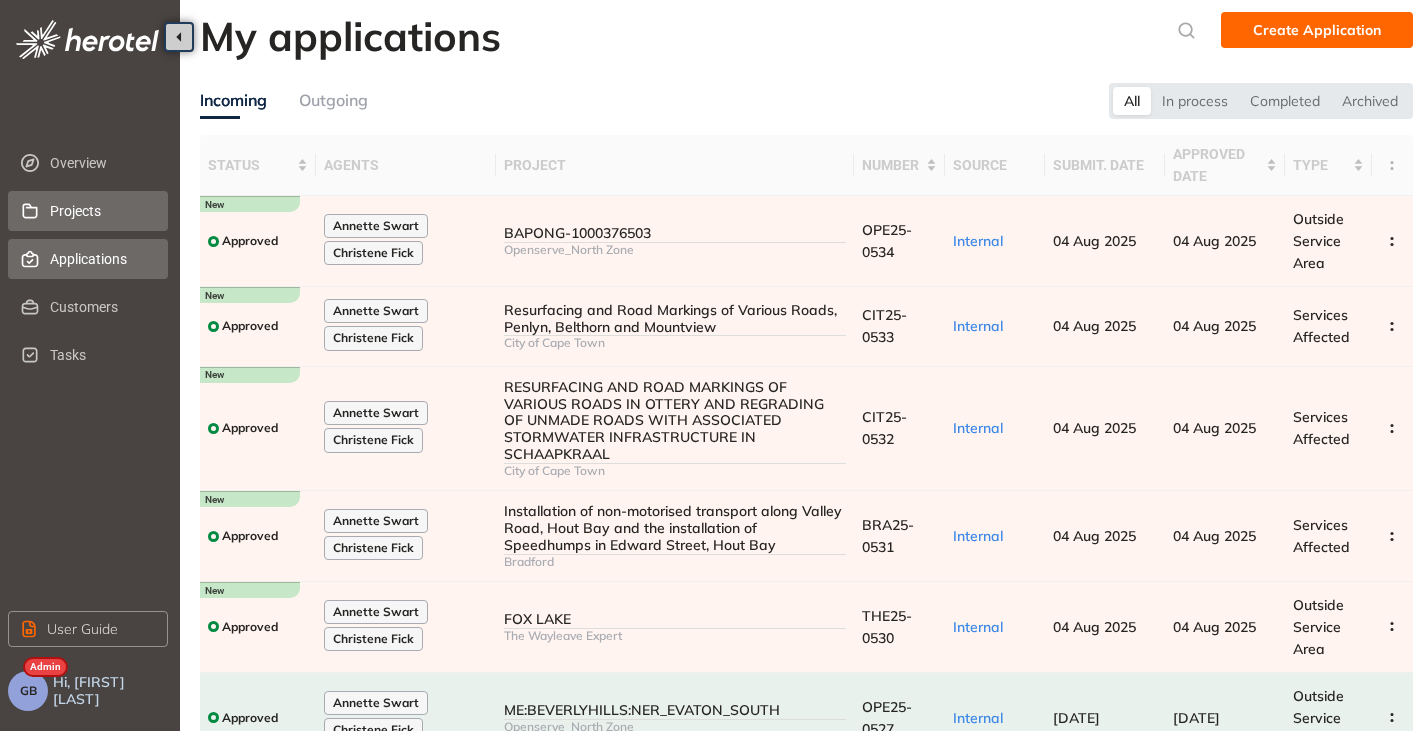 click on "Projects" at bounding box center (101, 211) 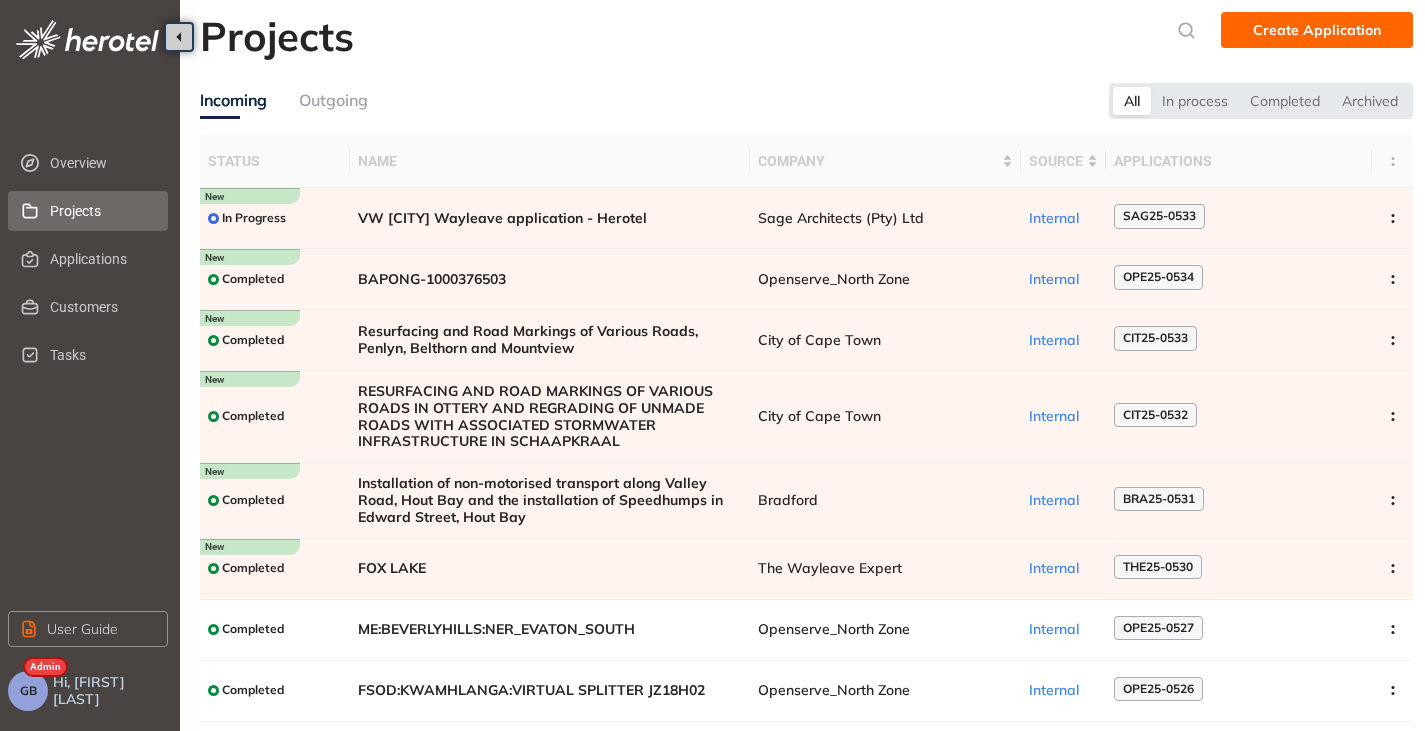 click on "GB" at bounding box center [28, 691] 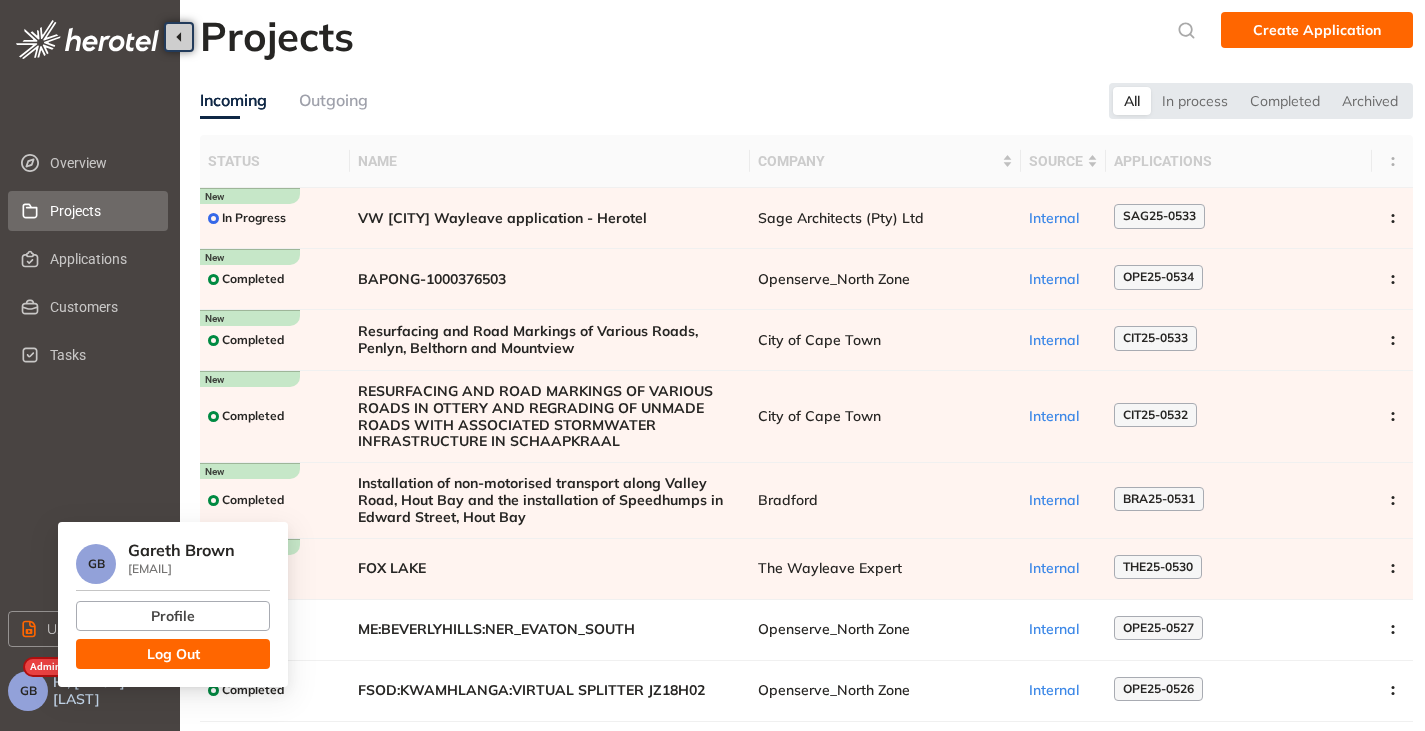 click on "Log Out" at bounding box center [173, 654] 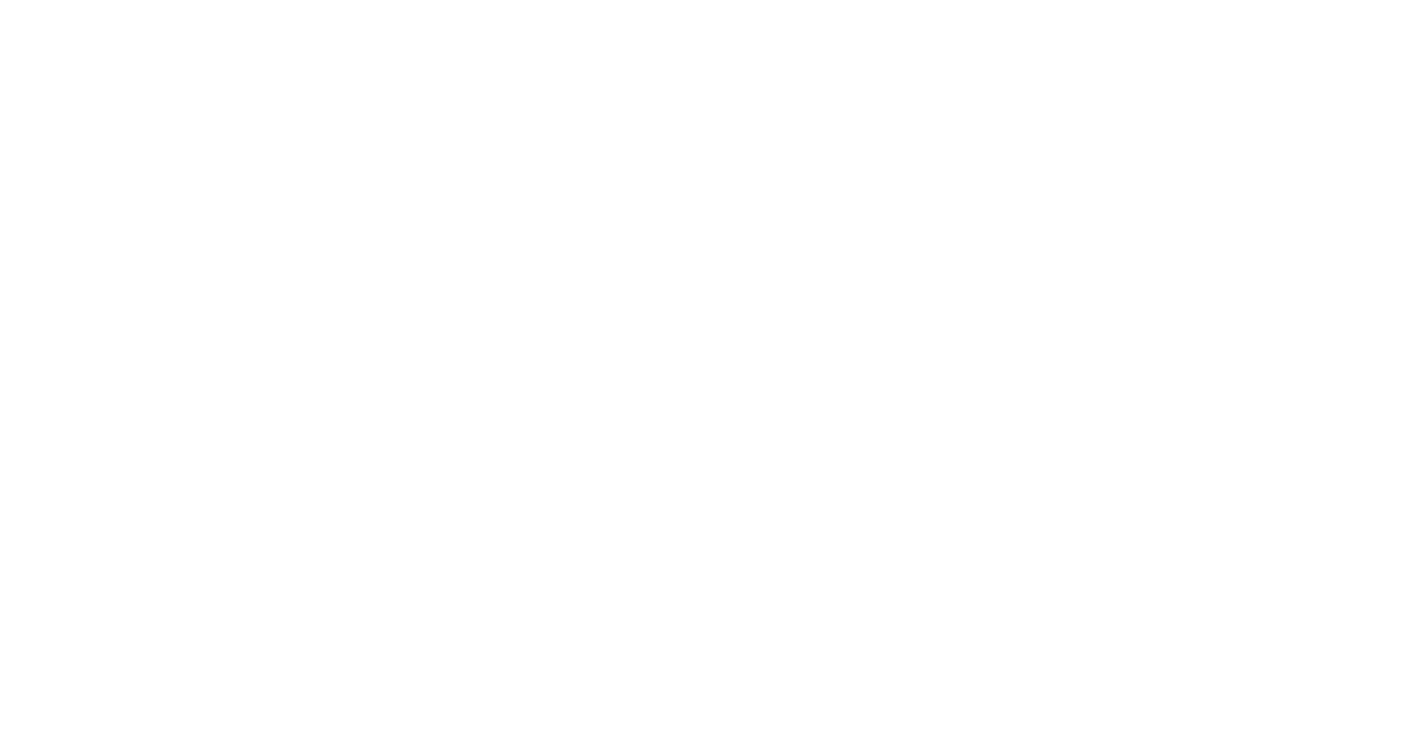 scroll, scrollTop: 0, scrollLeft: 0, axis: both 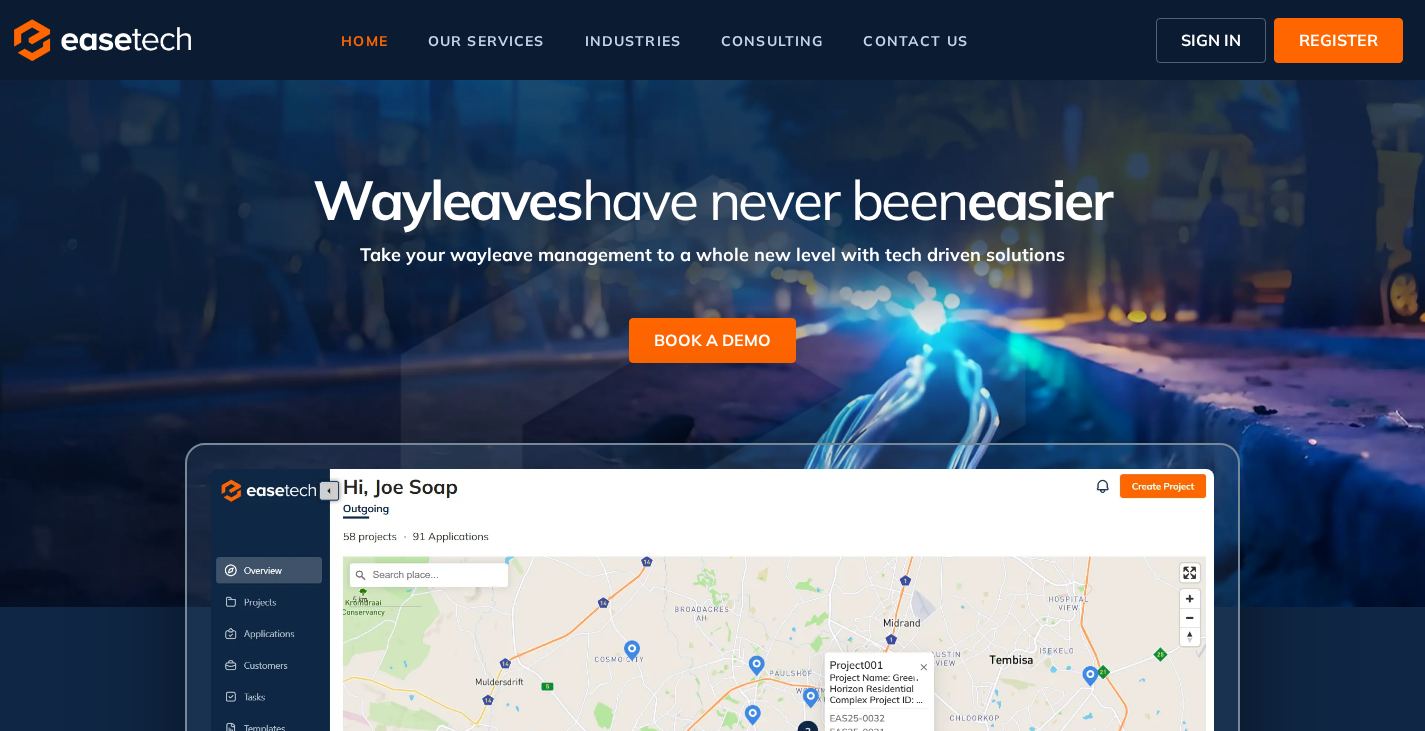 click on "SIGN IN" at bounding box center [1211, 40] 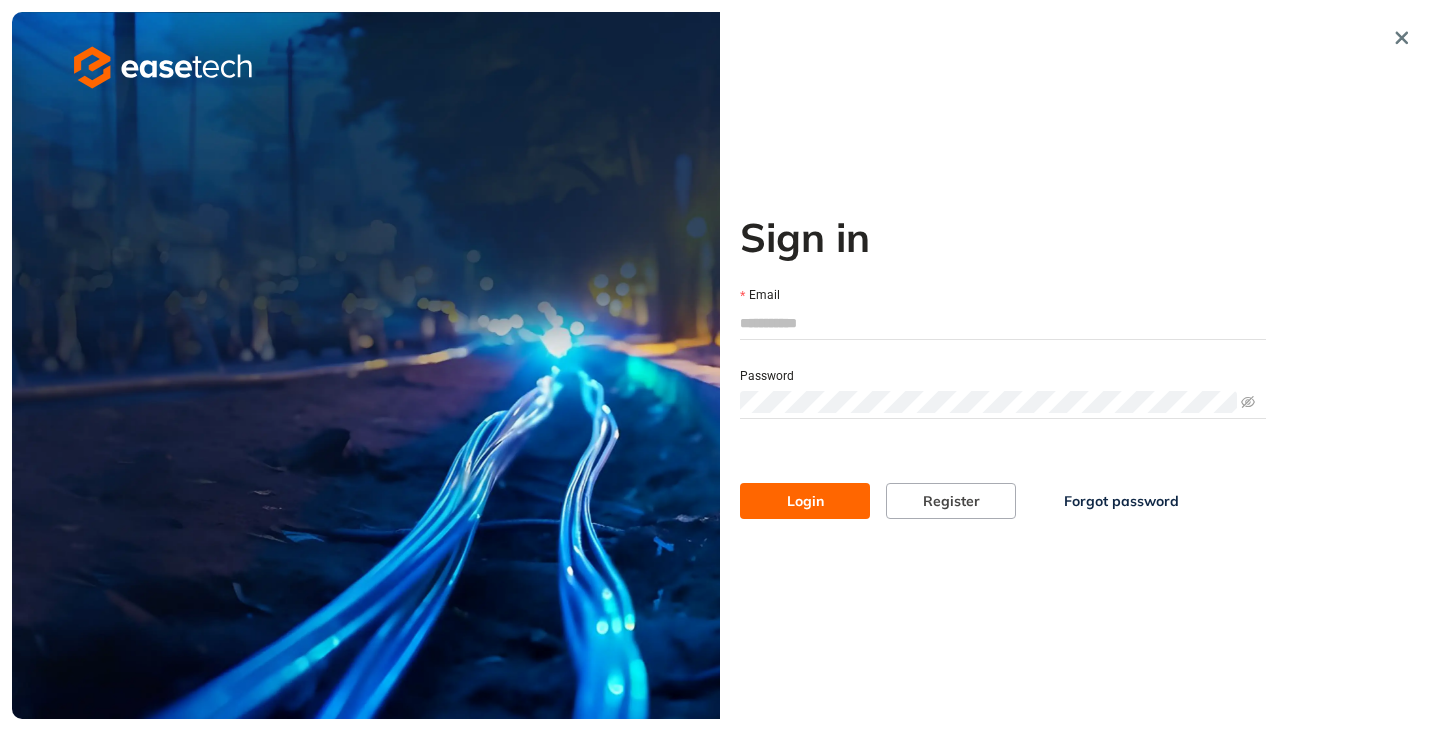 click on "Email" at bounding box center (1003, 323) 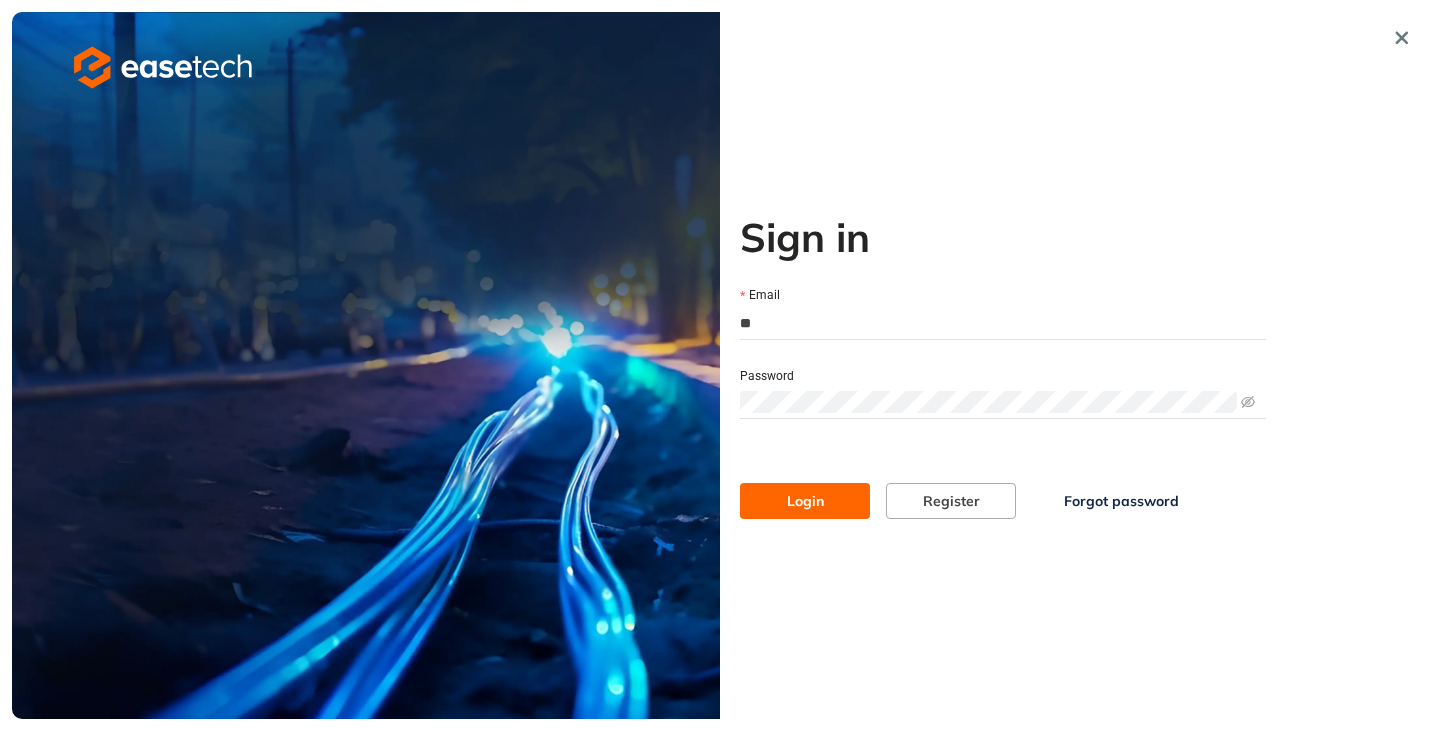 type on "*" 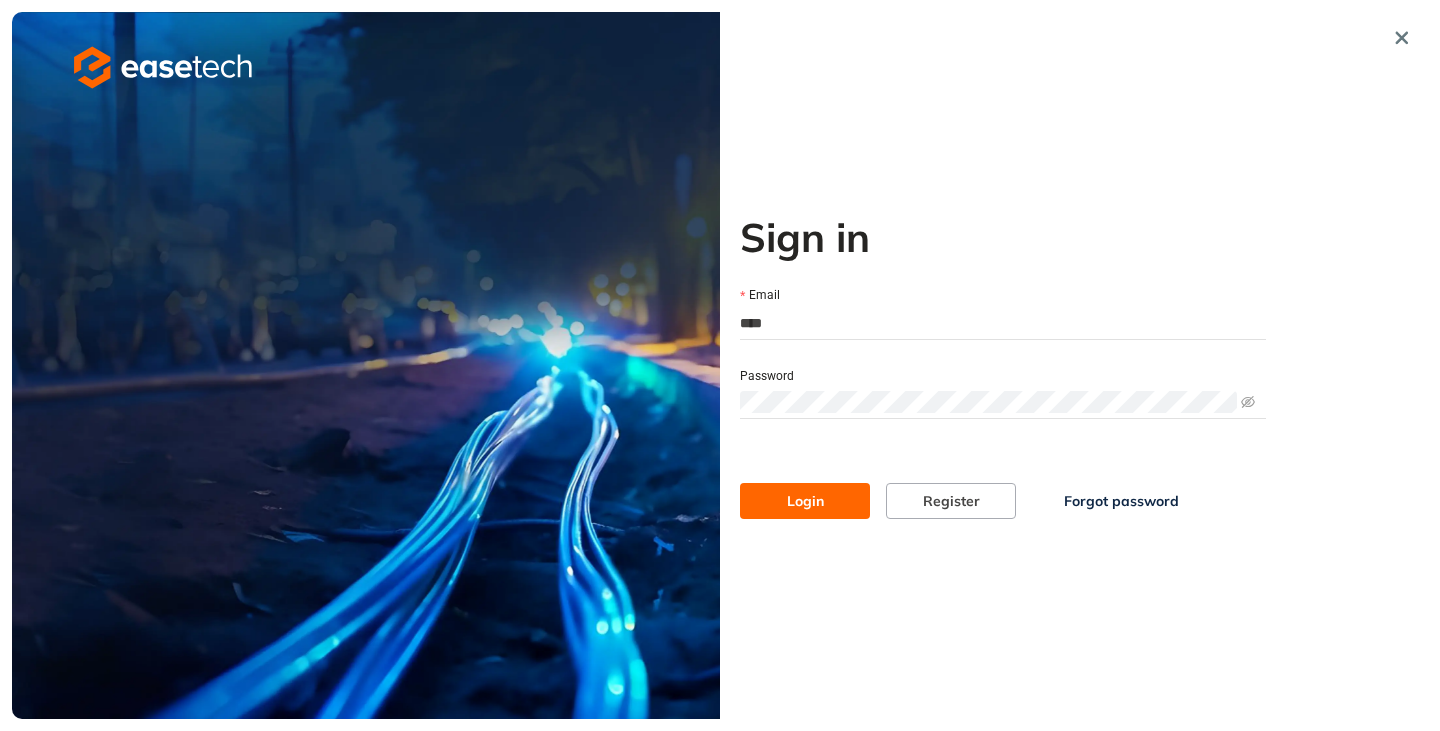 type on "**********" 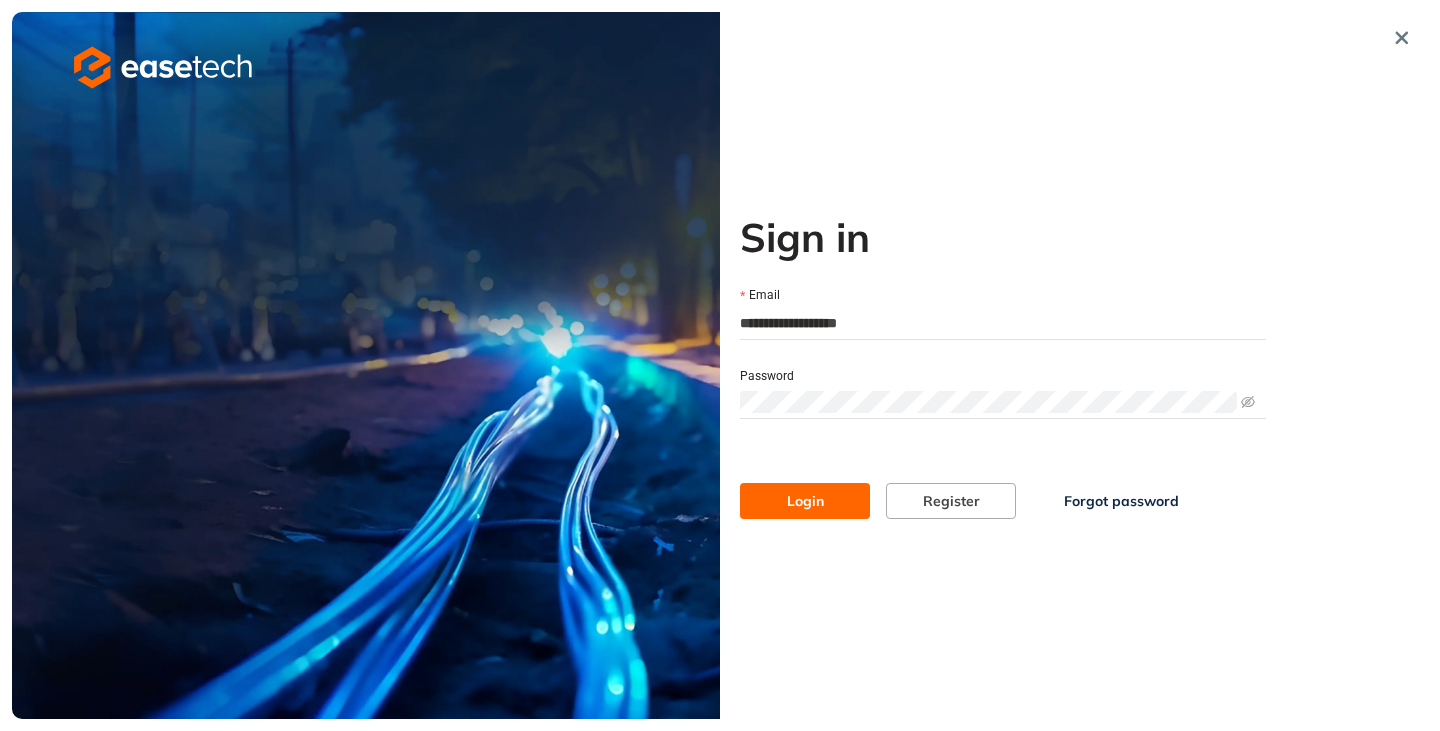 click on "Login" at bounding box center (805, 501) 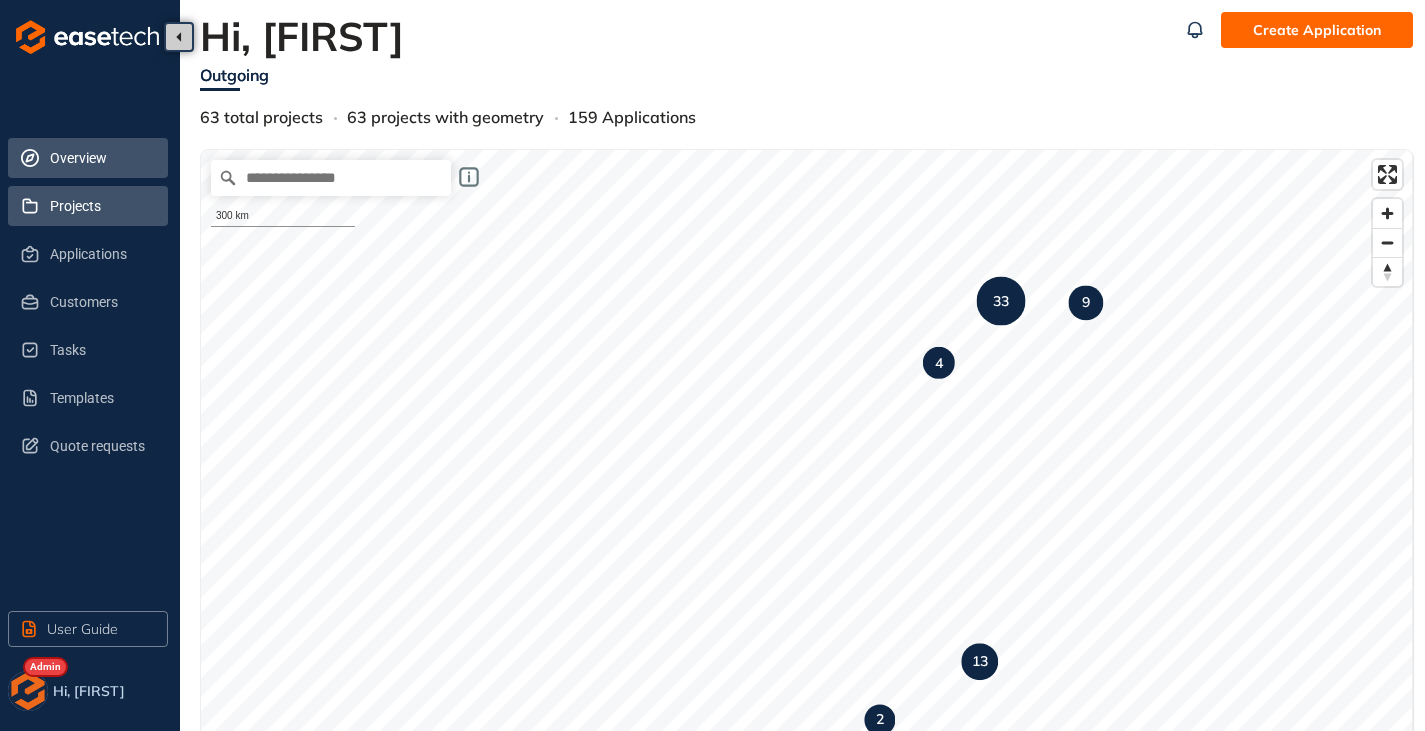 click on "Projects" at bounding box center [101, 206] 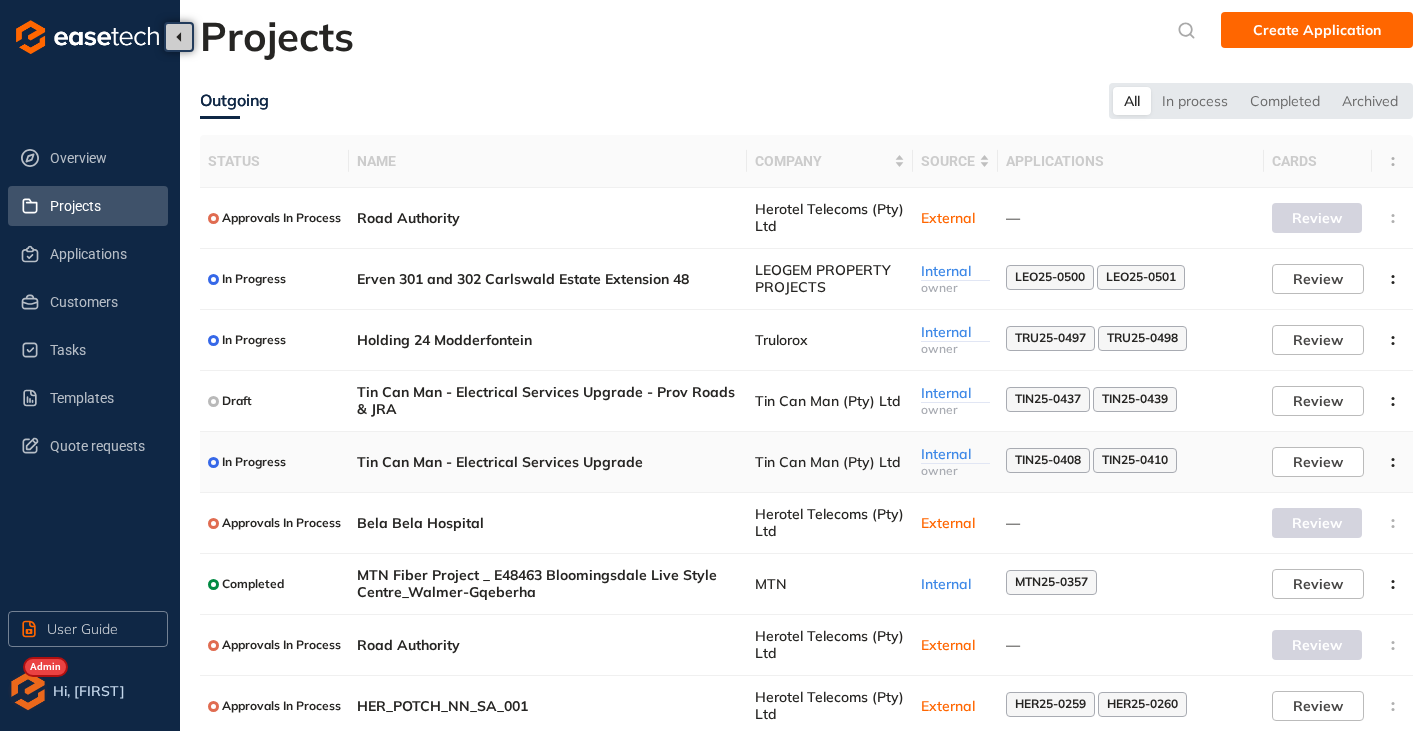 click on "Tin Can Man - Electrical Services Upgrade" at bounding box center [548, 462] 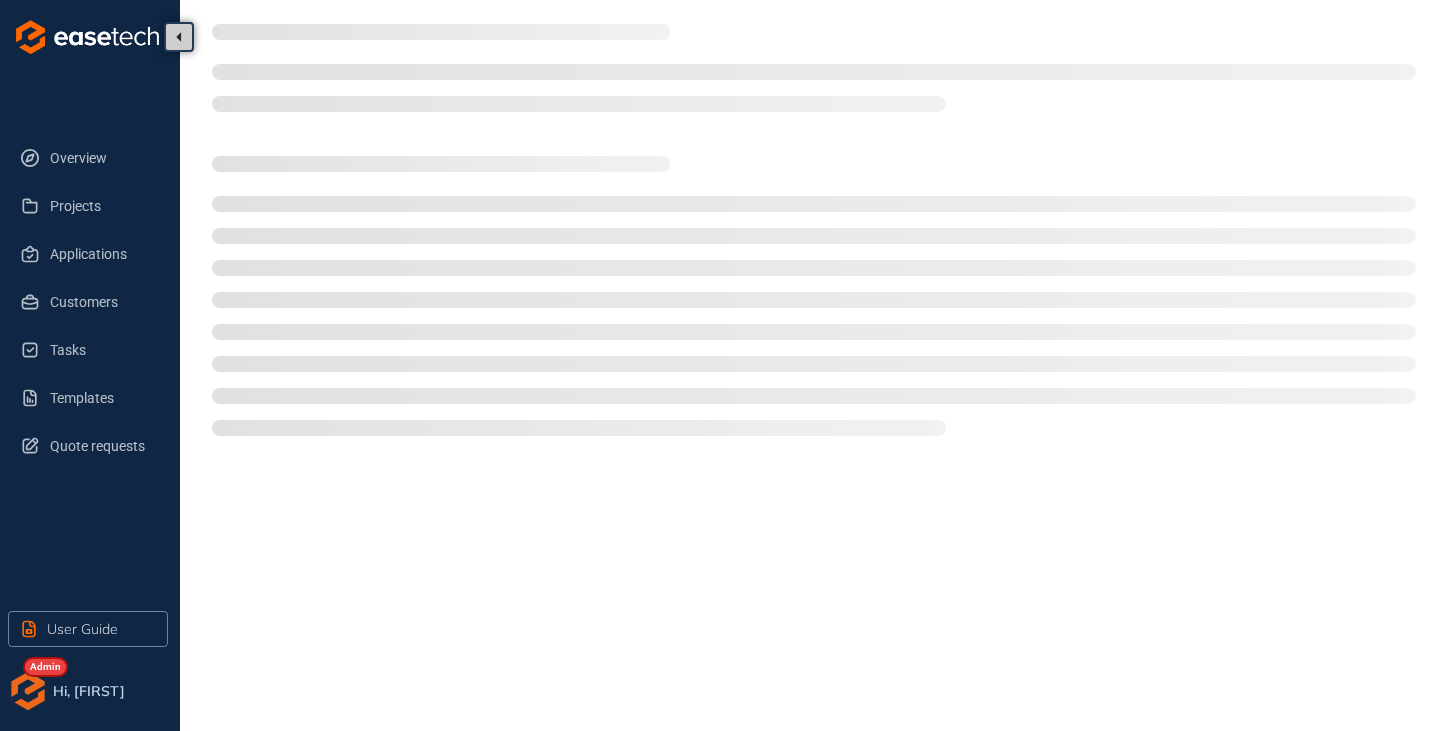 type on "**********" 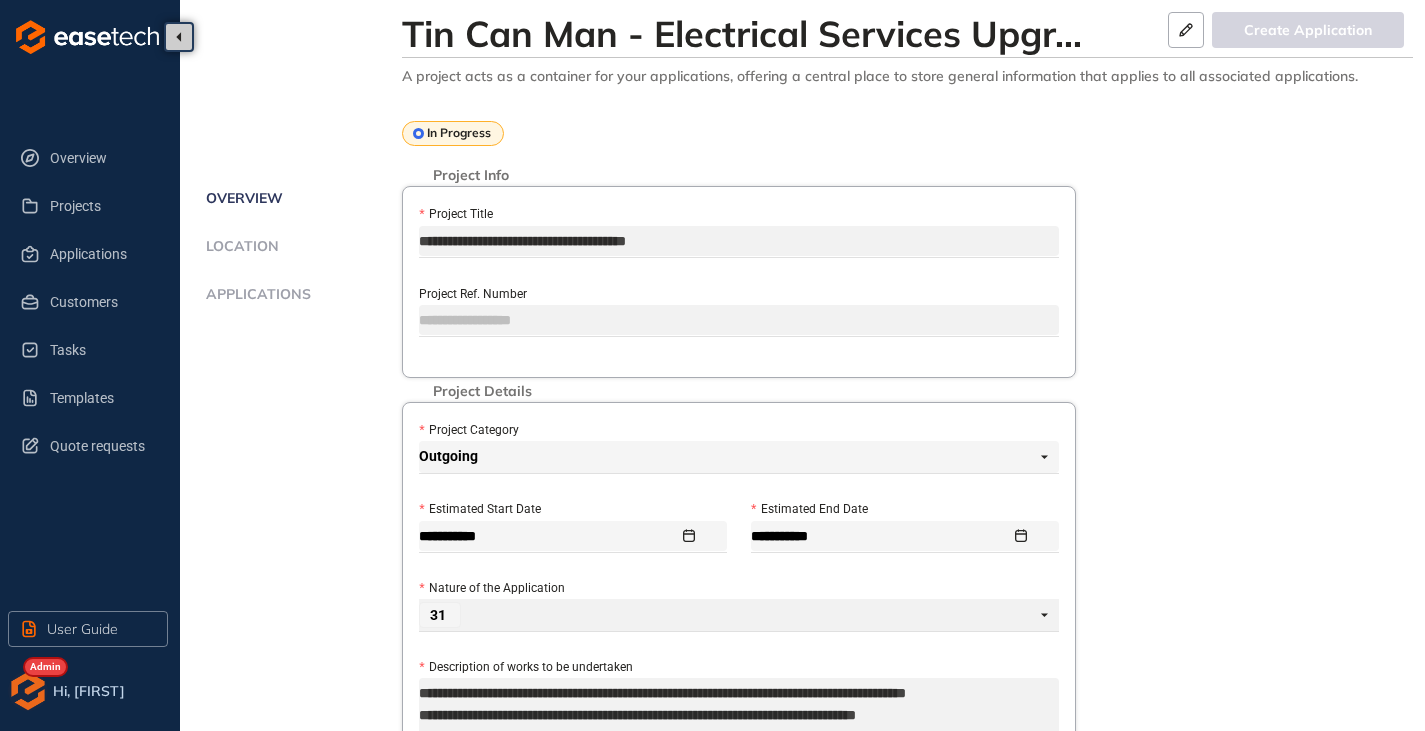 click on "Applications" at bounding box center (255, 294) 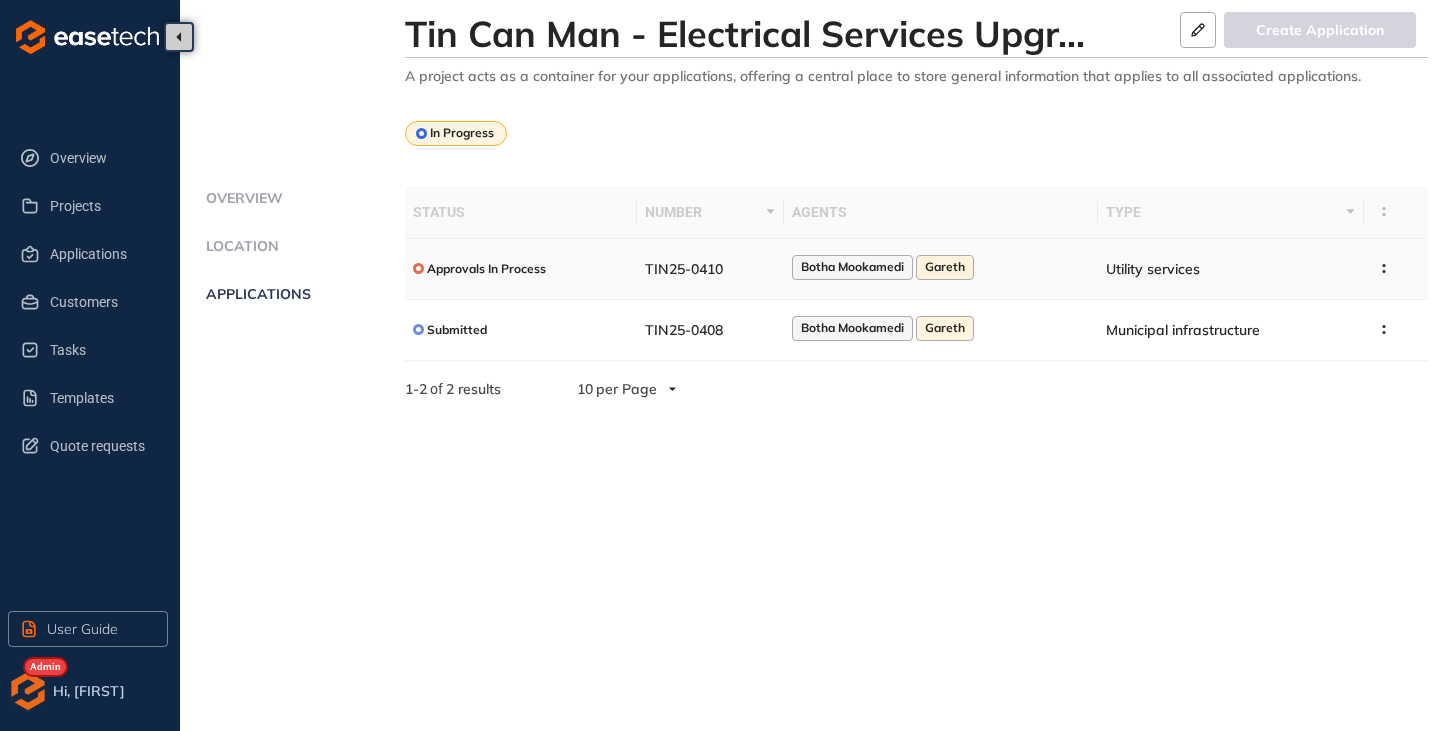 click on "Approvals In Process" at bounding box center (486, 269) 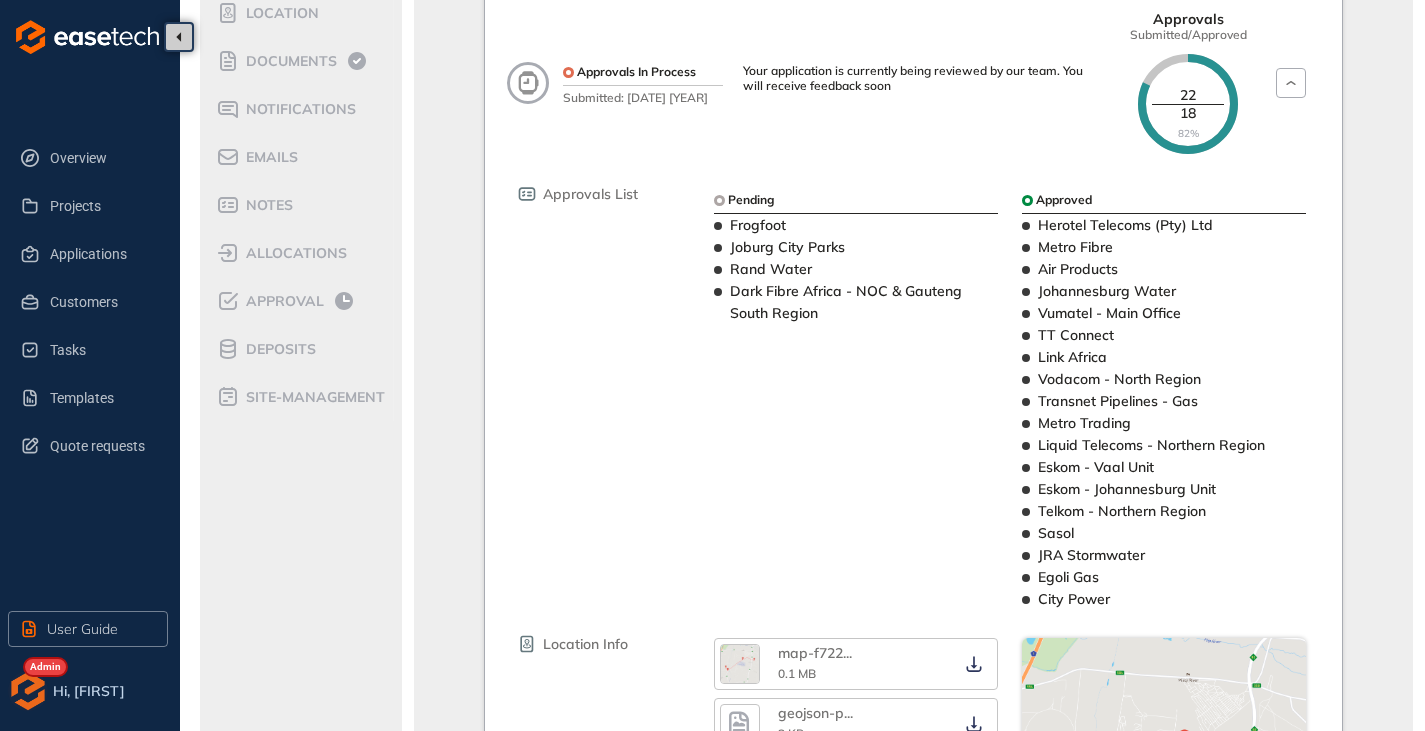 scroll, scrollTop: 200, scrollLeft: 0, axis: vertical 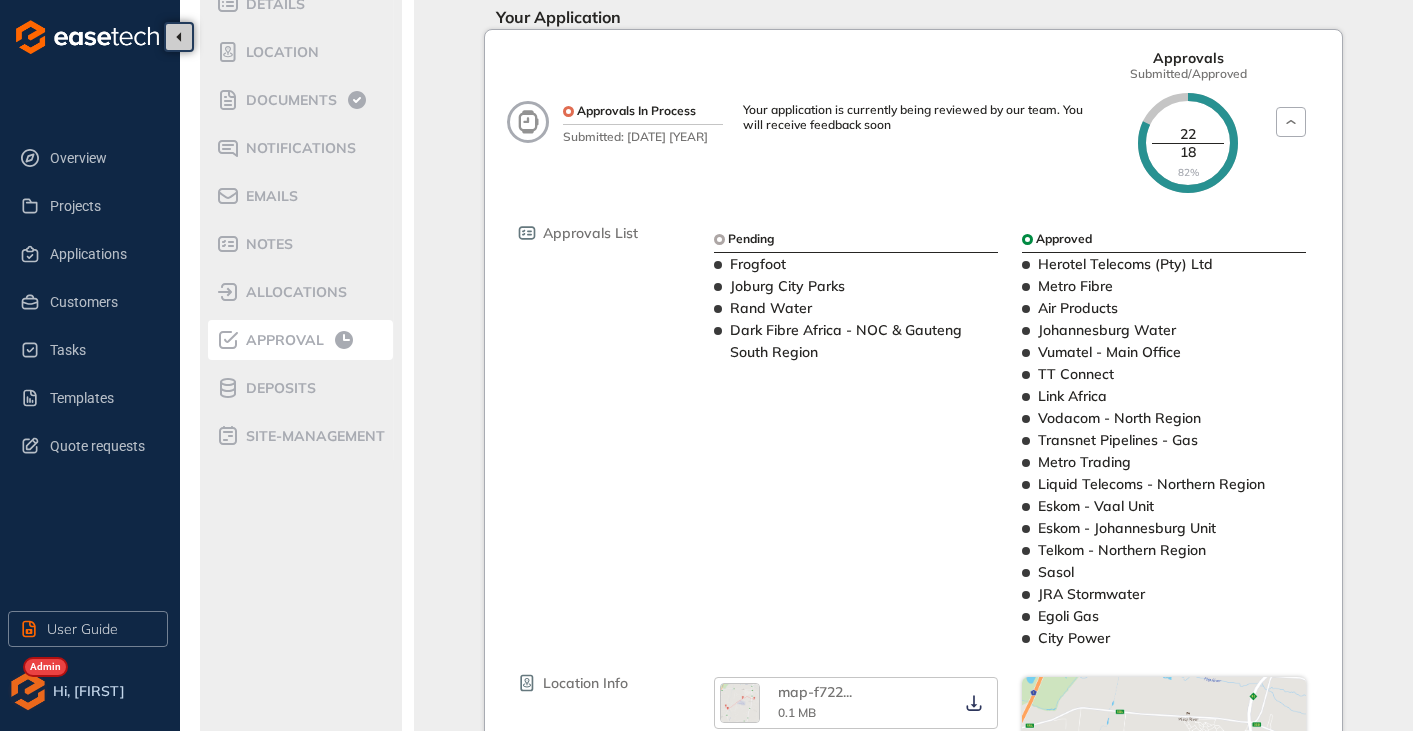 click on "Approval" at bounding box center (282, 340) 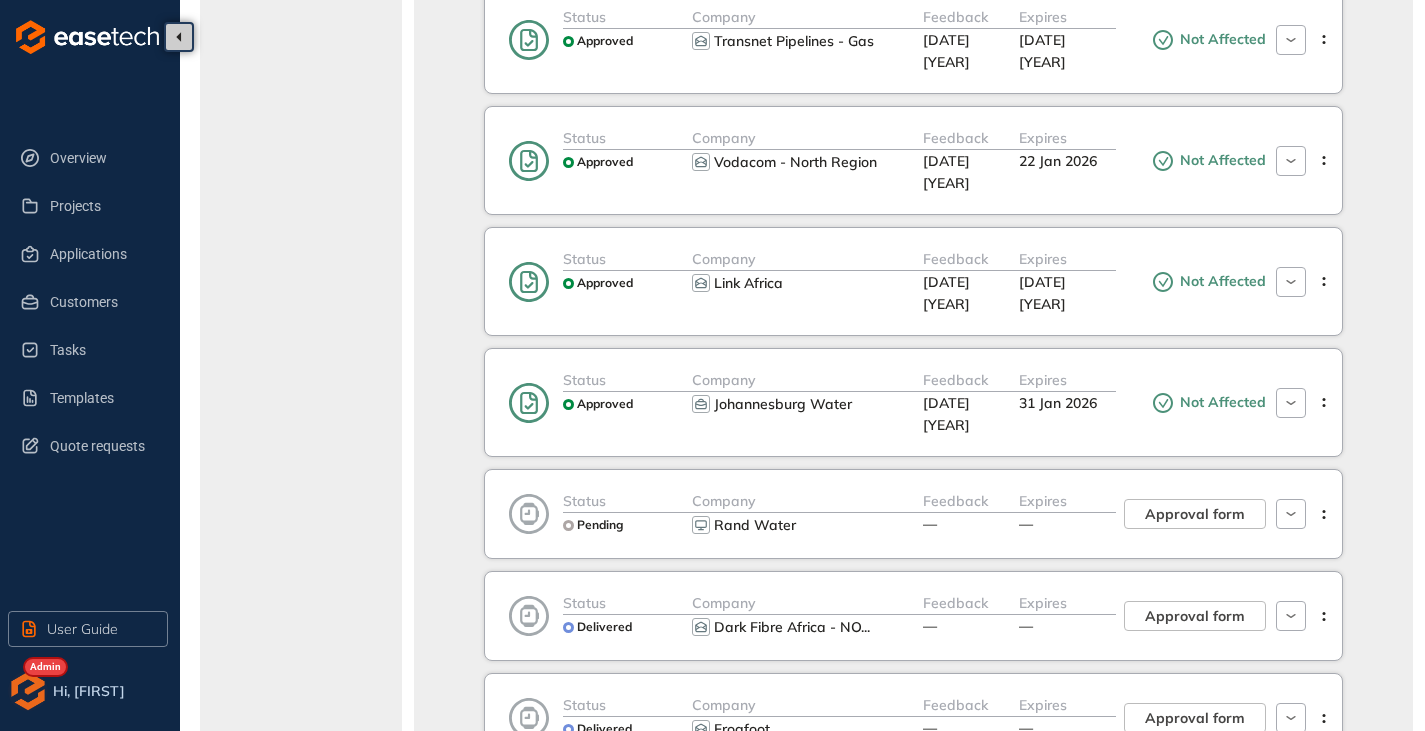 scroll, scrollTop: 1583, scrollLeft: 0, axis: vertical 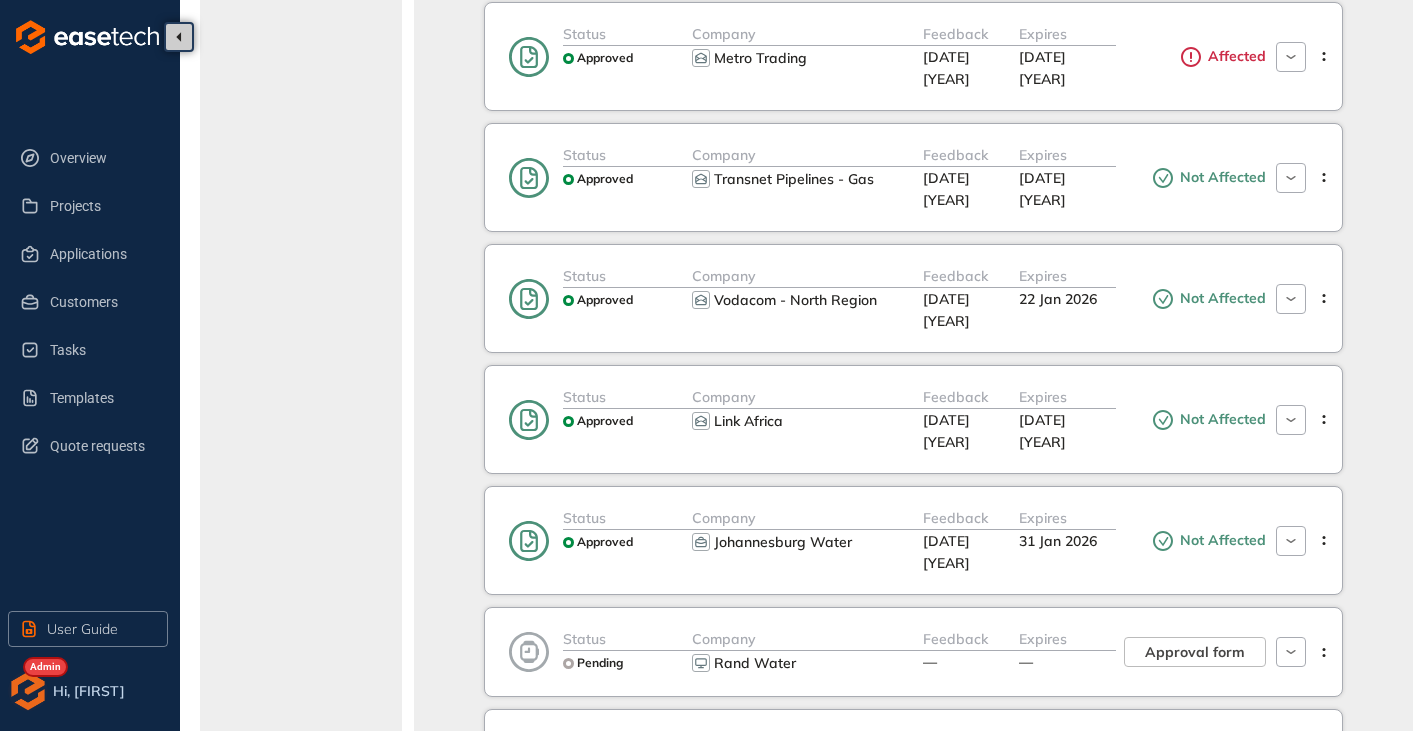 click at bounding box center [1323, 754] 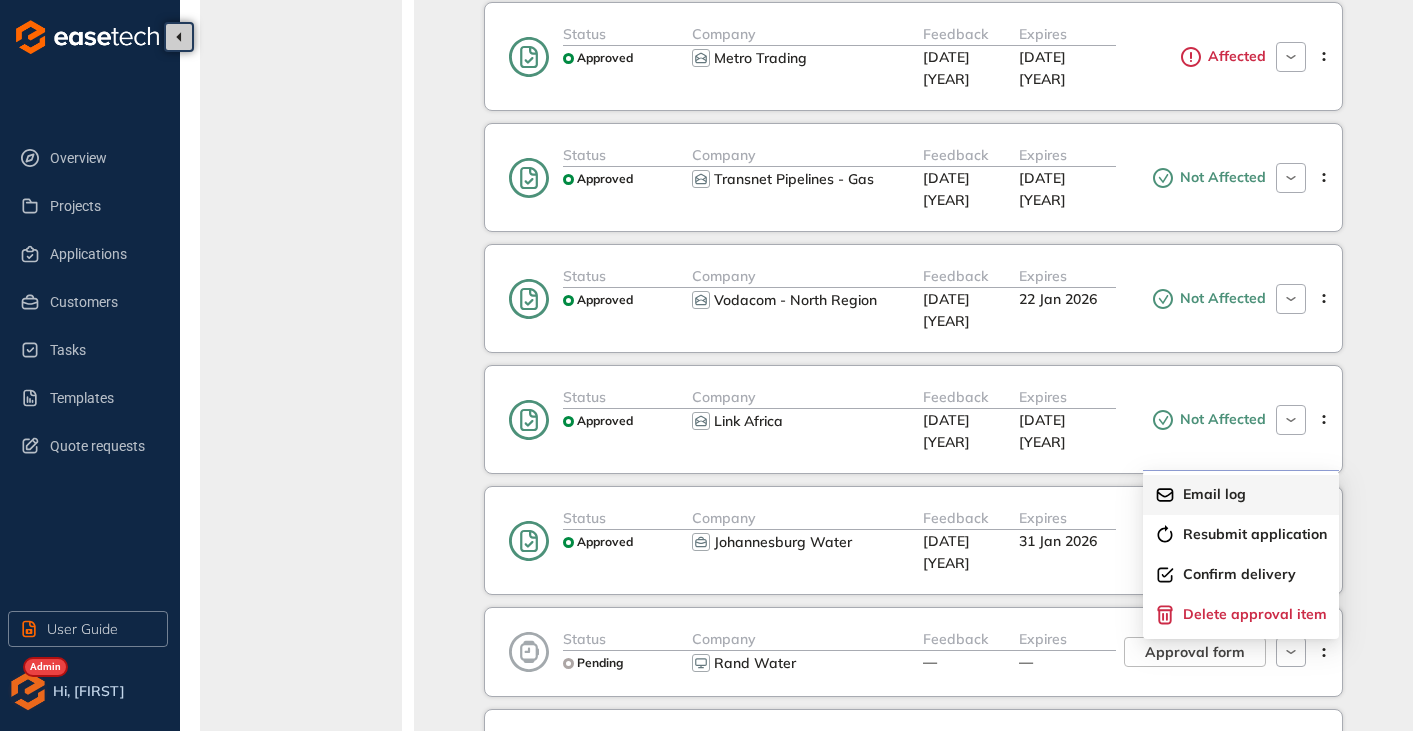 click on "Email log" at bounding box center [1214, 494] 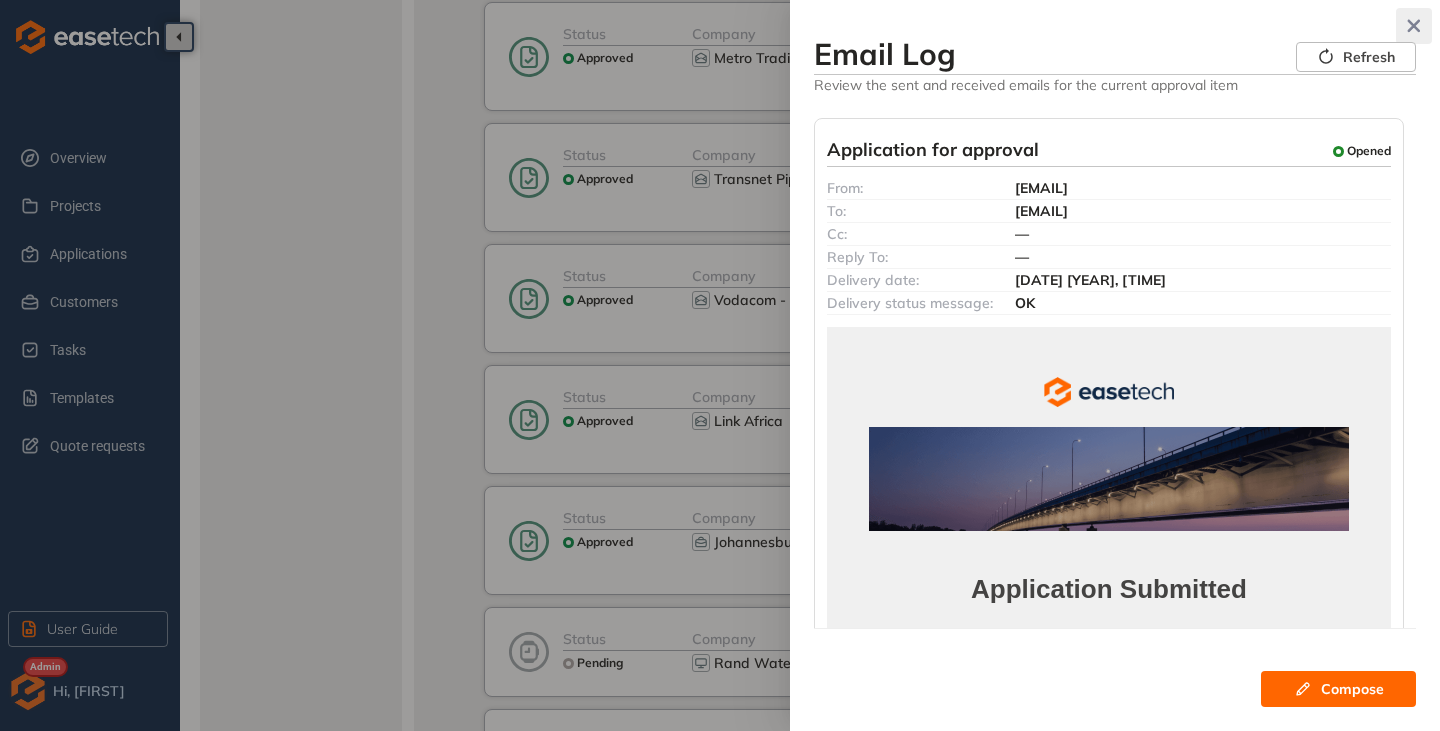 click 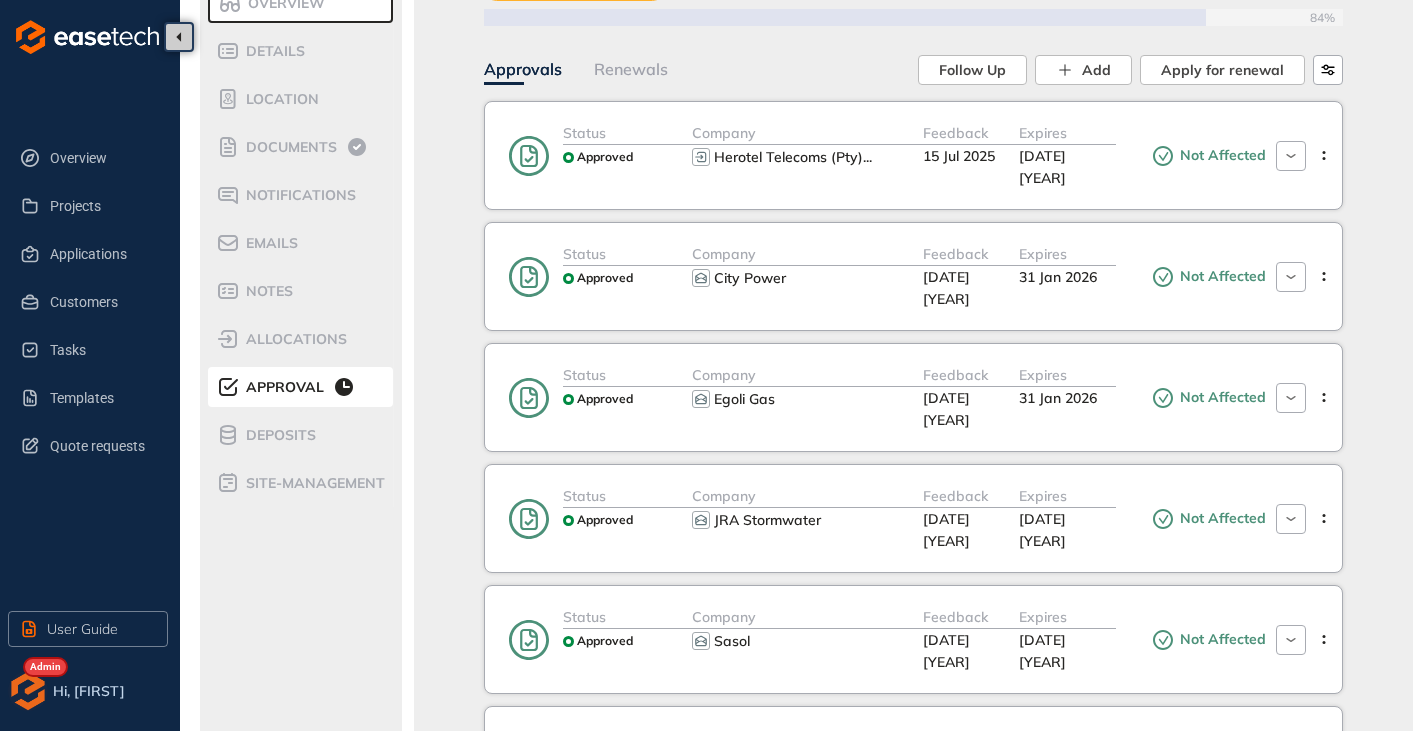 scroll, scrollTop: 0, scrollLeft: 0, axis: both 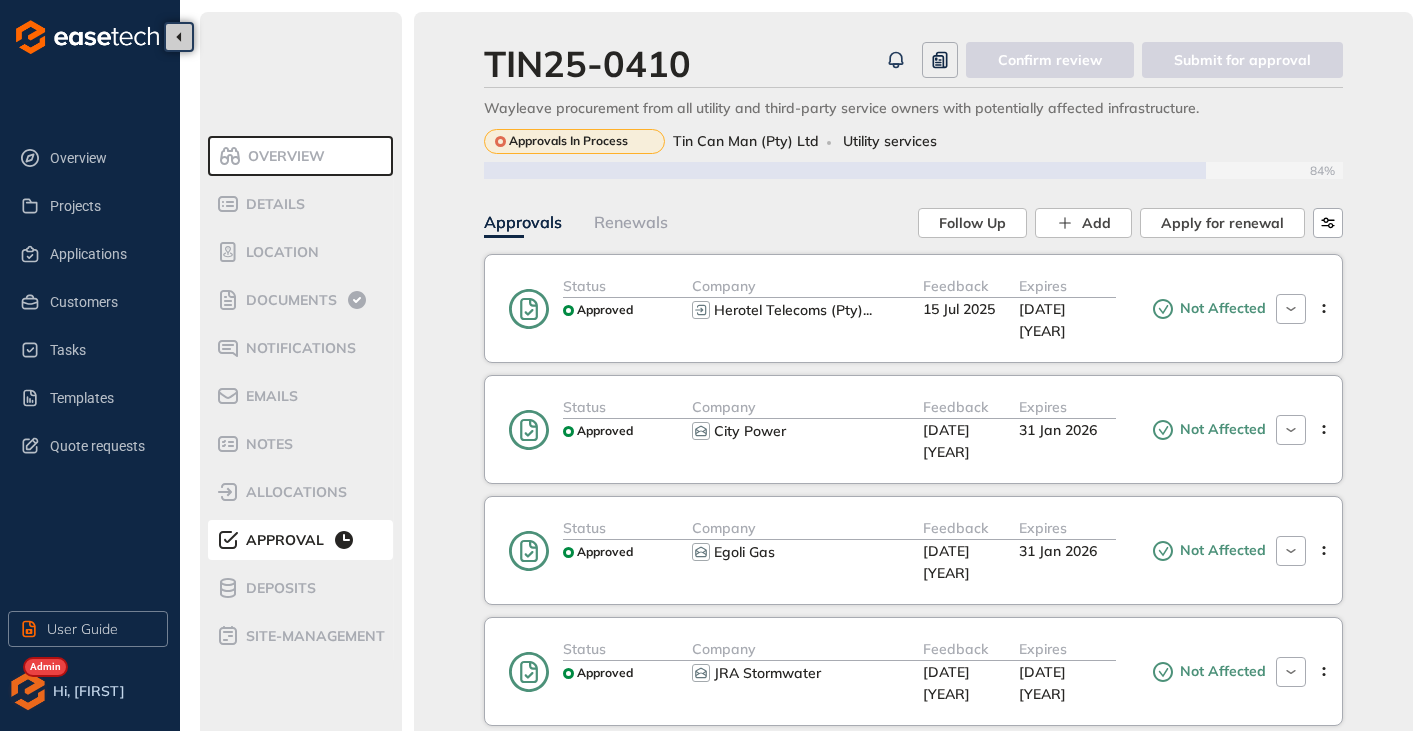 click on "Overview" at bounding box center (283, 156) 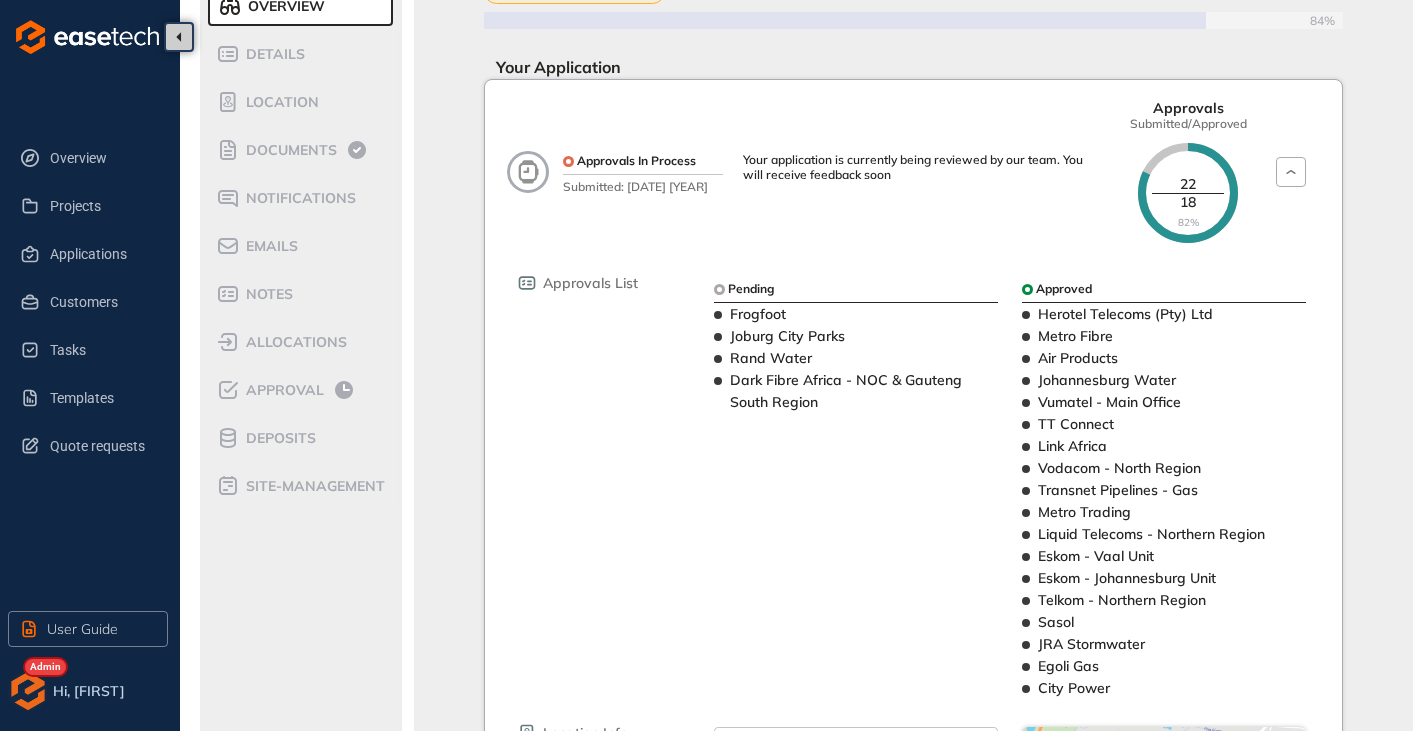 scroll, scrollTop: 200, scrollLeft: 0, axis: vertical 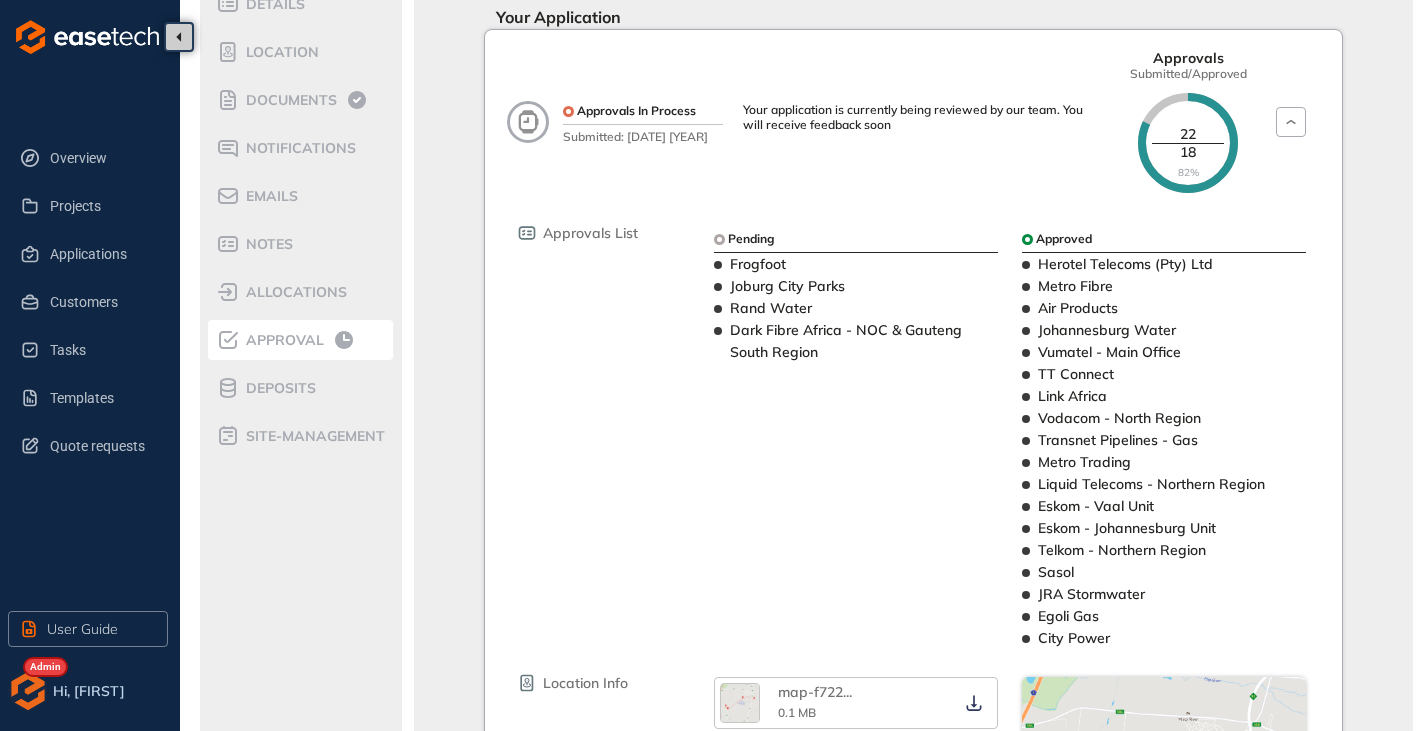 click on "Approval" at bounding box center (282, 340) 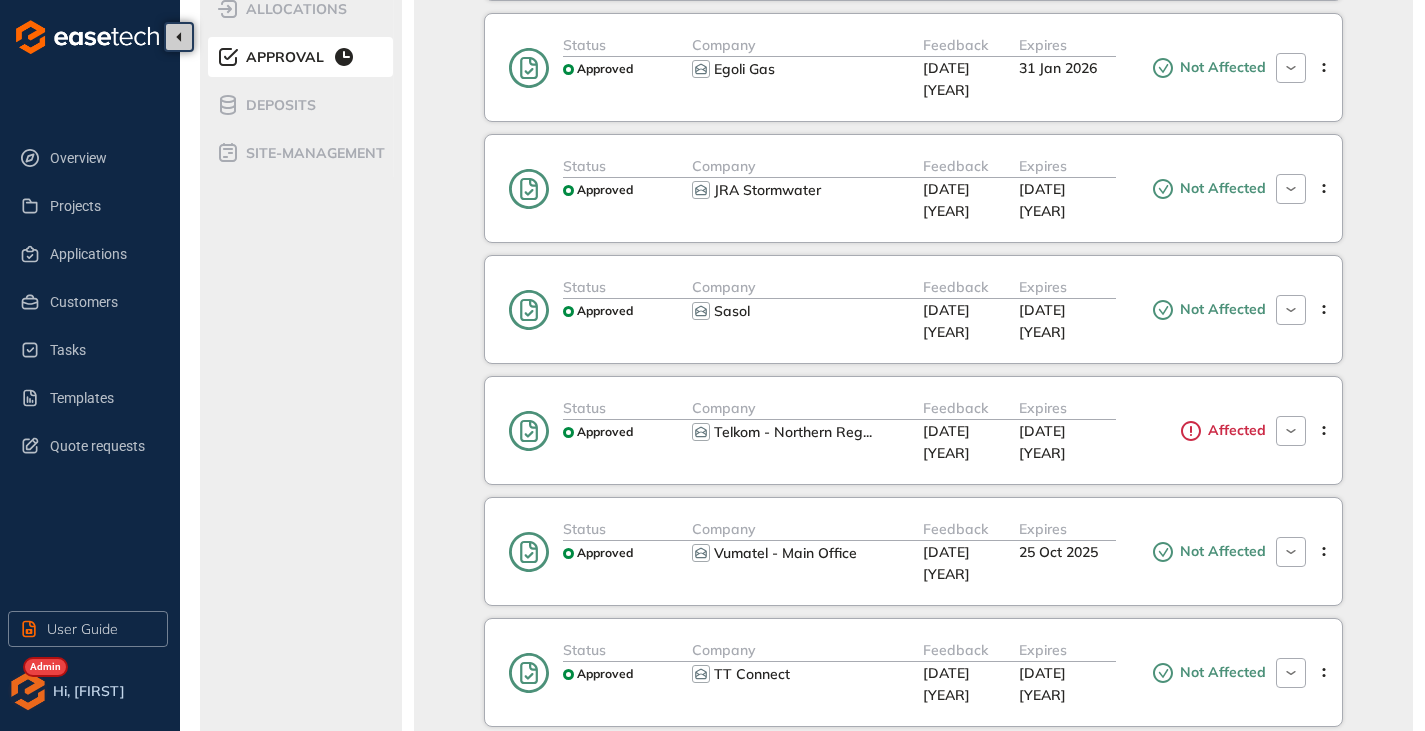 scroll, scrollTop: 0, scrollLeft: 0, axis: both 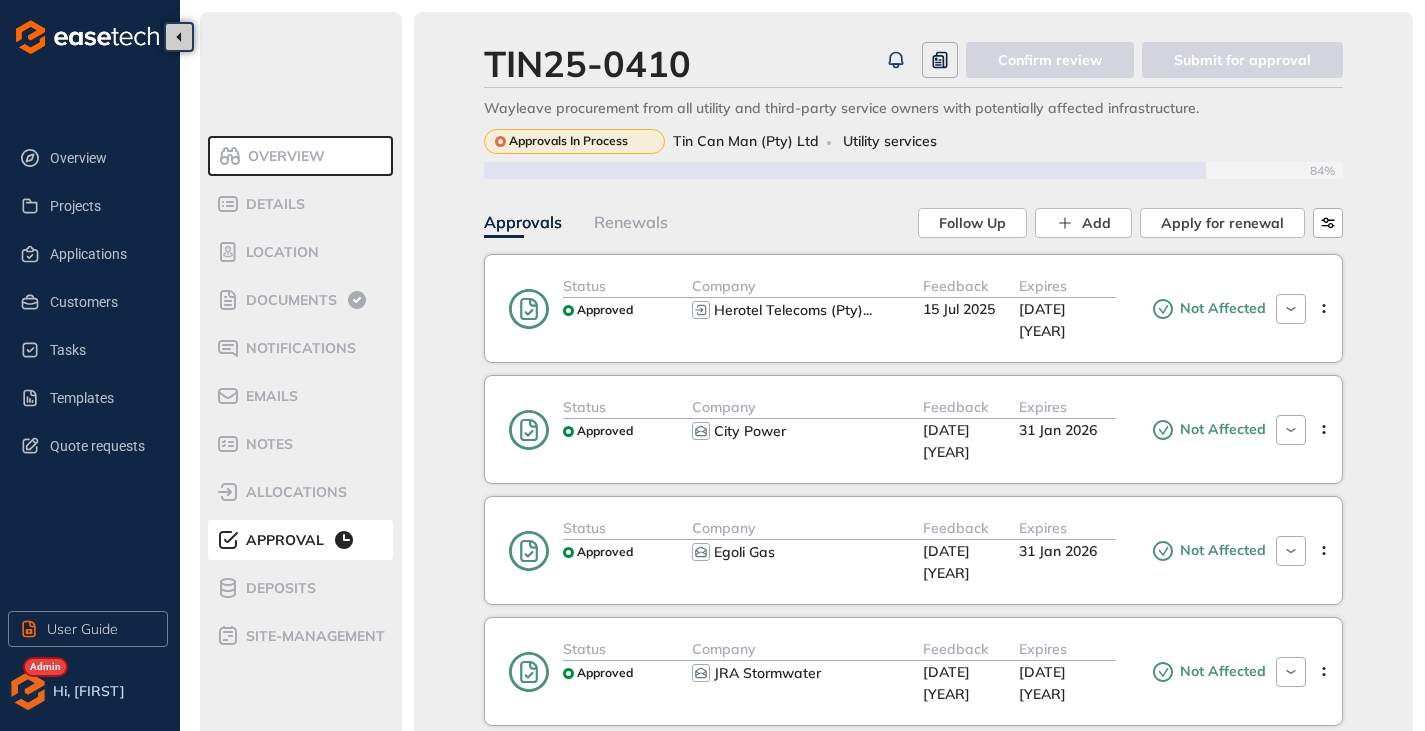 click on "Overview" at bounding box center (303, 156) 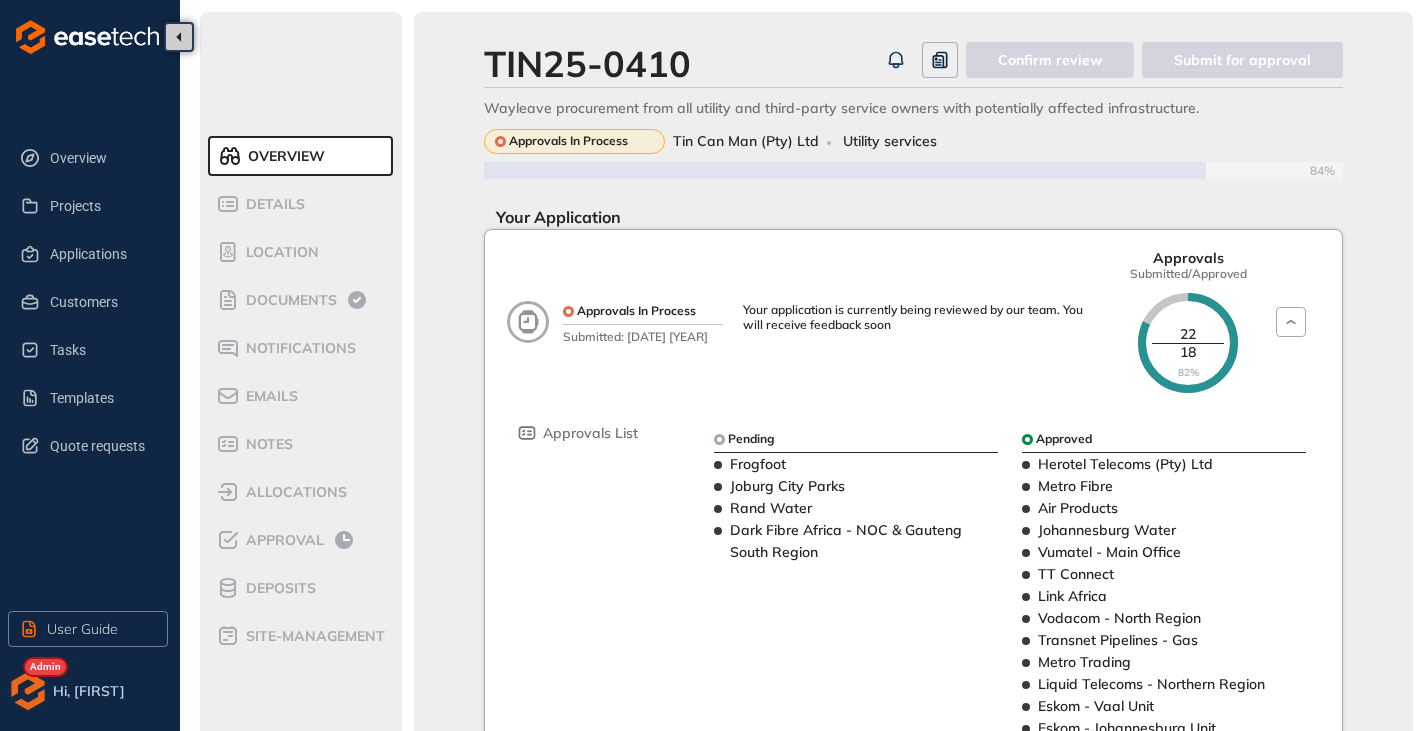 scroll, scrollTop: 300, scrollLeft: 0, axis: vertical 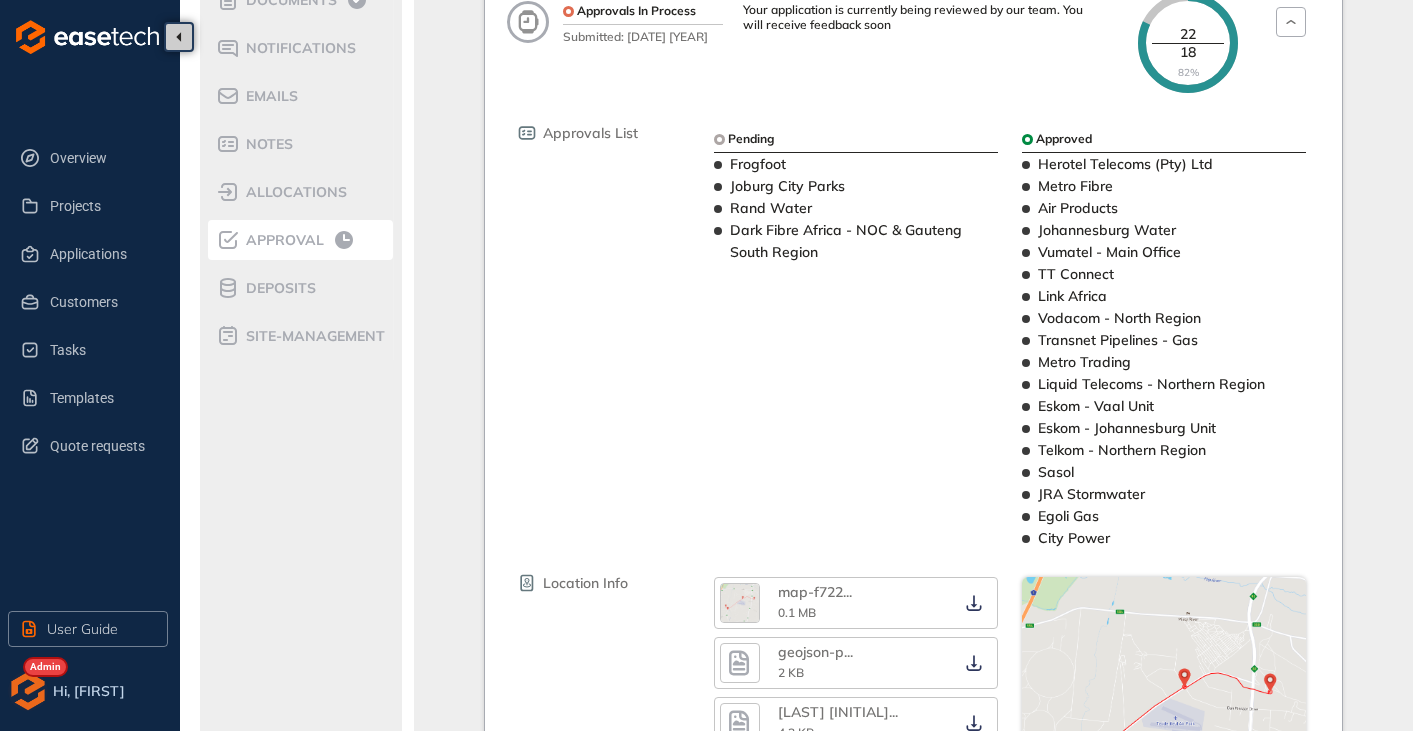 click on "Approval" at bounding box center (282, 240) 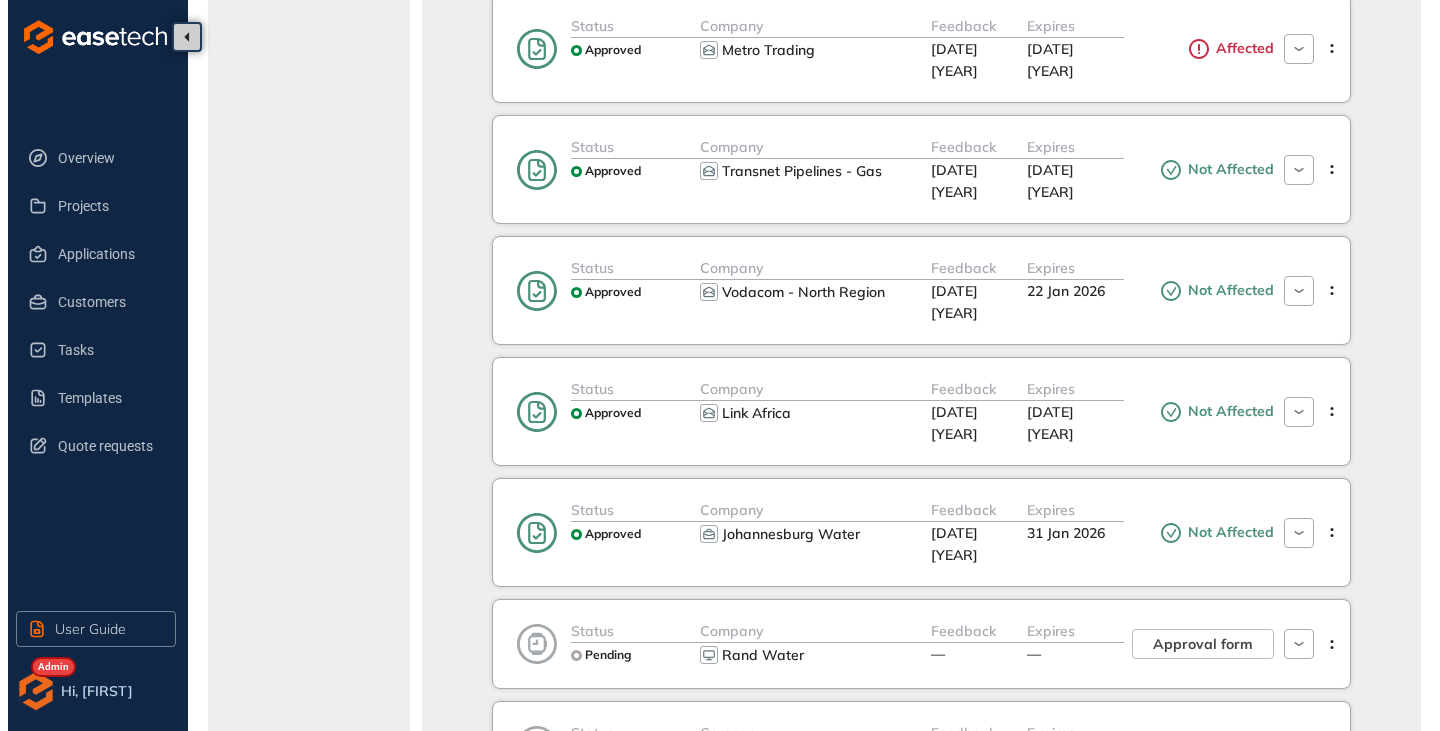 scroll, scrollTop: 1600, scrollLeft: 0, axis: vertical 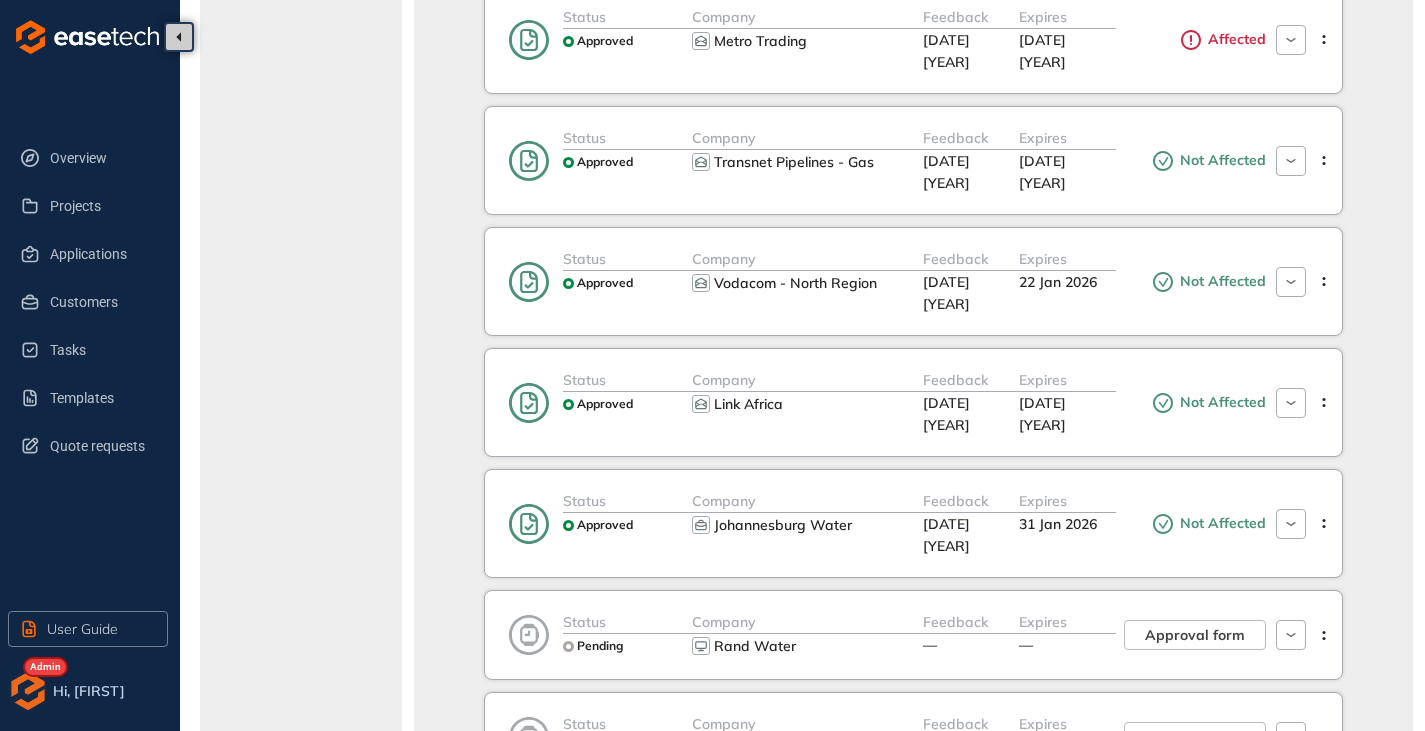 click 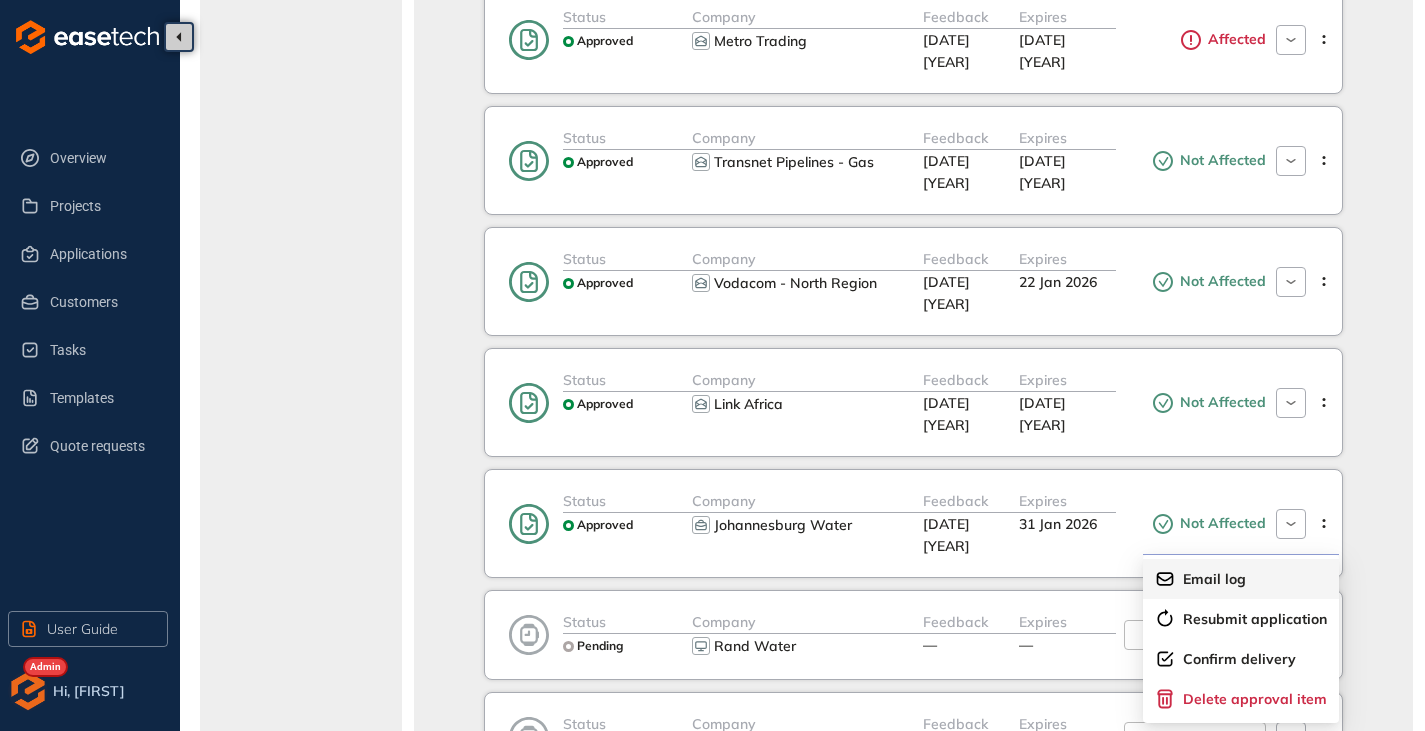 click on "Email log" at bounding box center [1214, 579] 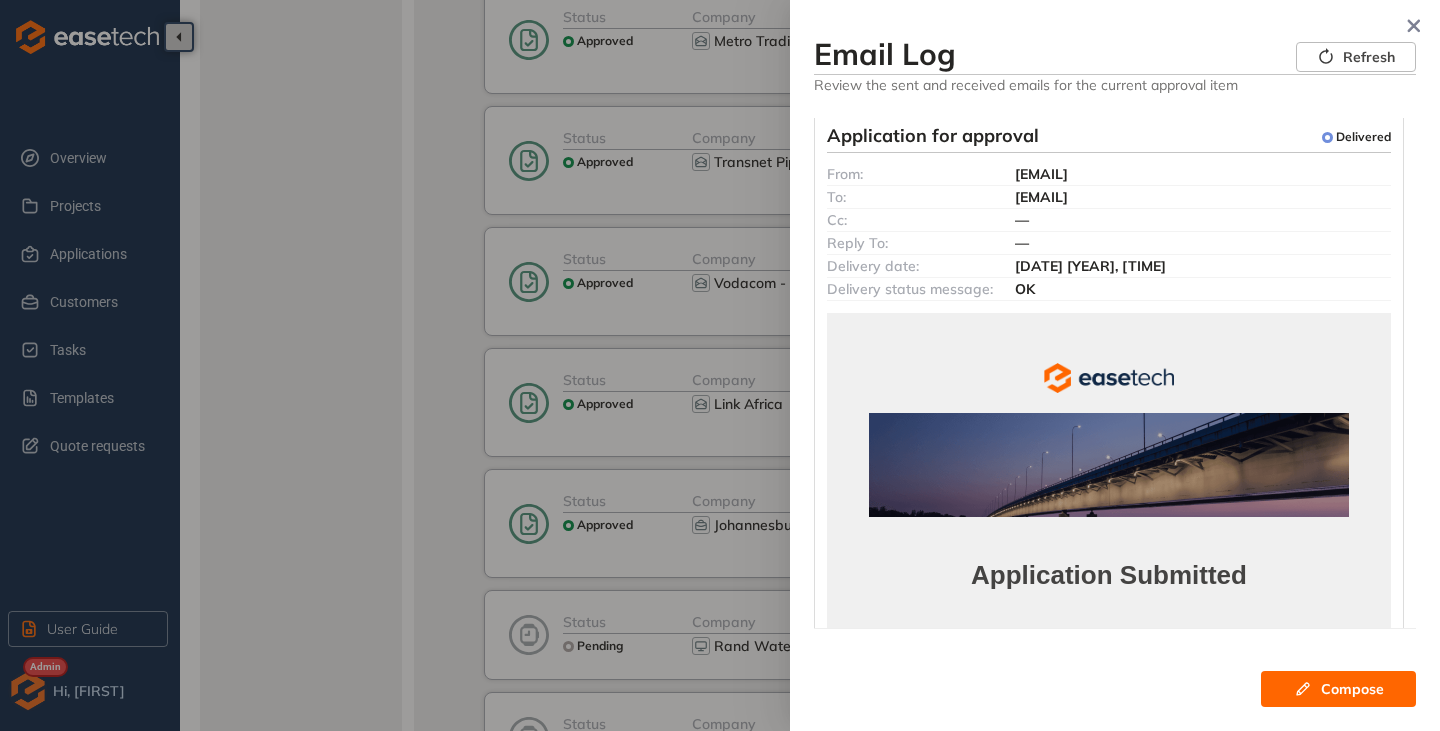 scroll, scrollTop: 0, scrollLeft: 0, axis: both 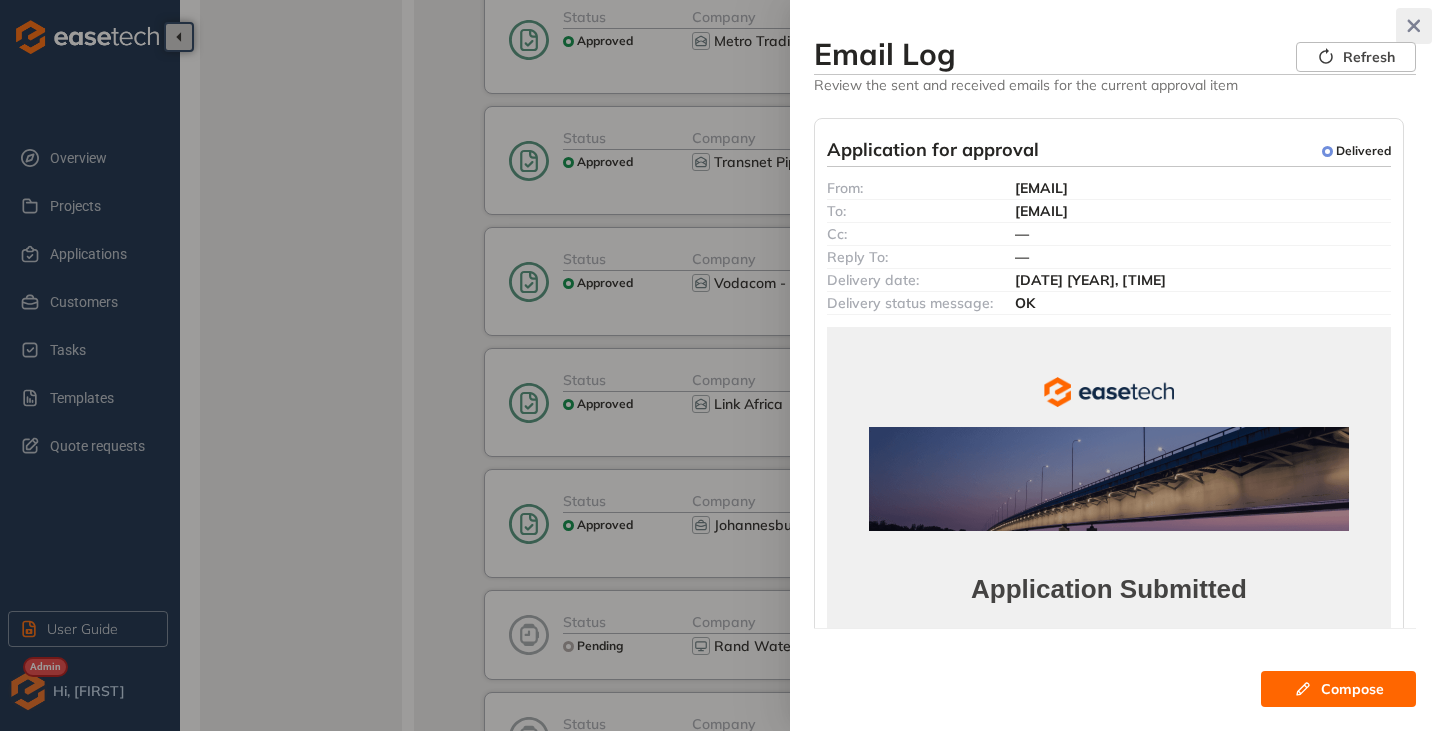 click 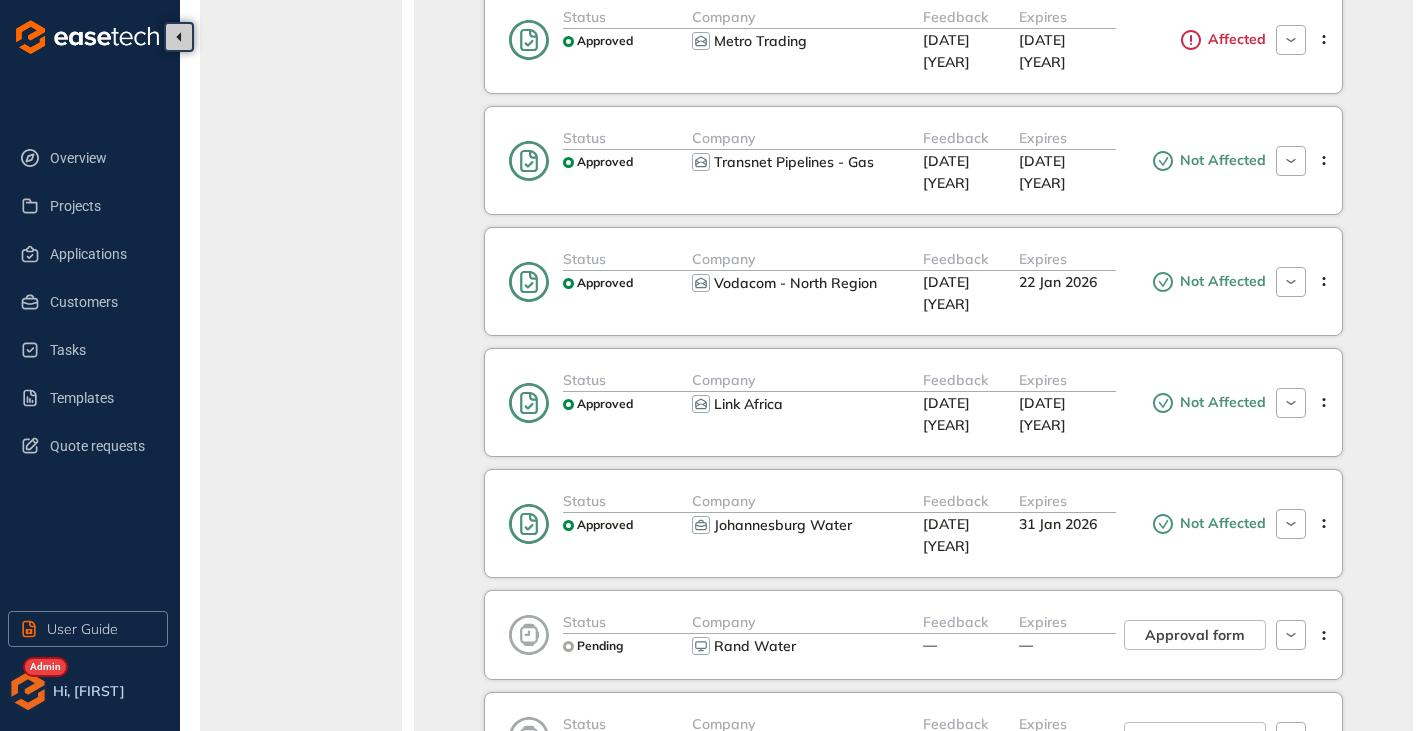 click 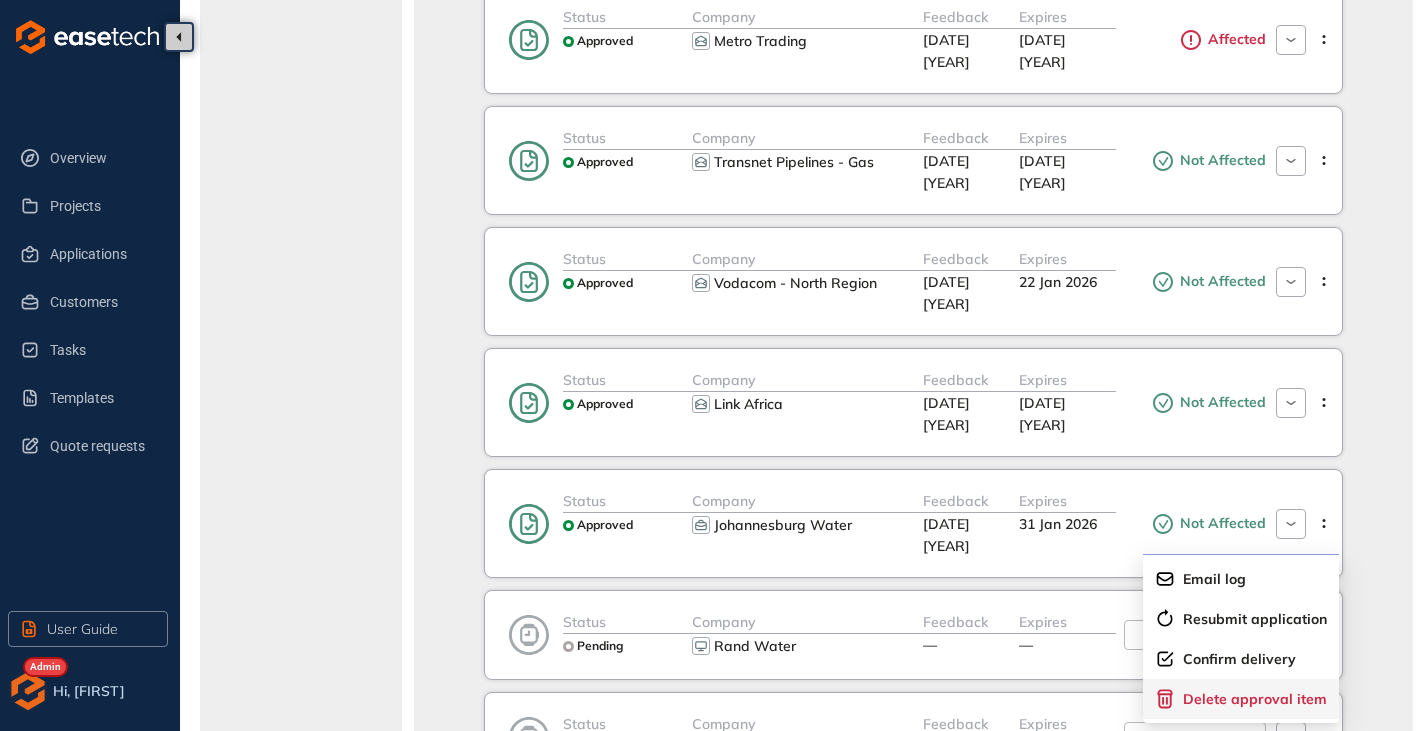 click on "Delete approval item" at bounding box center [1255, 699] 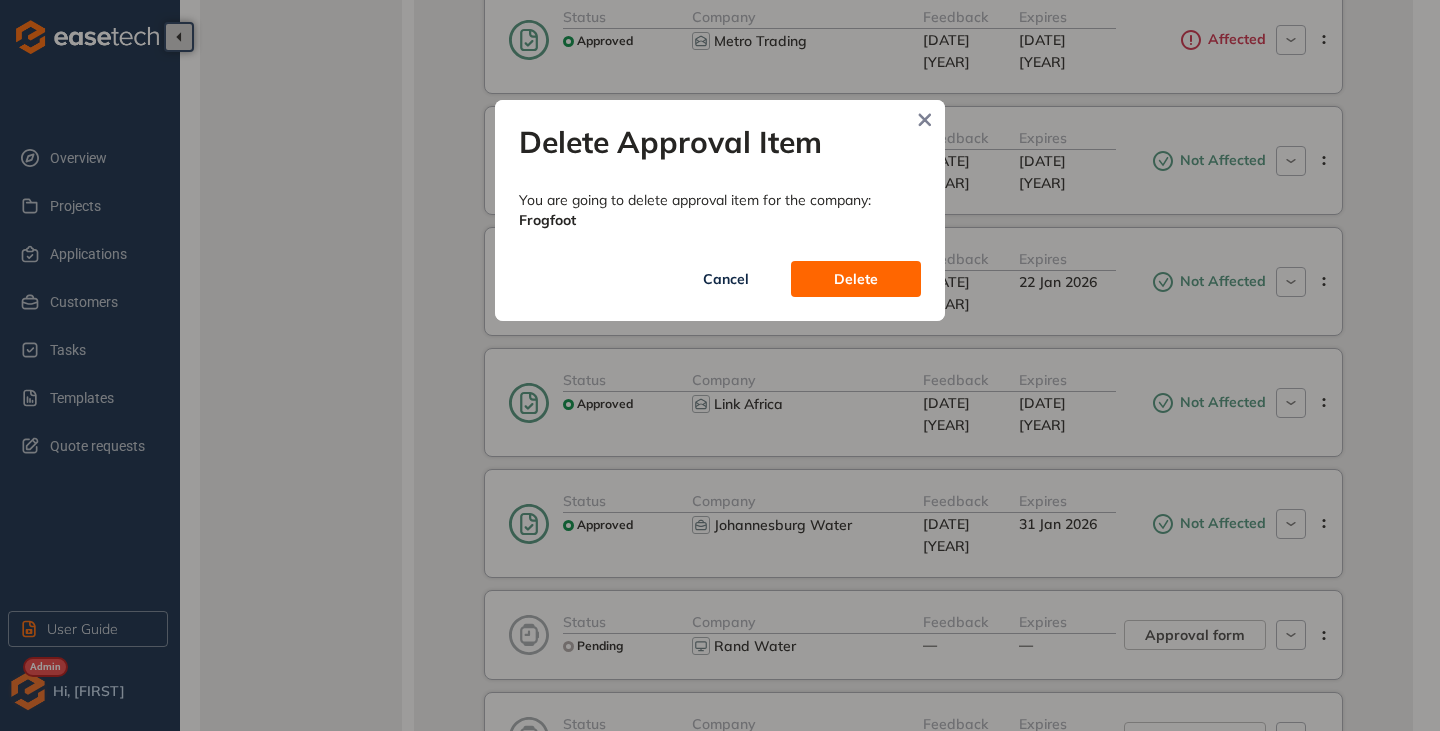 click on "Delete" at bounding box center [856, 279] 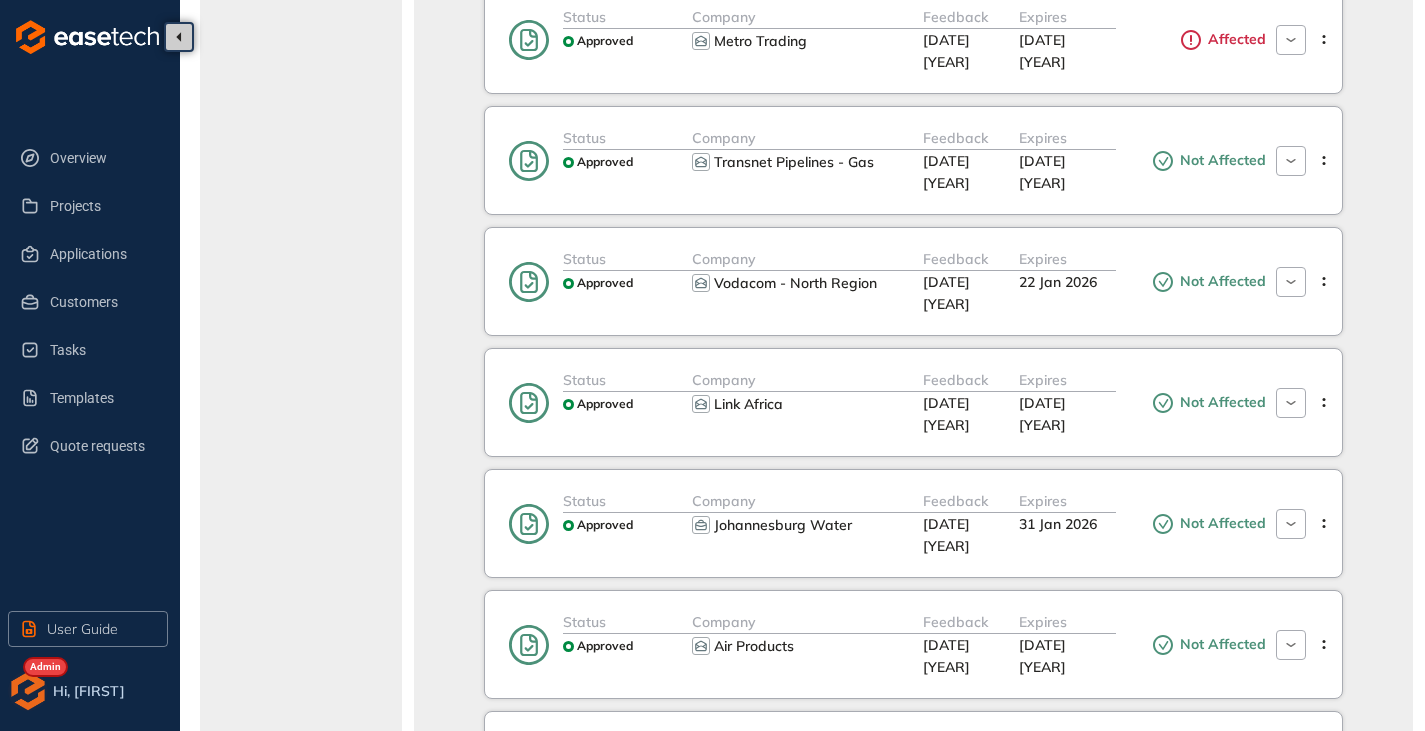 click 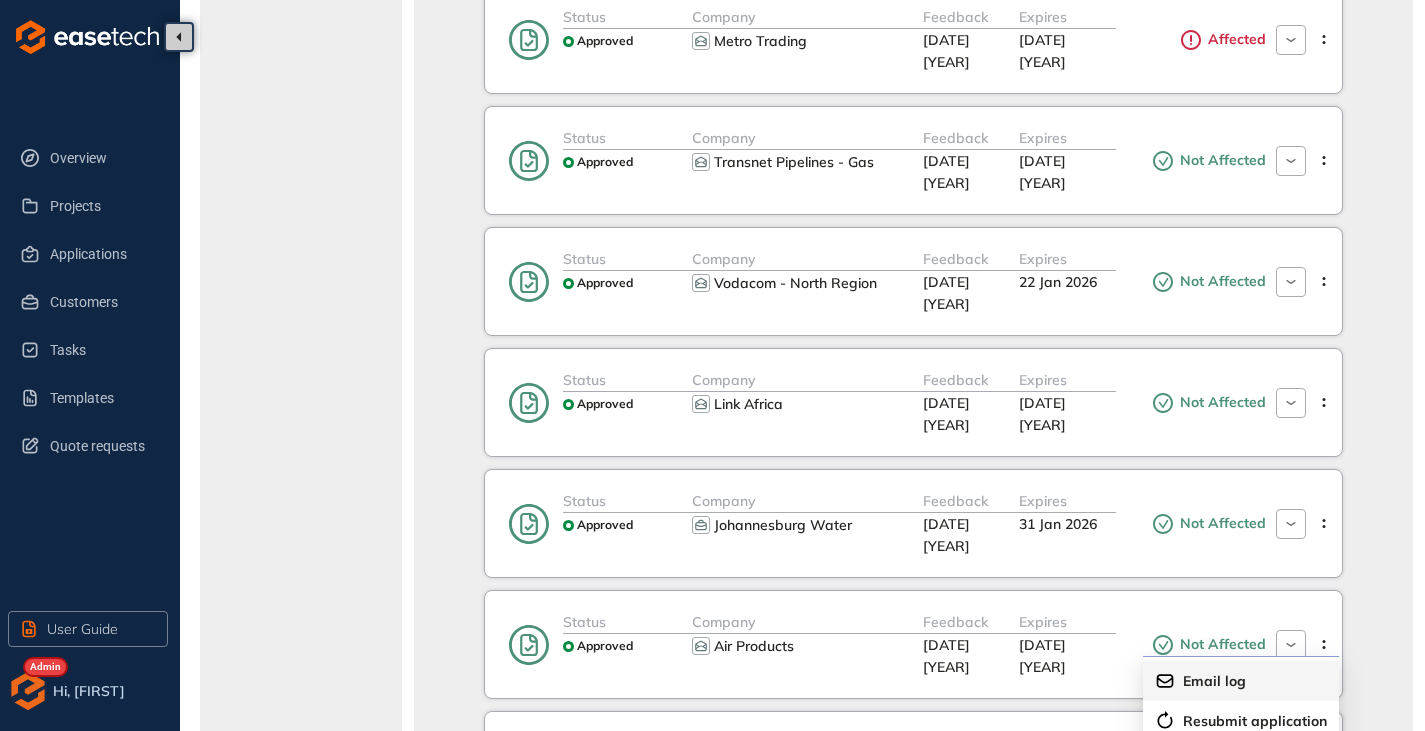 click on "Email log" at bounding box center (1214, 681) 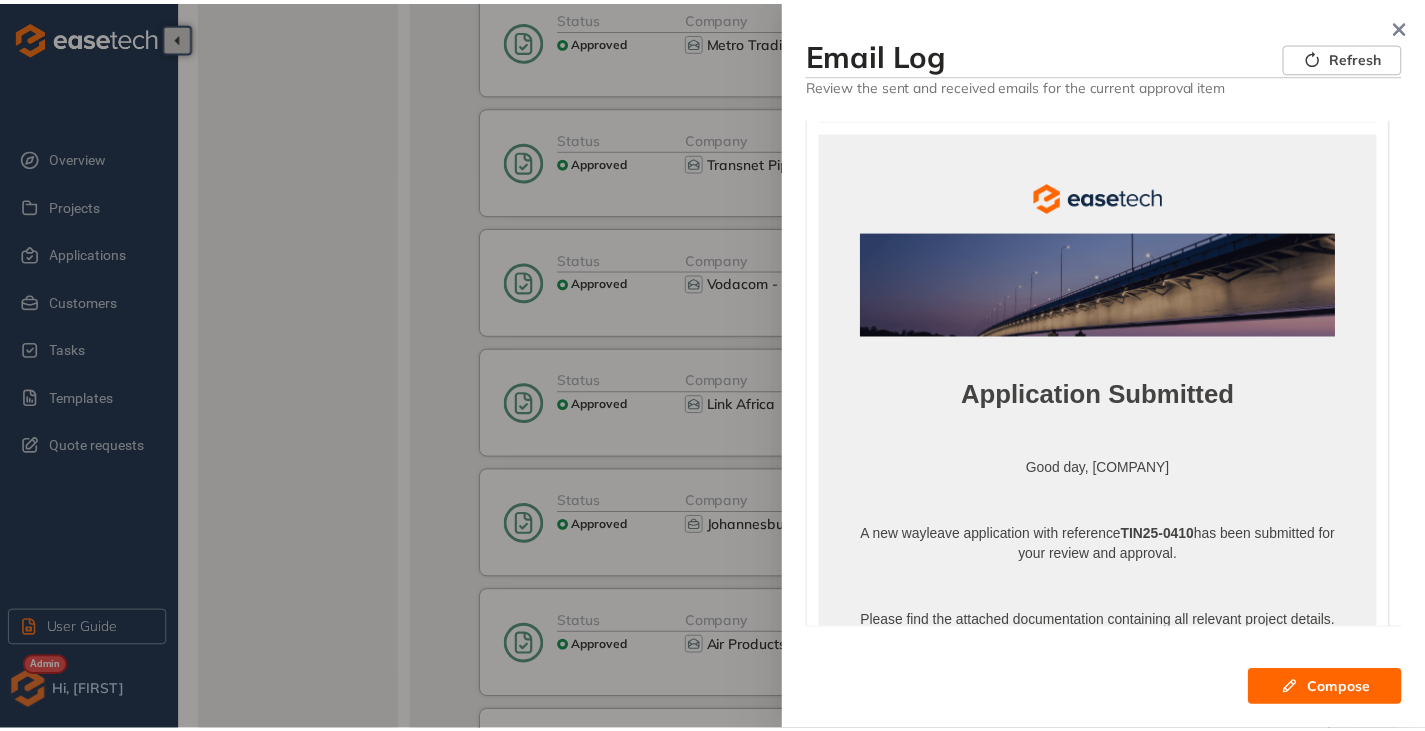 scroll, scrollTop: 0, scrollLeft: 0, axis: both 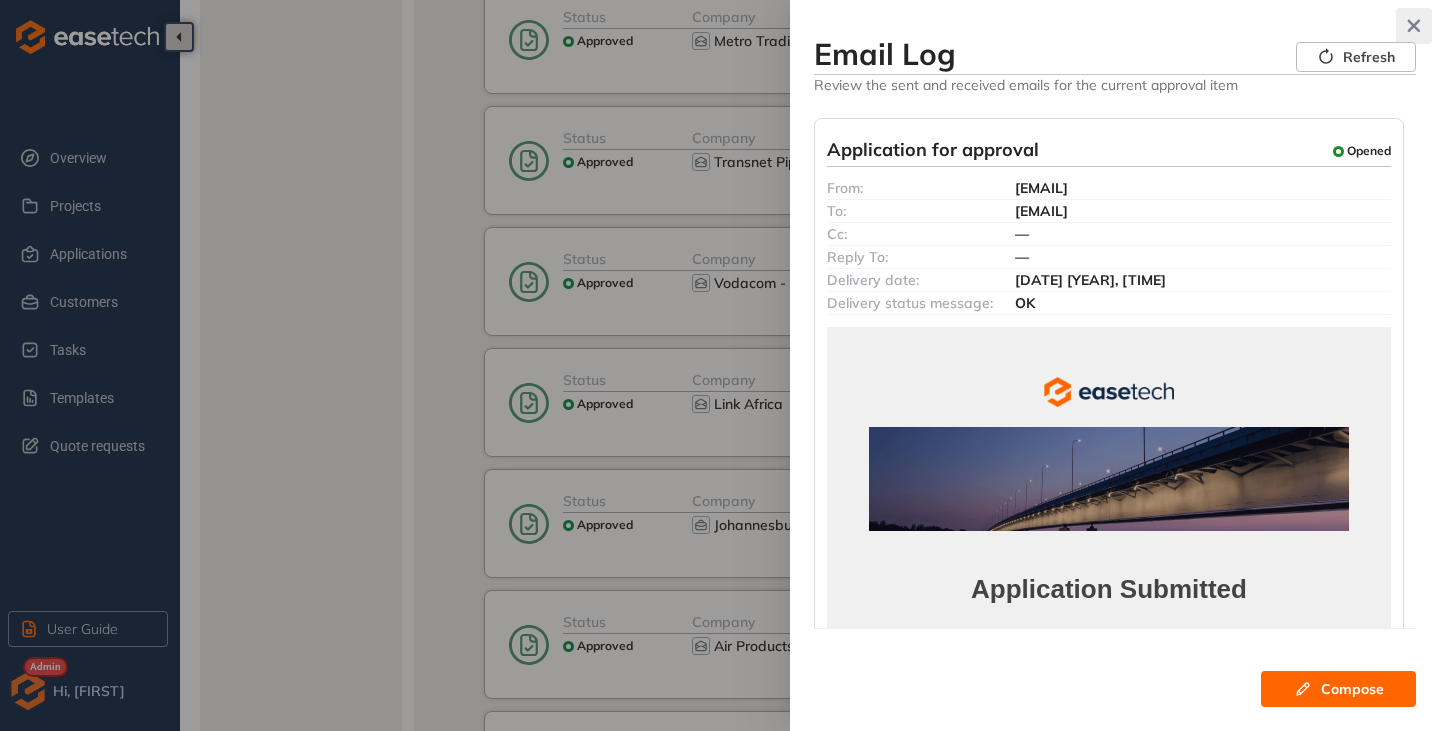 click 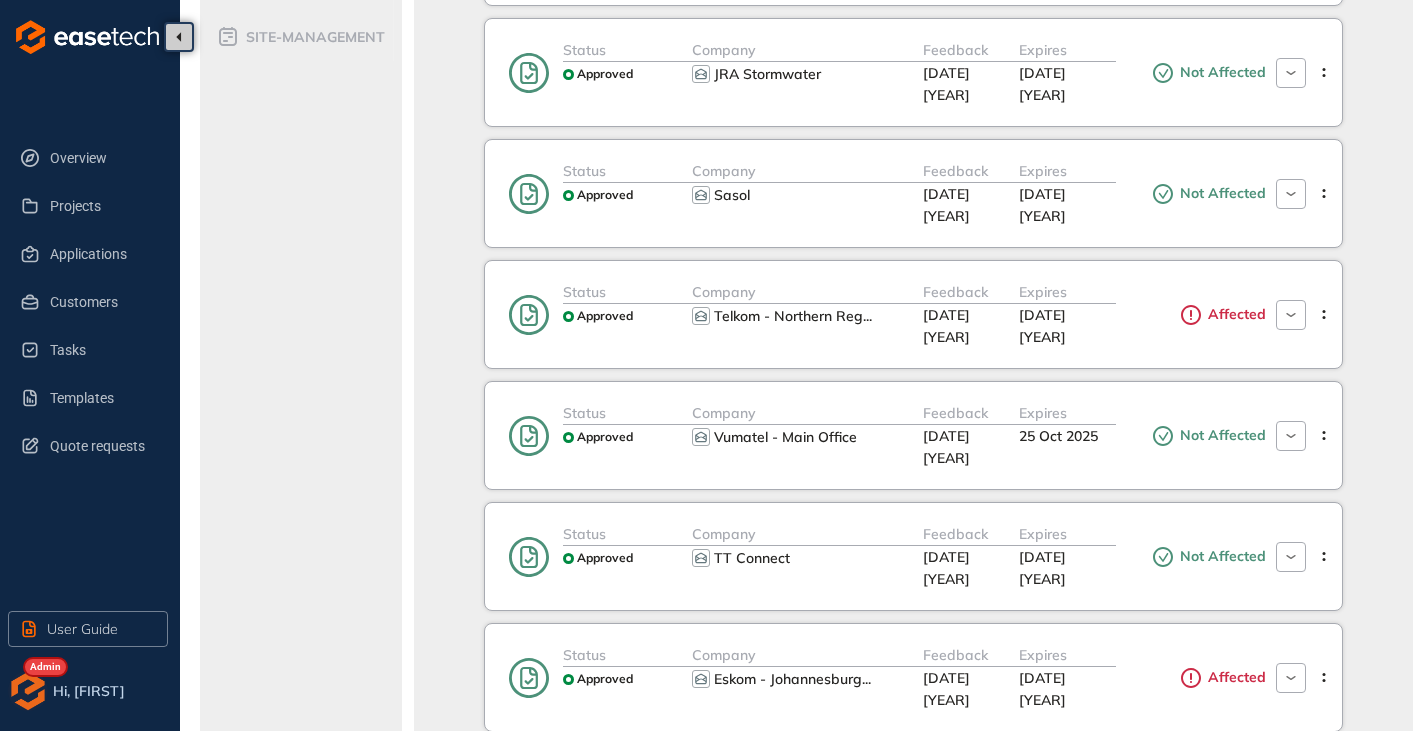 scroll, scrollTop: 100, scrollLeft: 0, axis: vertical 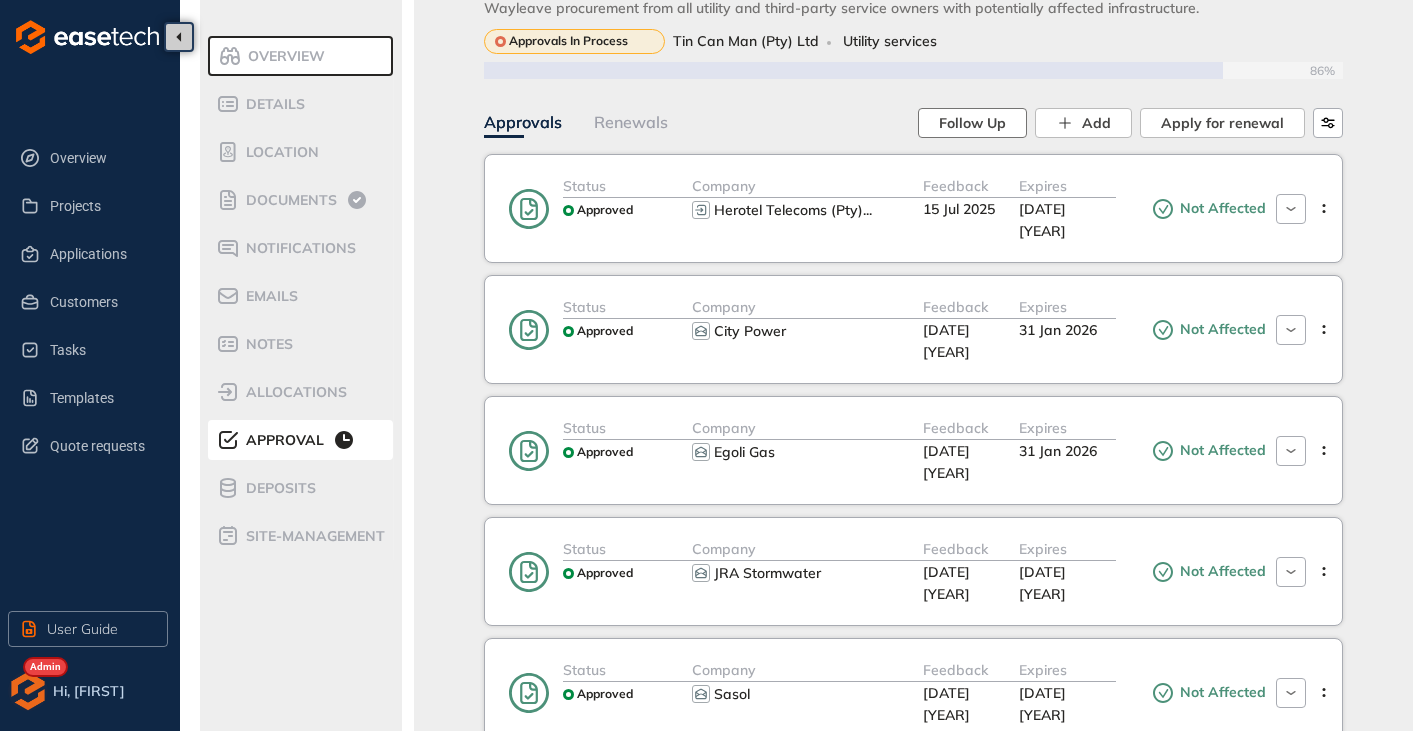 click on "Follow Up" at bounding box center (972, 123) 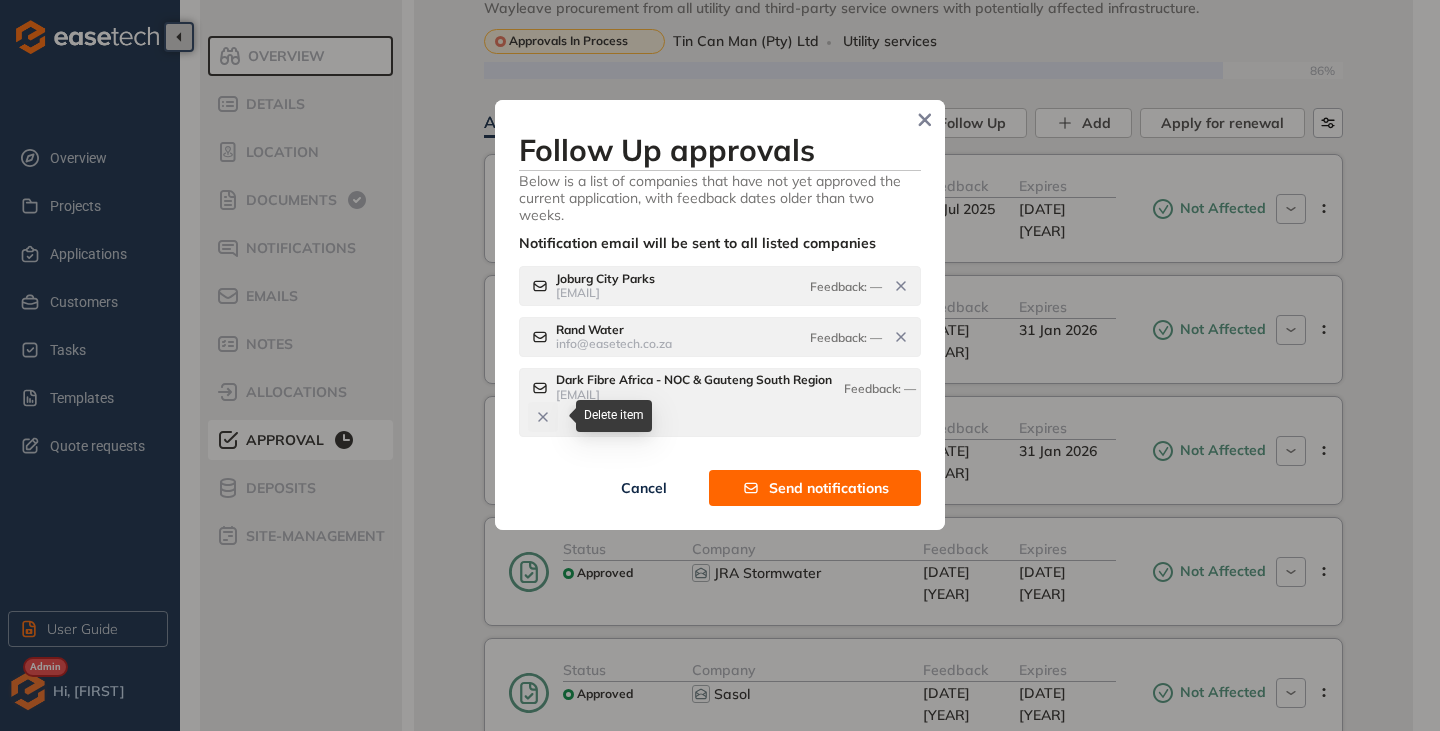 click 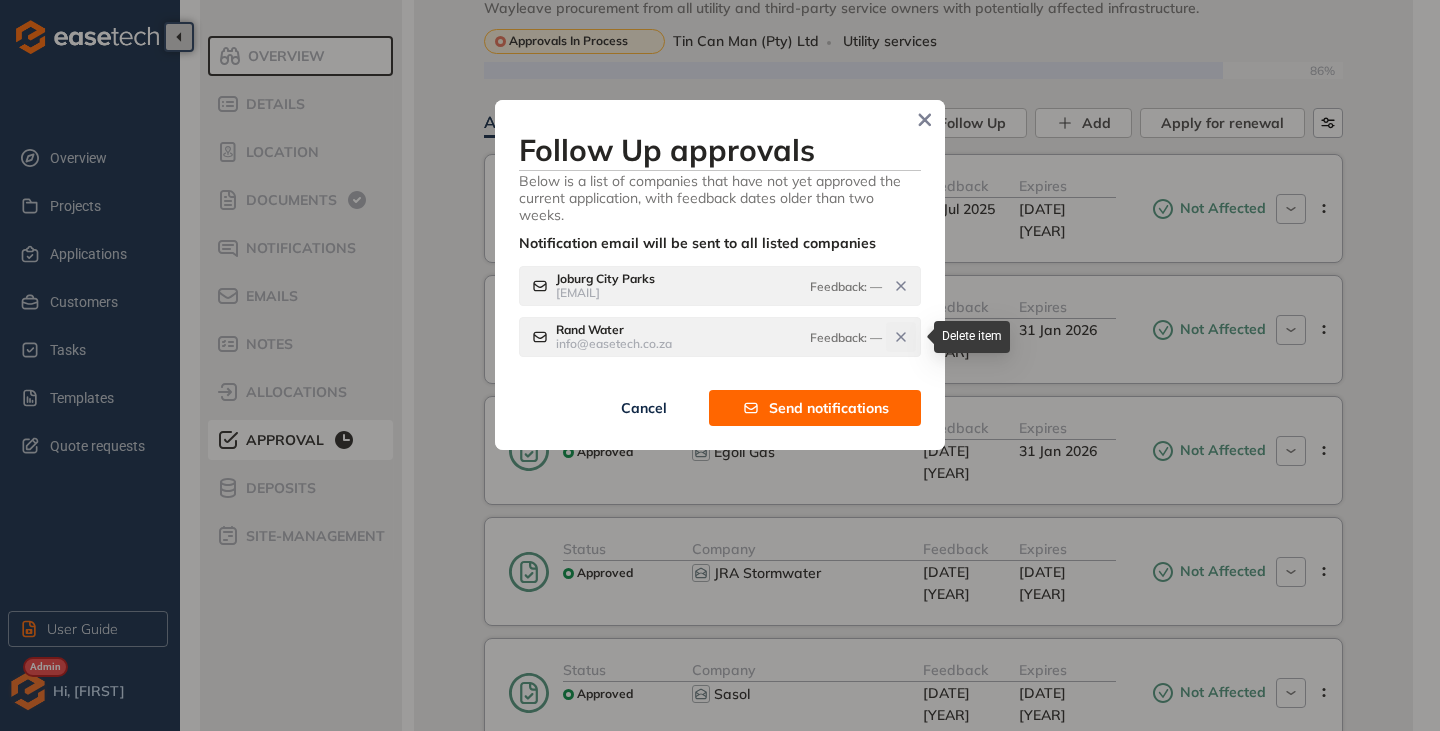 click 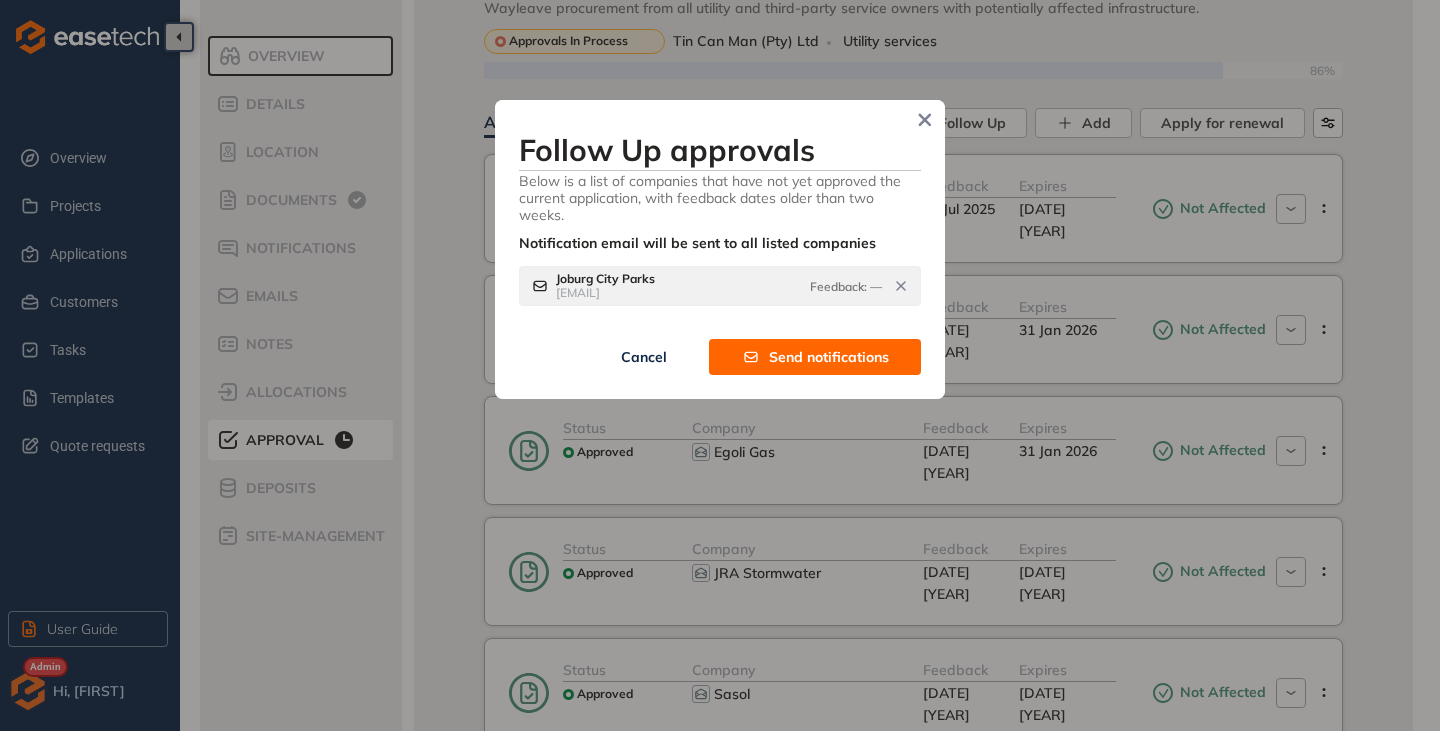 click on "Send notifications" at bounding box center (829, 357) 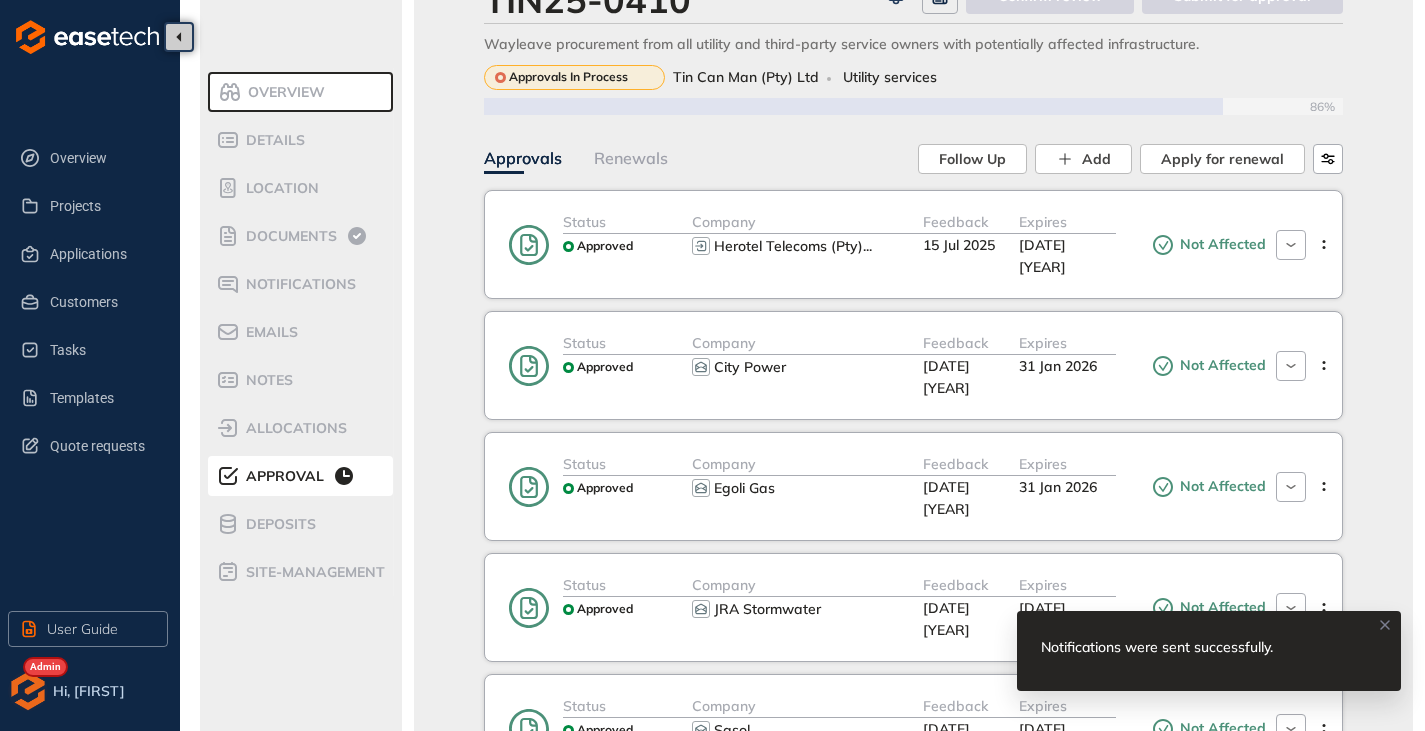 scroll, scrollTop: 0, scrollLeft: 0, axis: both 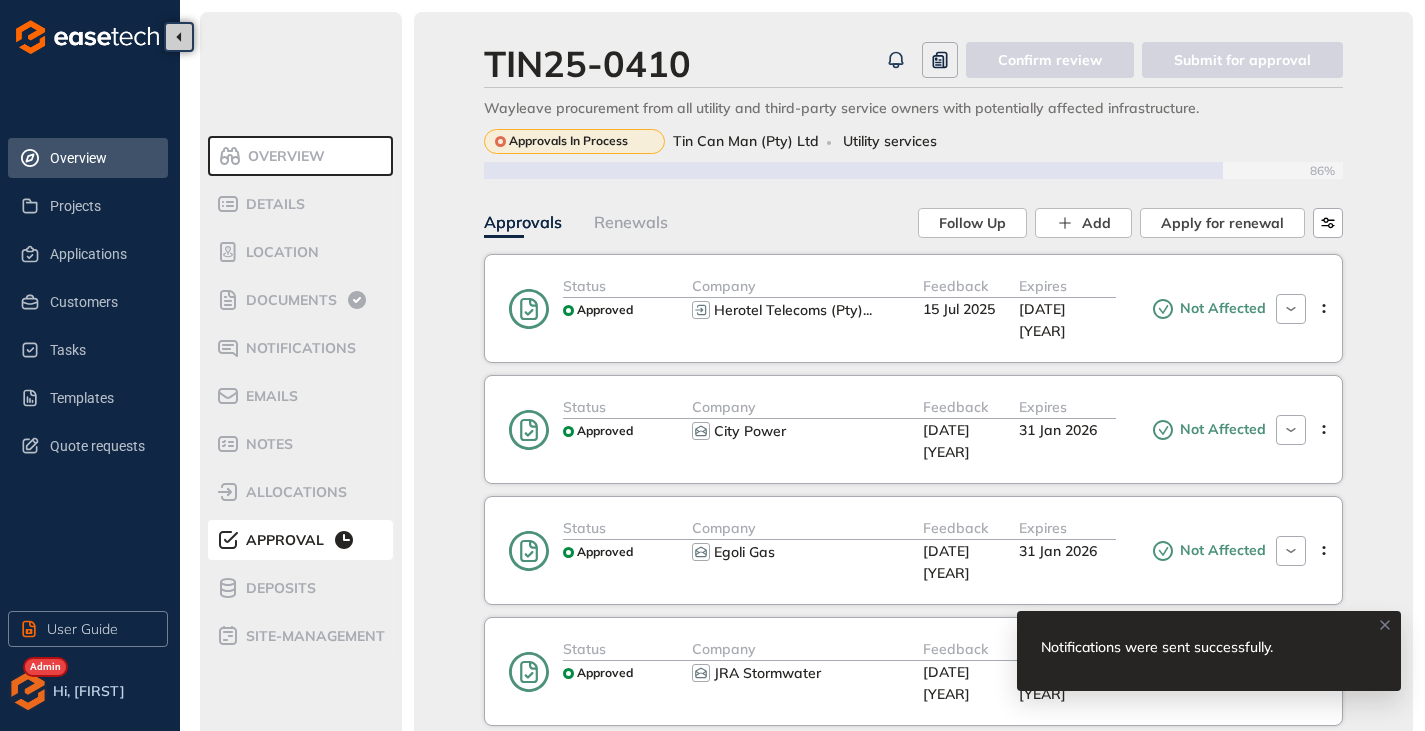 click on "Overview" at bounding box center (101, 158) 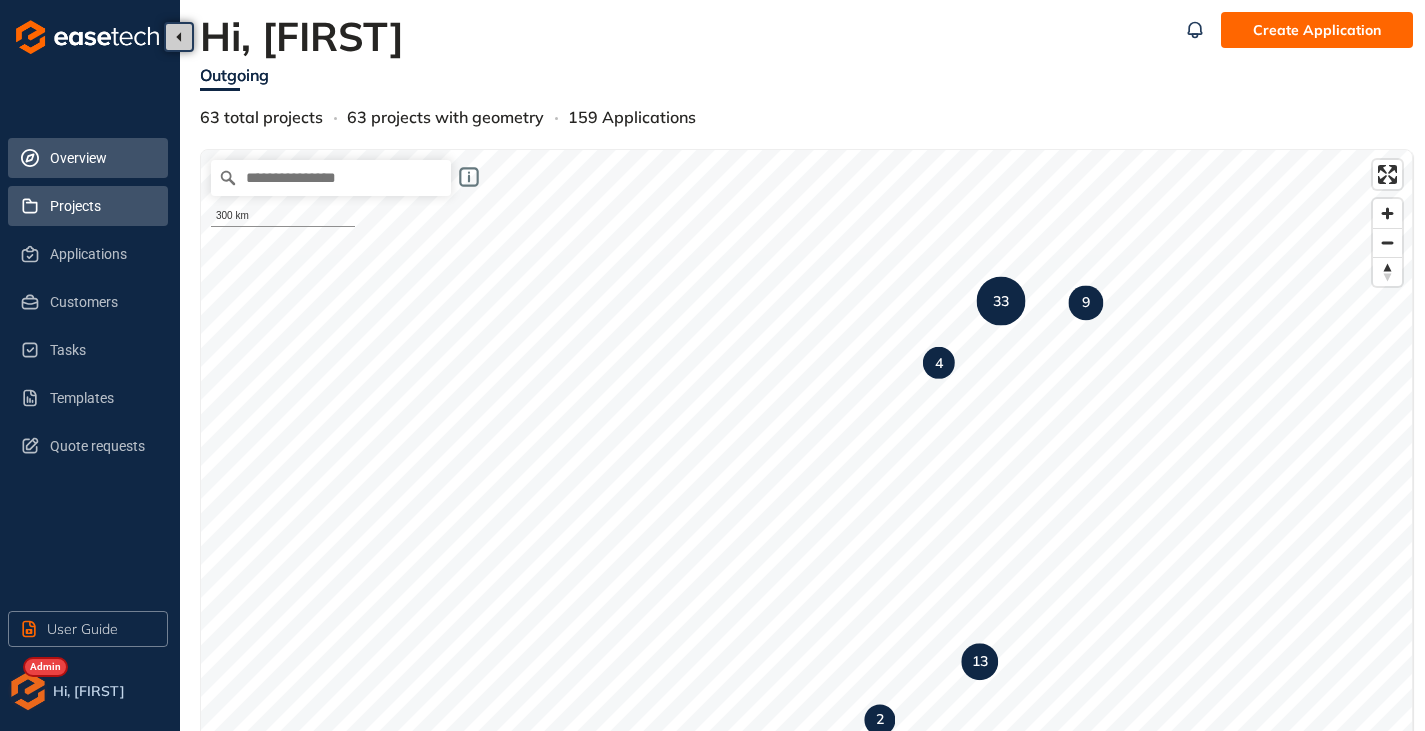 click on "Projects" at bounding box center (101, 206) 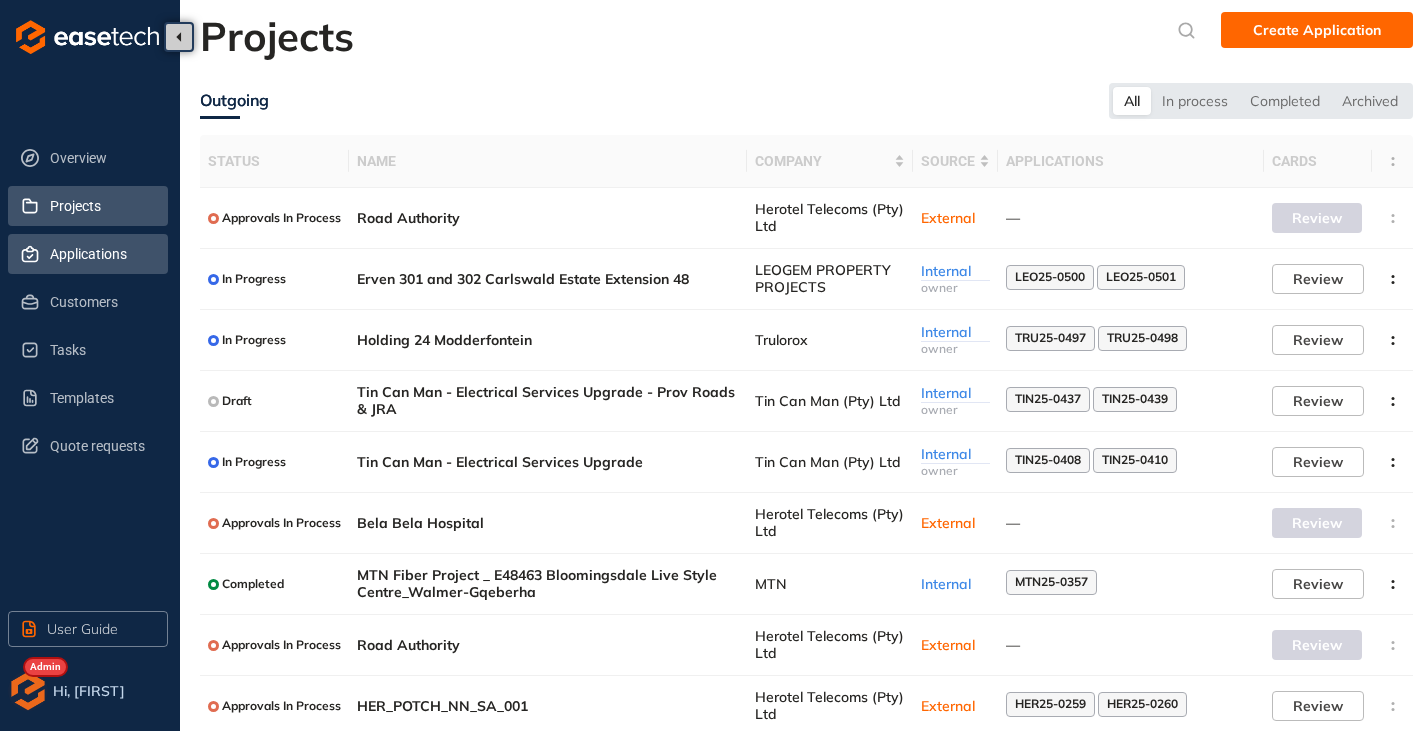 click on "Applications" at bounding box center [101, 254] 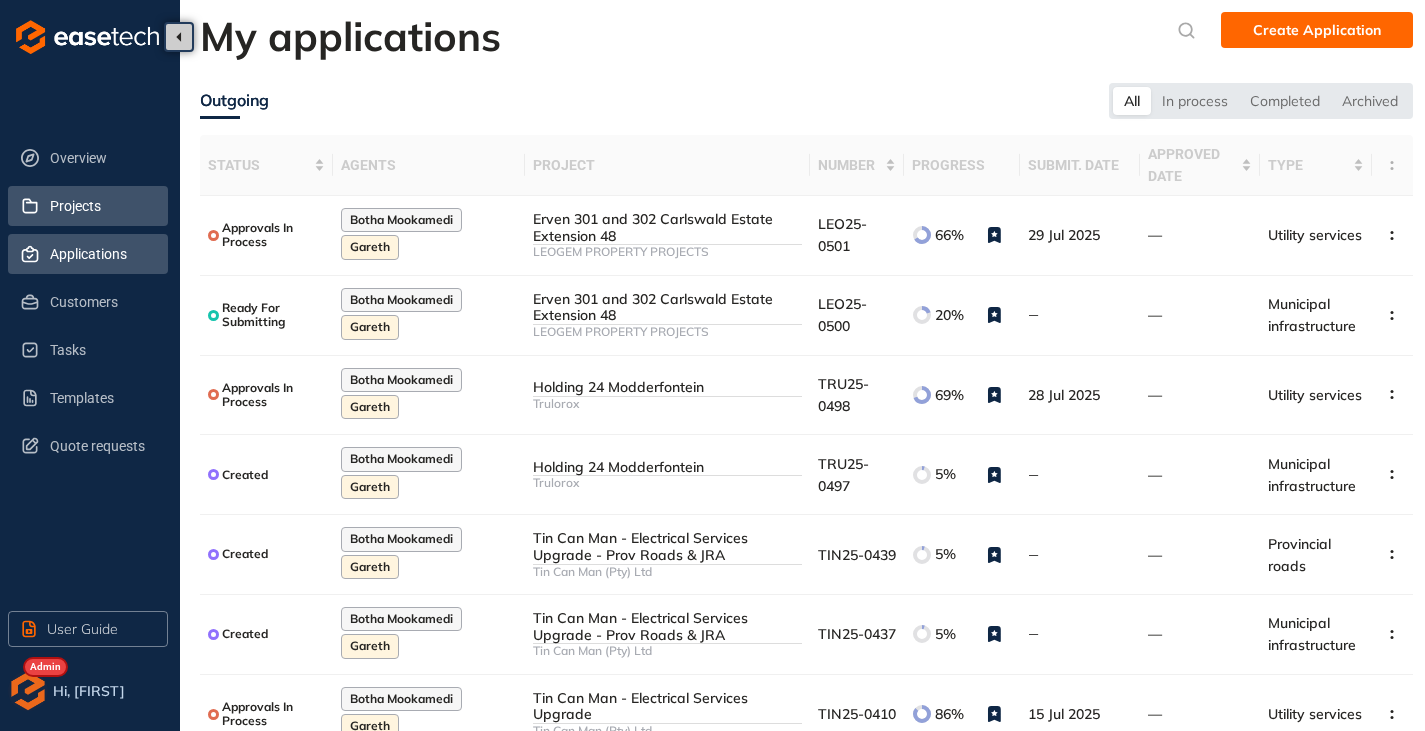 click on "Projects" at bounding box center [101, 206] 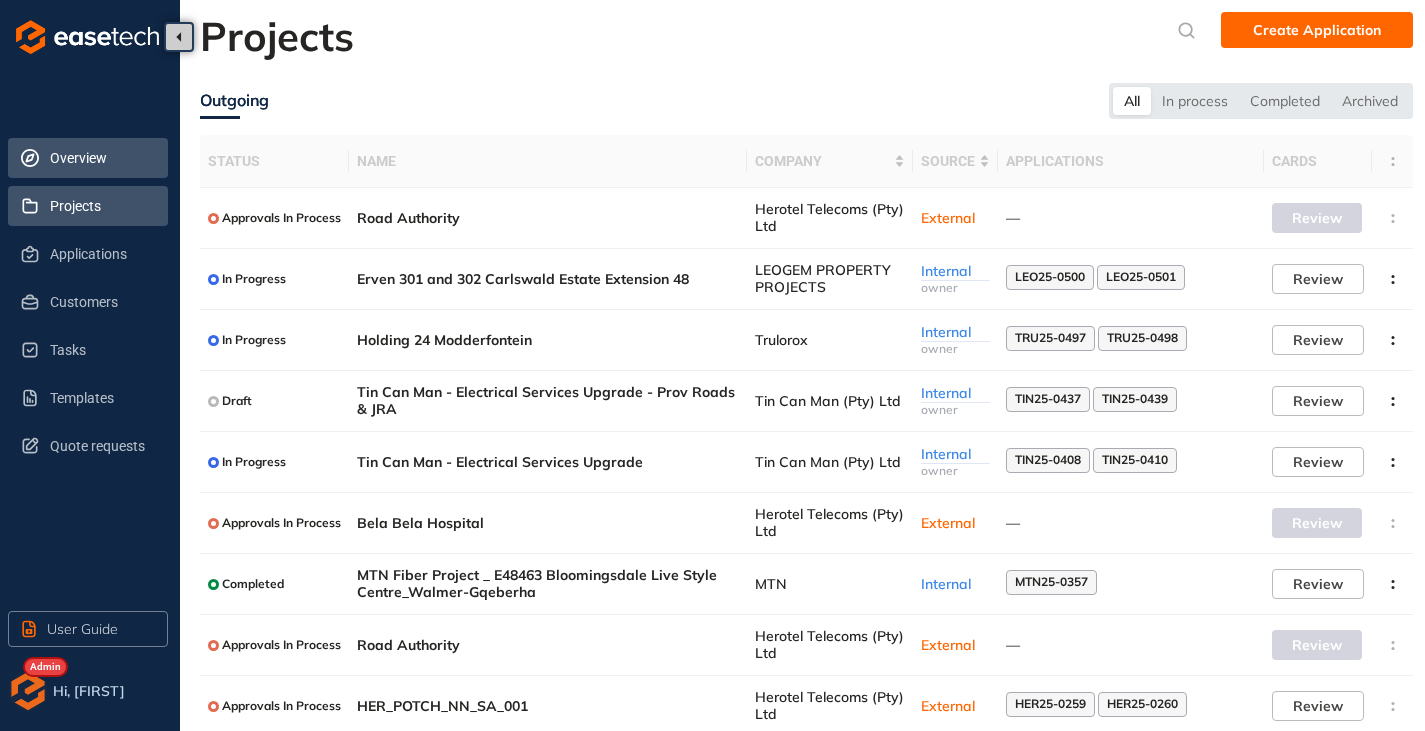 click on "Overview" at bounding box center (101, 158) 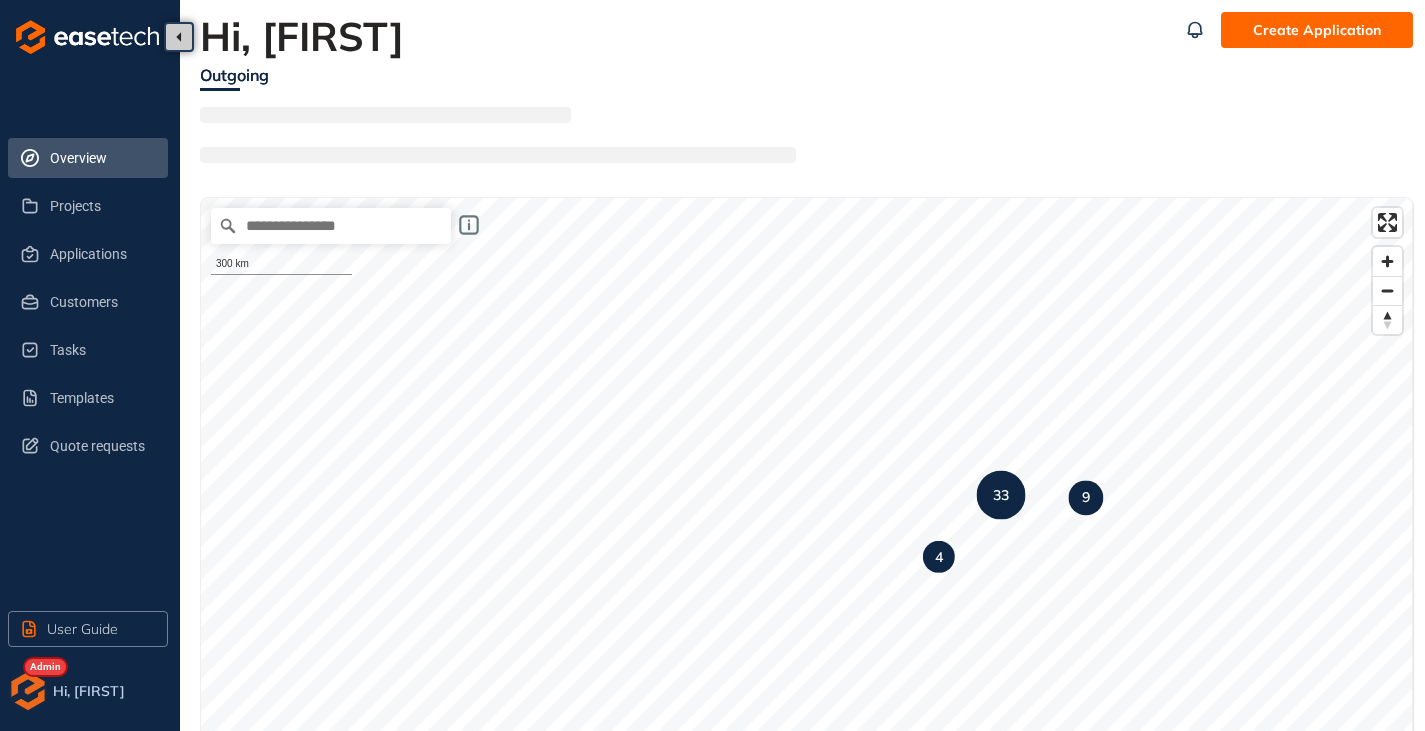 click at bounding box center (28, 691) 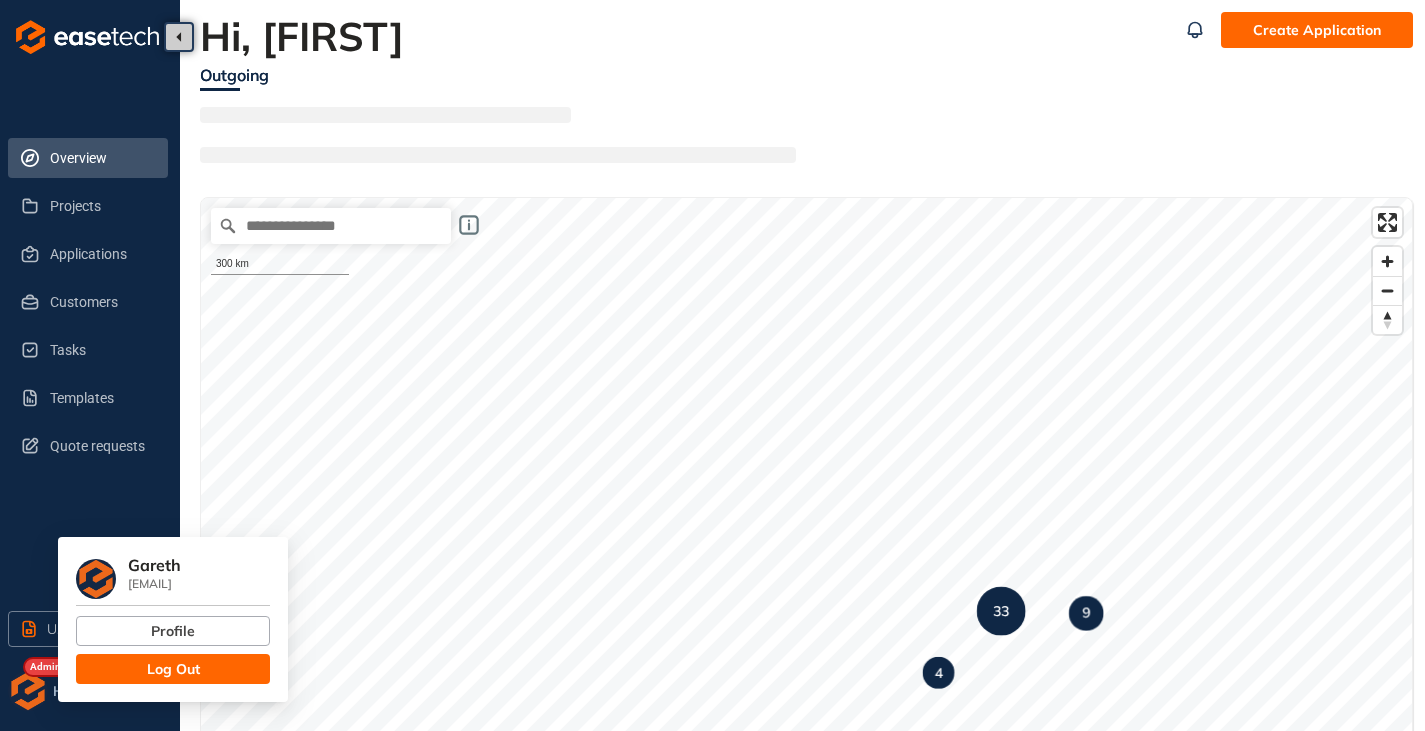 click on "Log Out" at bounding box center [173, 669] 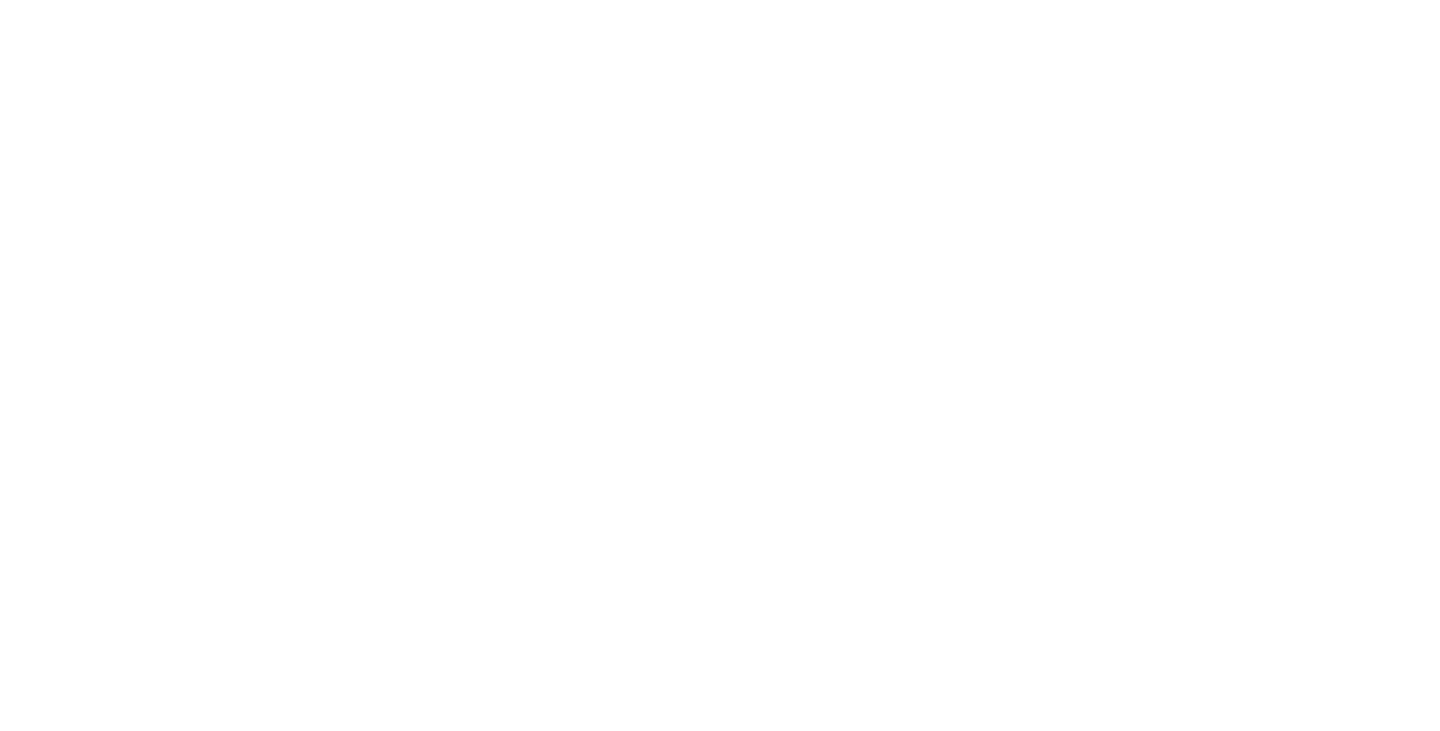 scroll, scrollTop: 0, scrollLeft: 0, axis: both 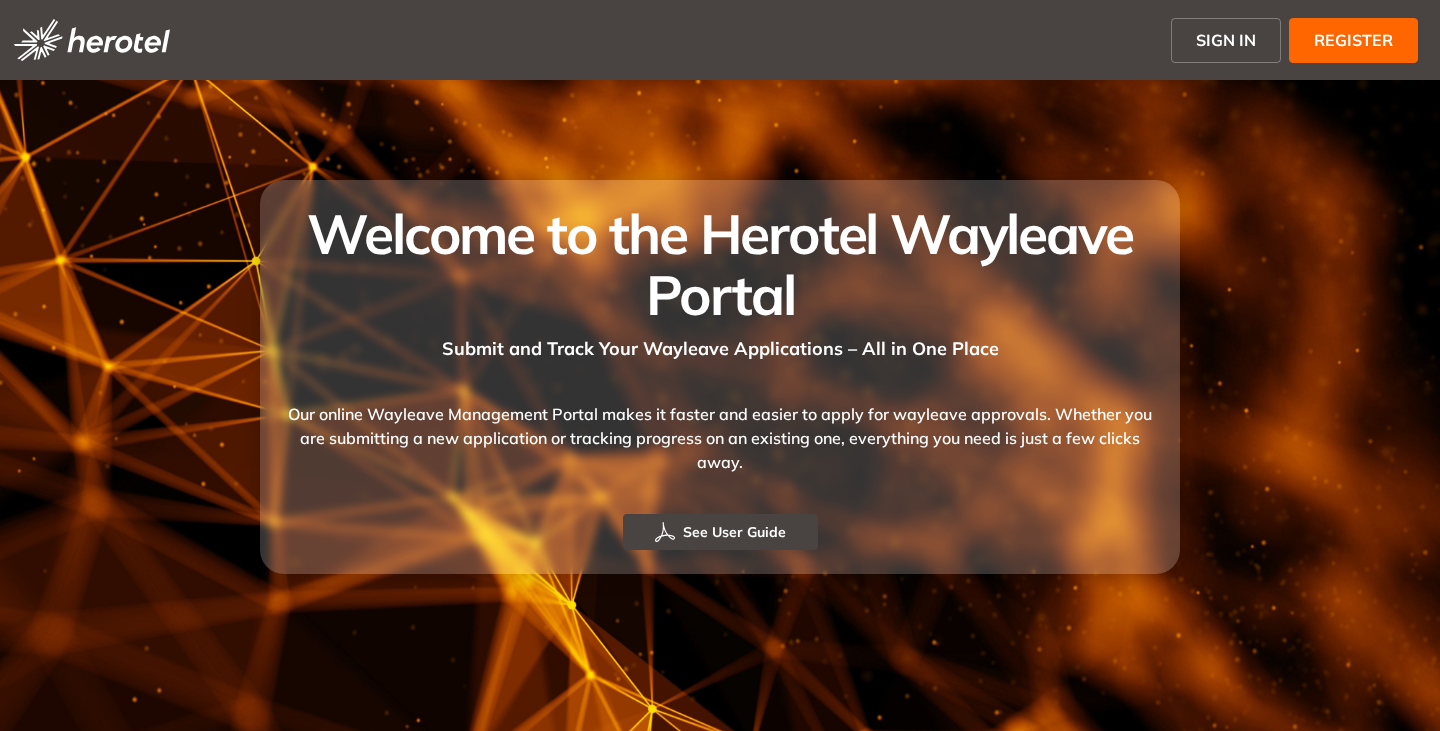 click on "SIGN IN" at bounding box center (1226, 40) 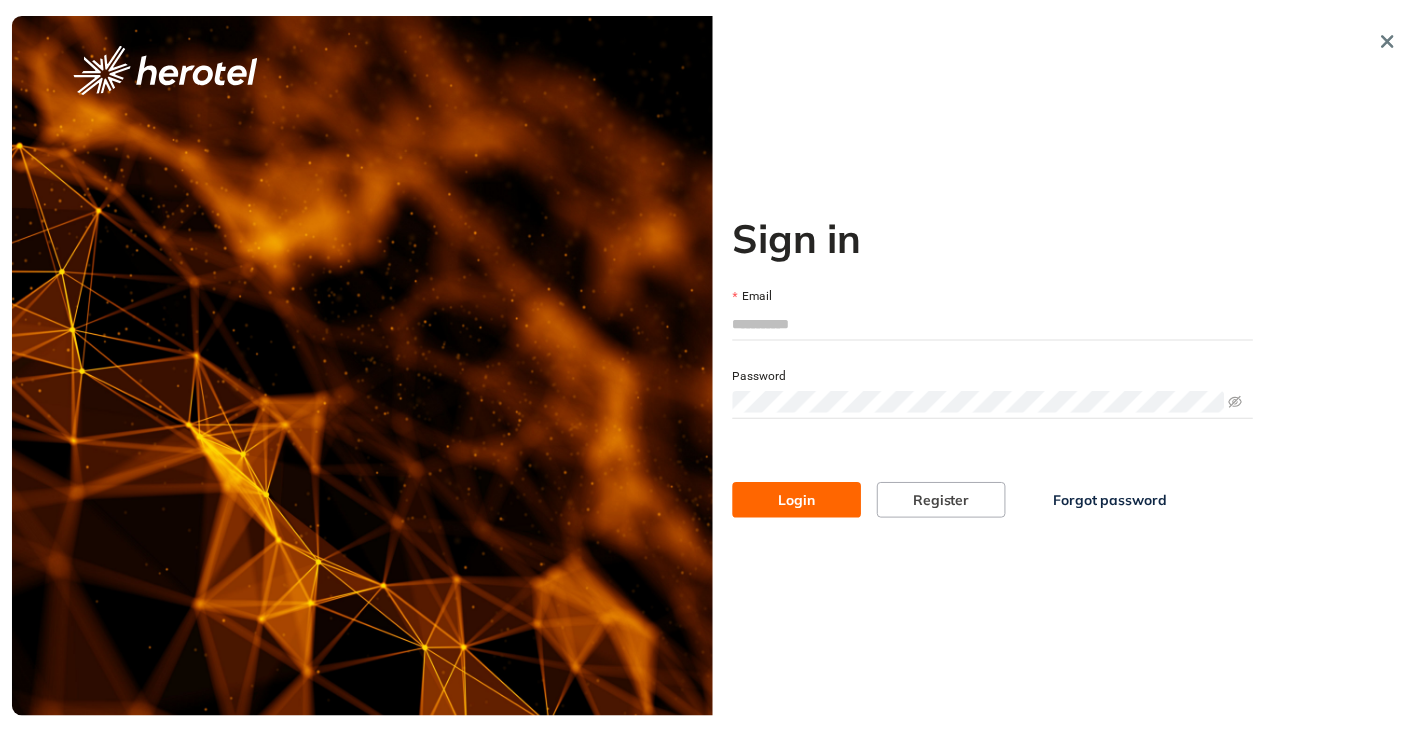scroll, scrollTop: 0, scrollLeft: 0, axis: both 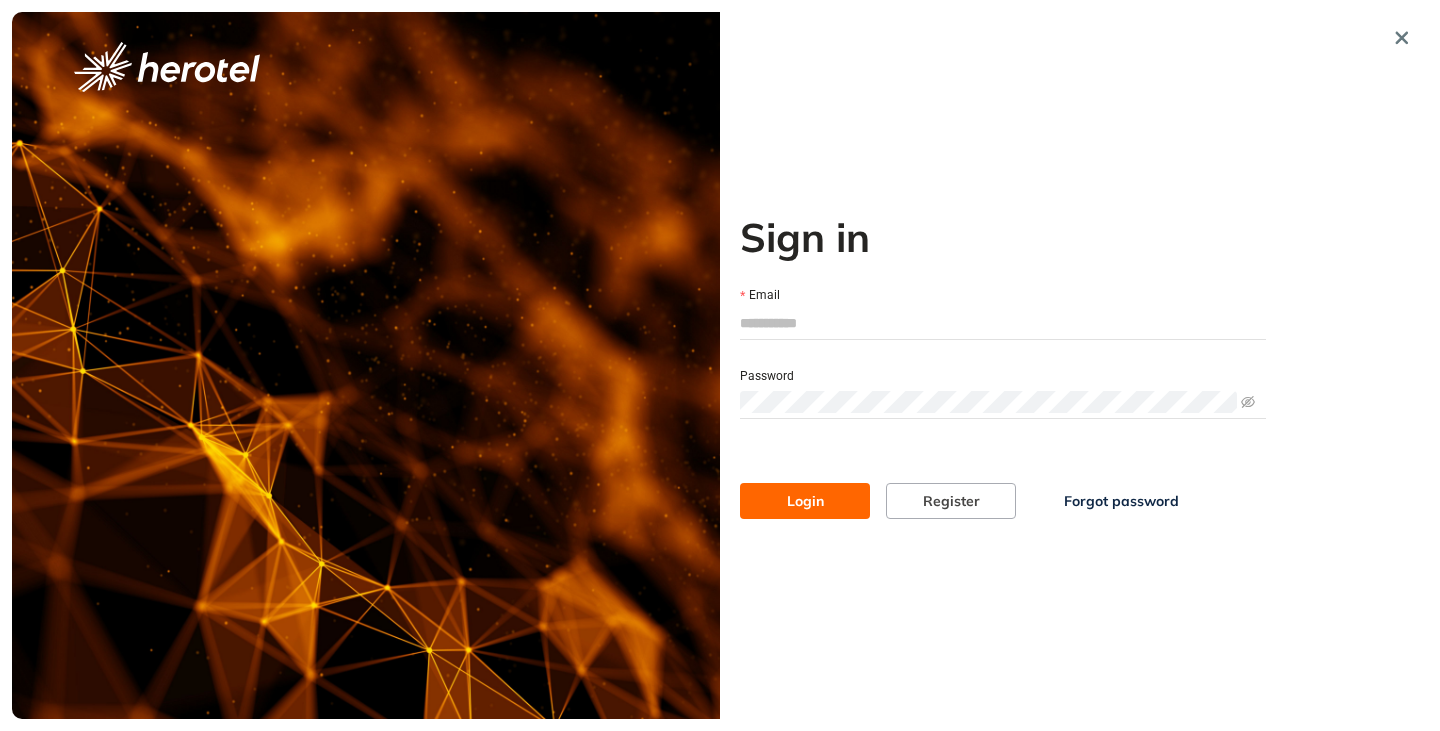 drag, startPoint x: 774, startPoint y: 330, endPoint x: 789, endPoint y: 341, distance: 18.601076 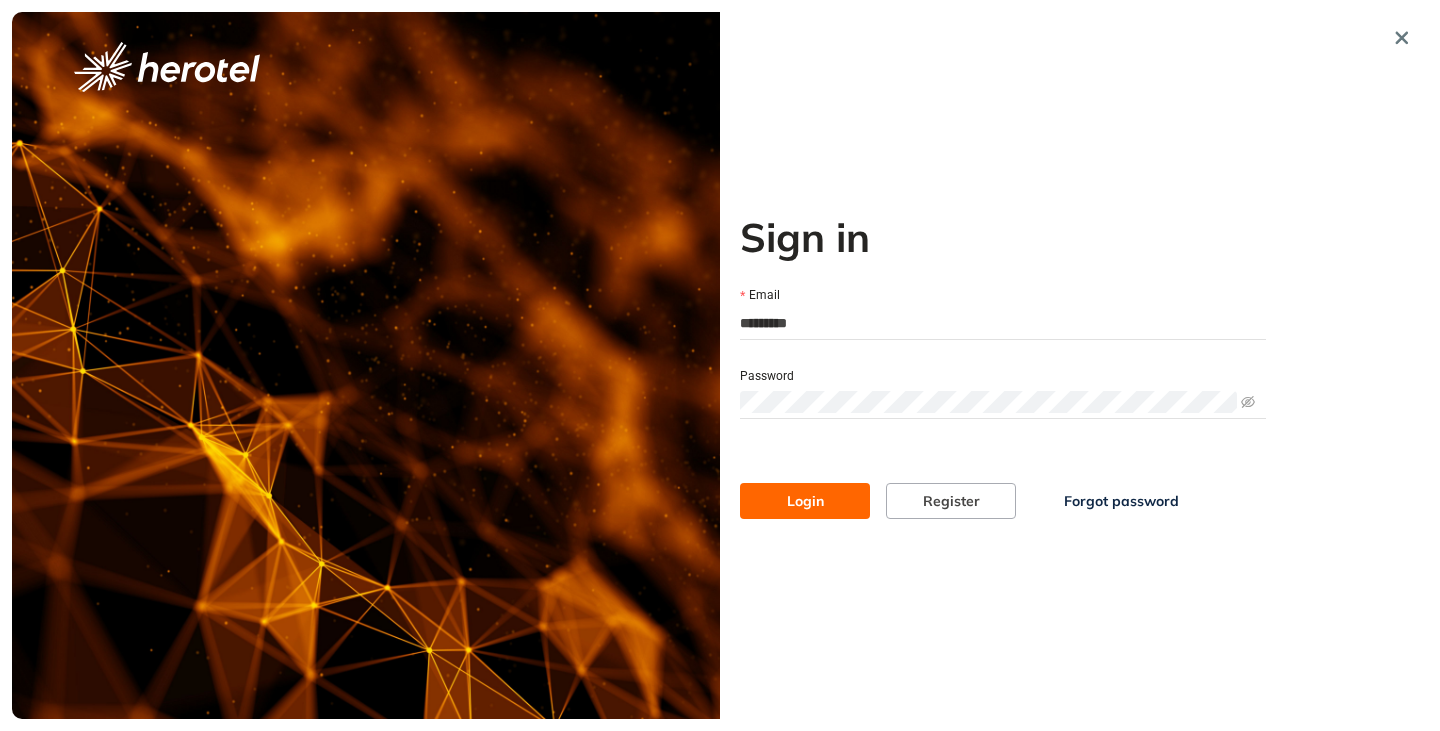 type on "**********" 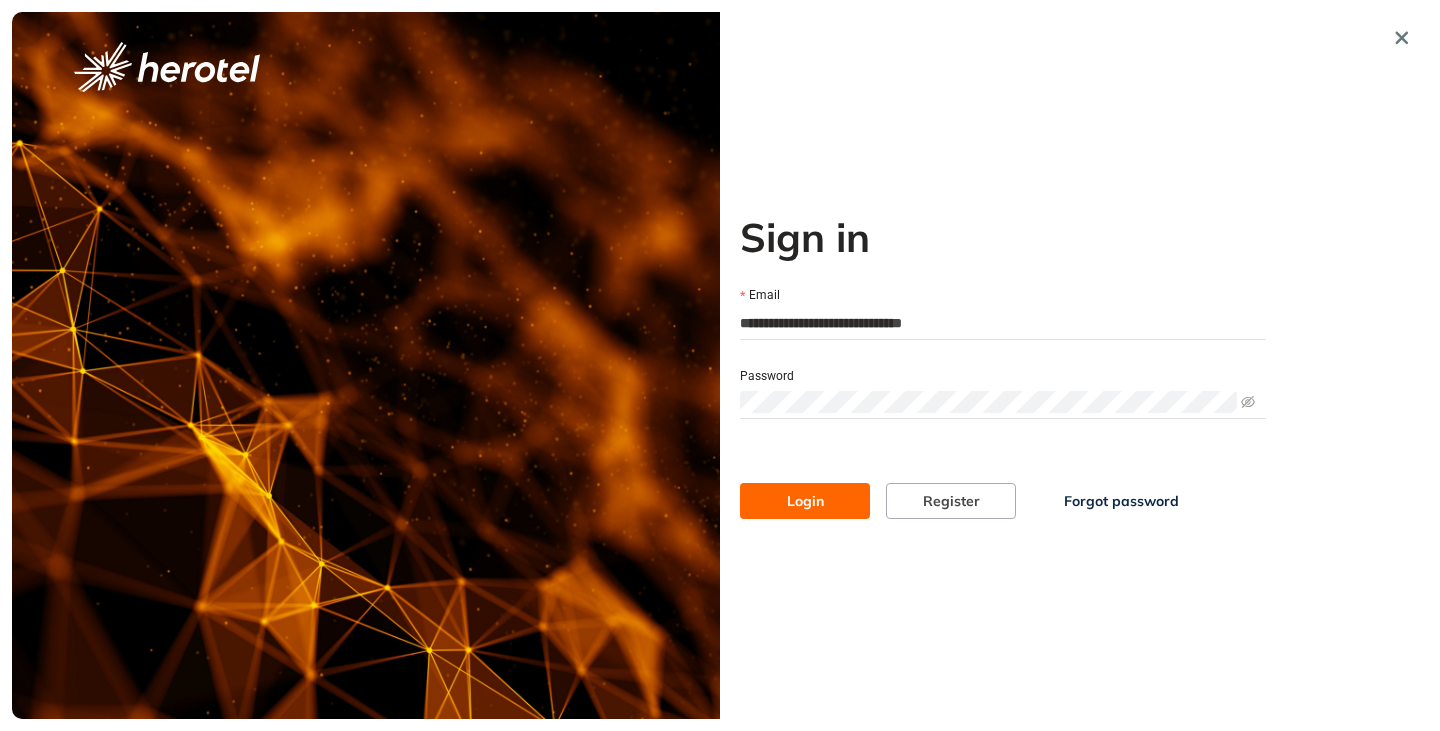 click on "Login" at bounding box center [805, 501] 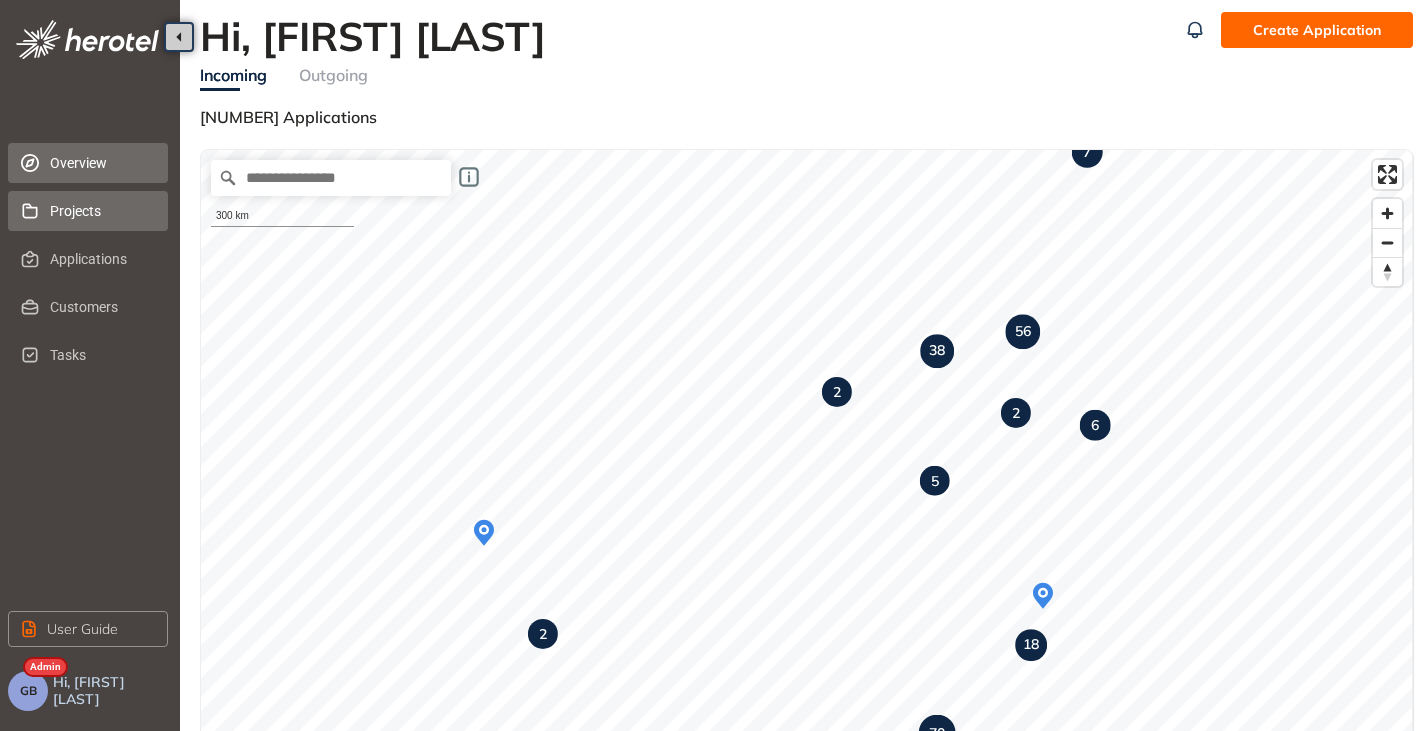 click on "Projects" at bounding box center [101, 211] 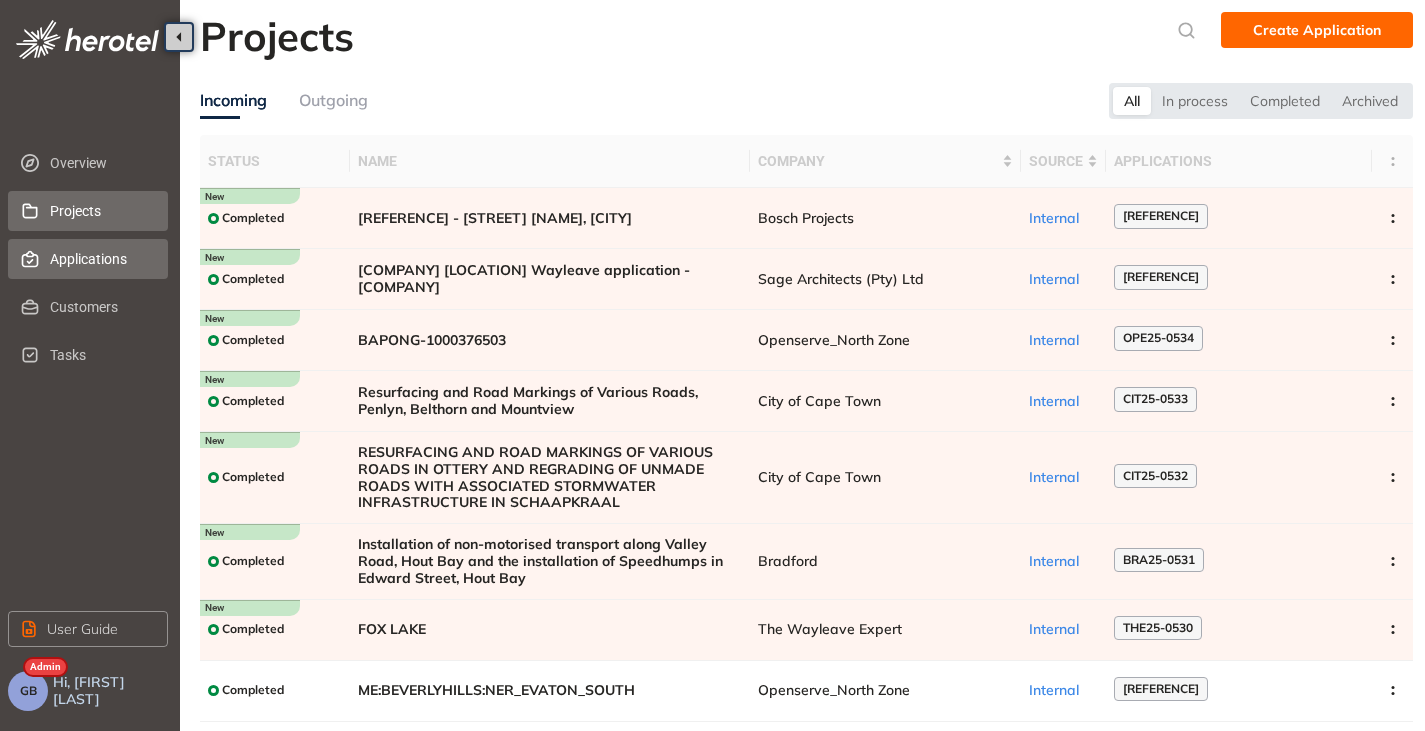 click on "Applications" at bounding box center (101, 259) 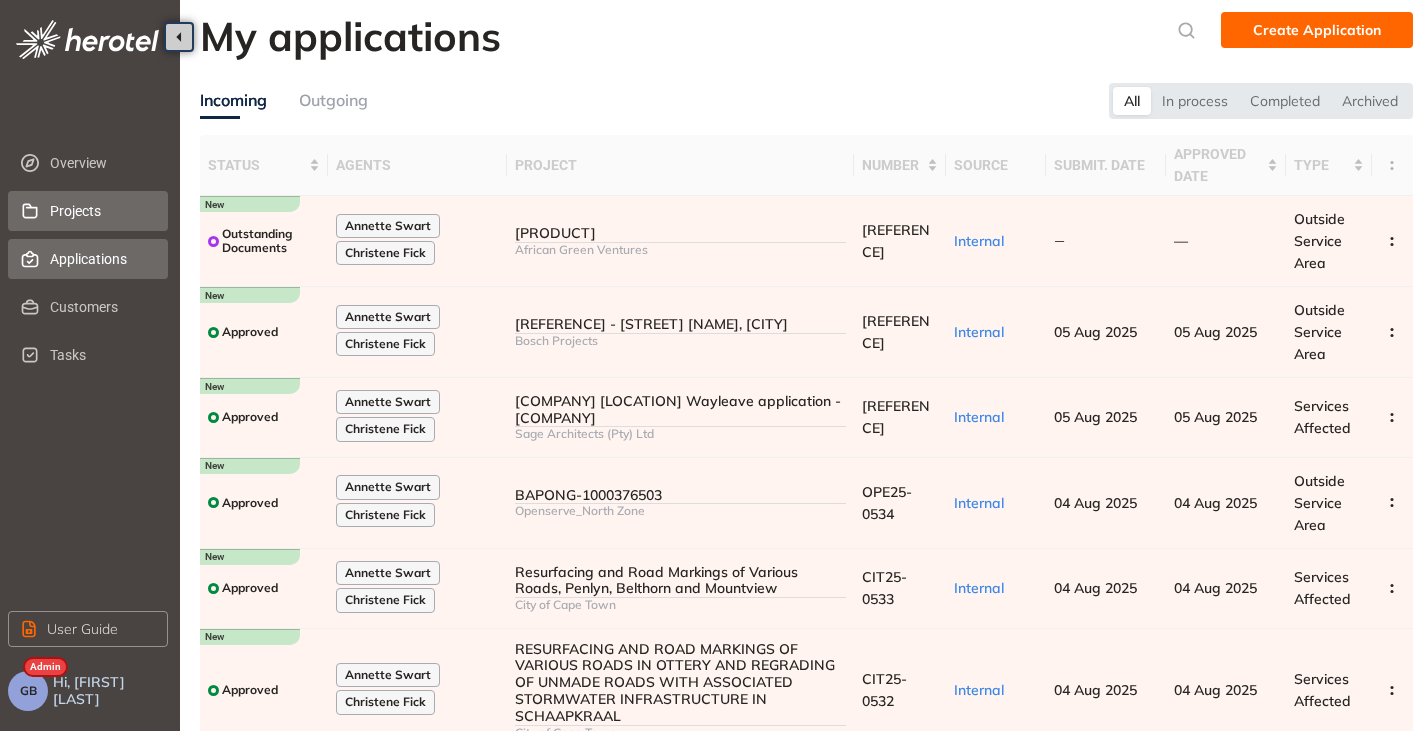 click on "Projects" at bounding box center (101, 211) 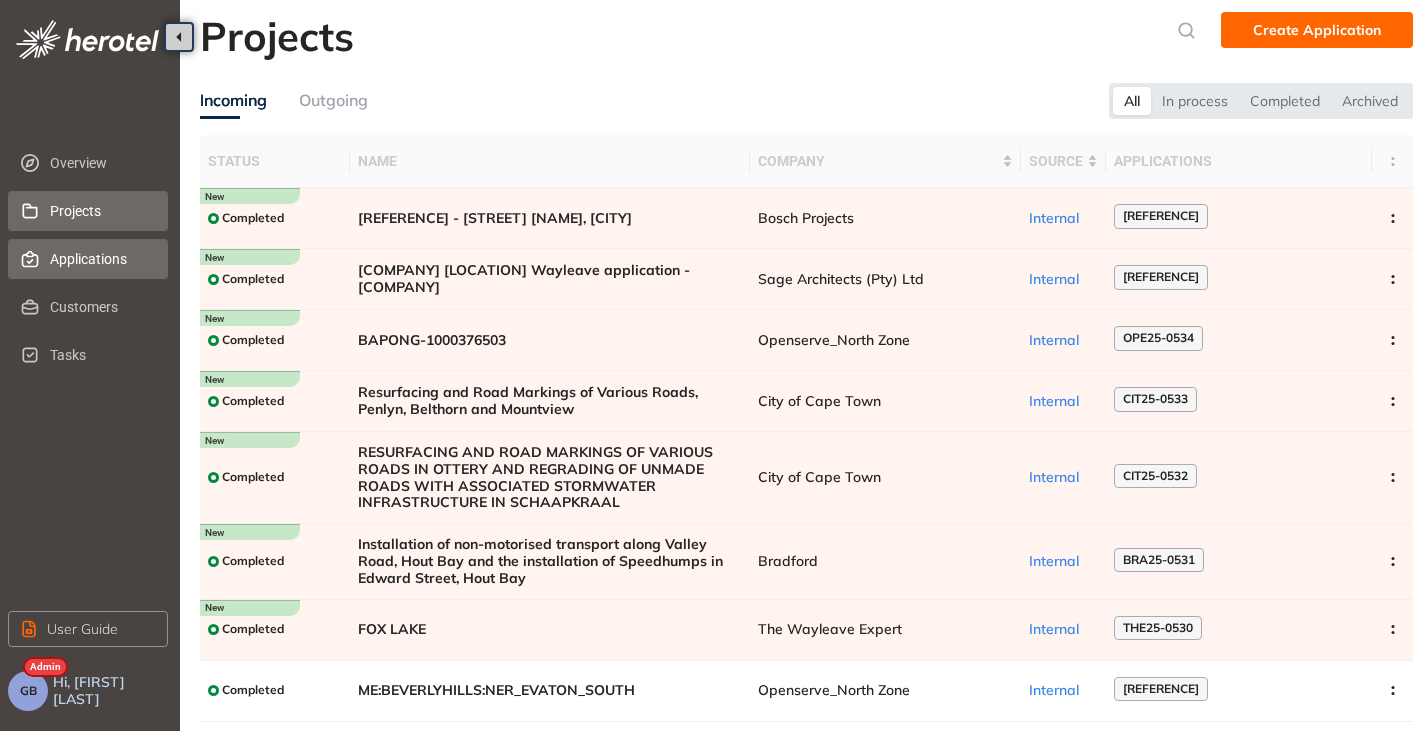 click on "Applications" at bounding box center (101, 259) 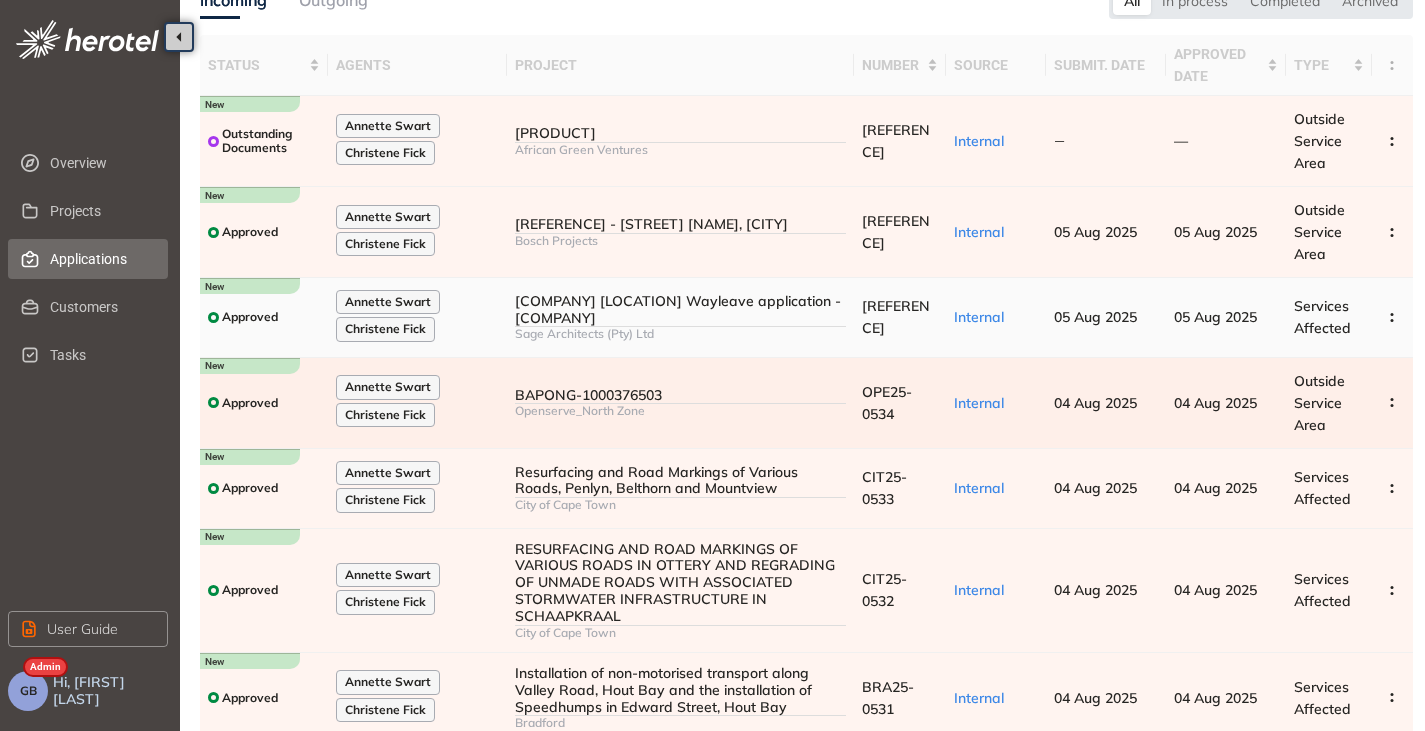 scroll, scrollTop: 0, scrollLeft: 0, axis: both 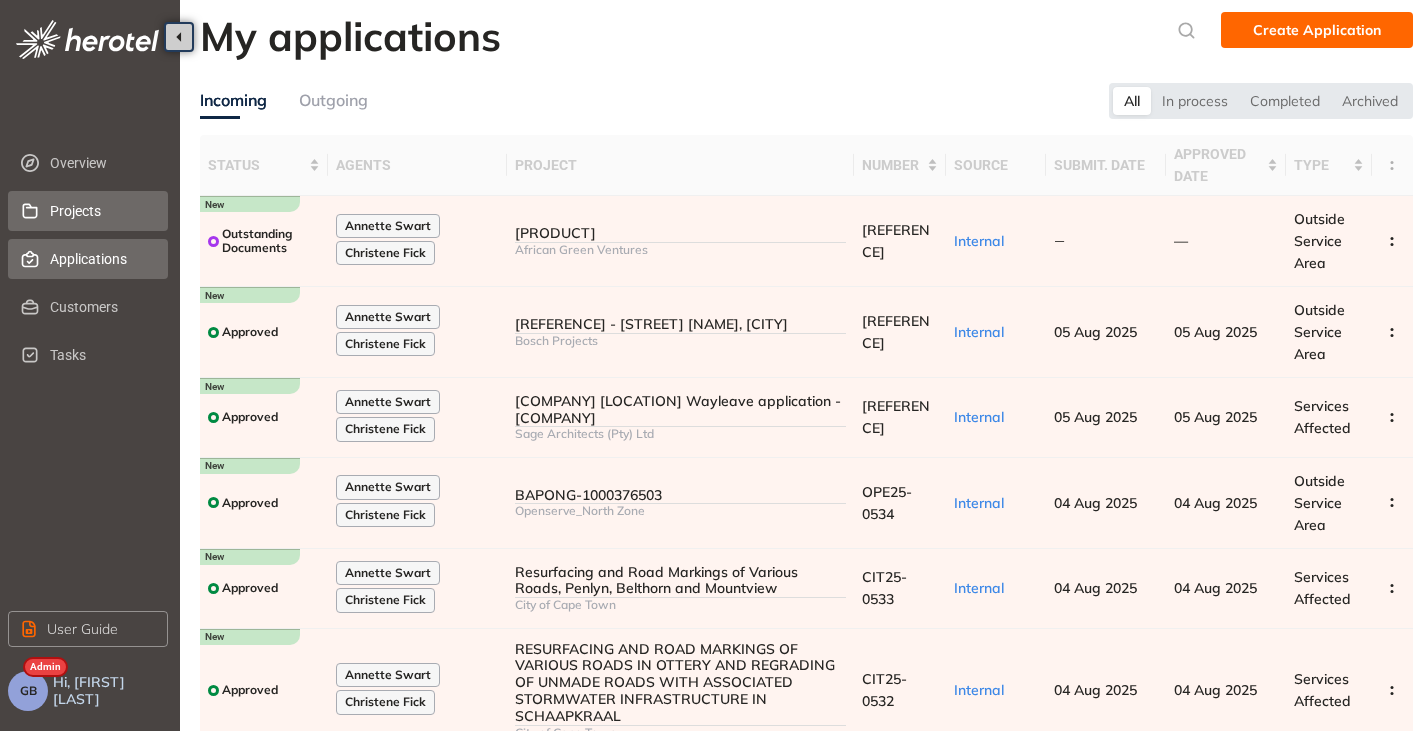 click on "Projects" at bounding box center (101, 211) 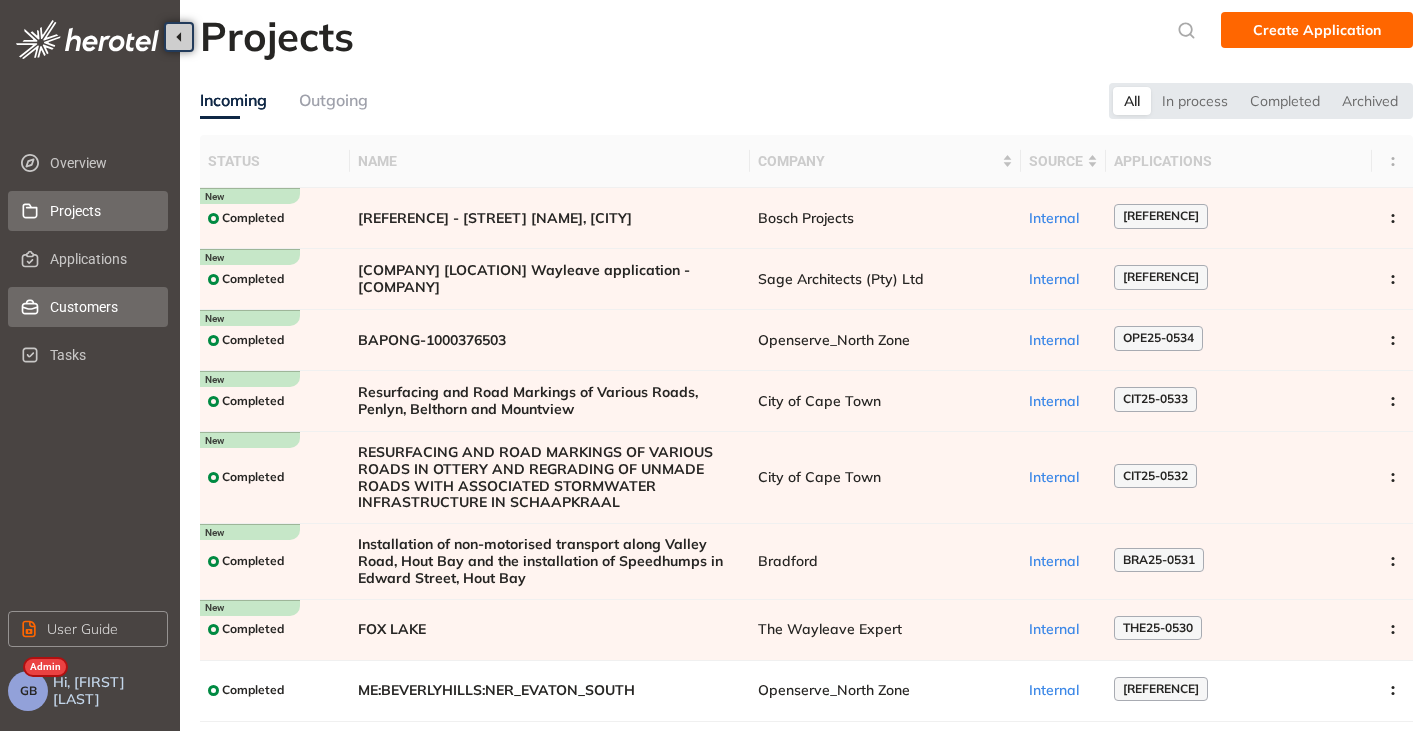 click on "Customers" at bounding box center [101, 307] 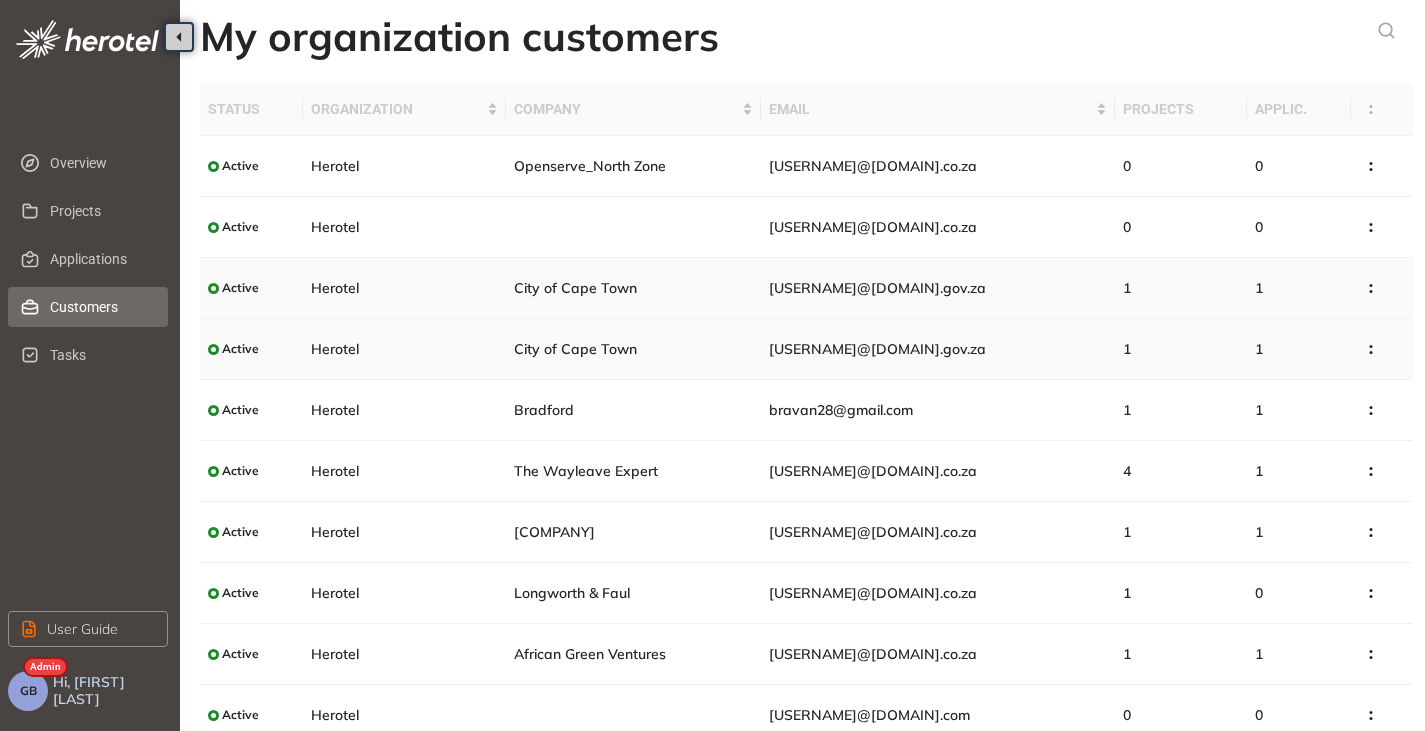 scroll, scrollTop: 0, scrollLeft: 0, axis: both 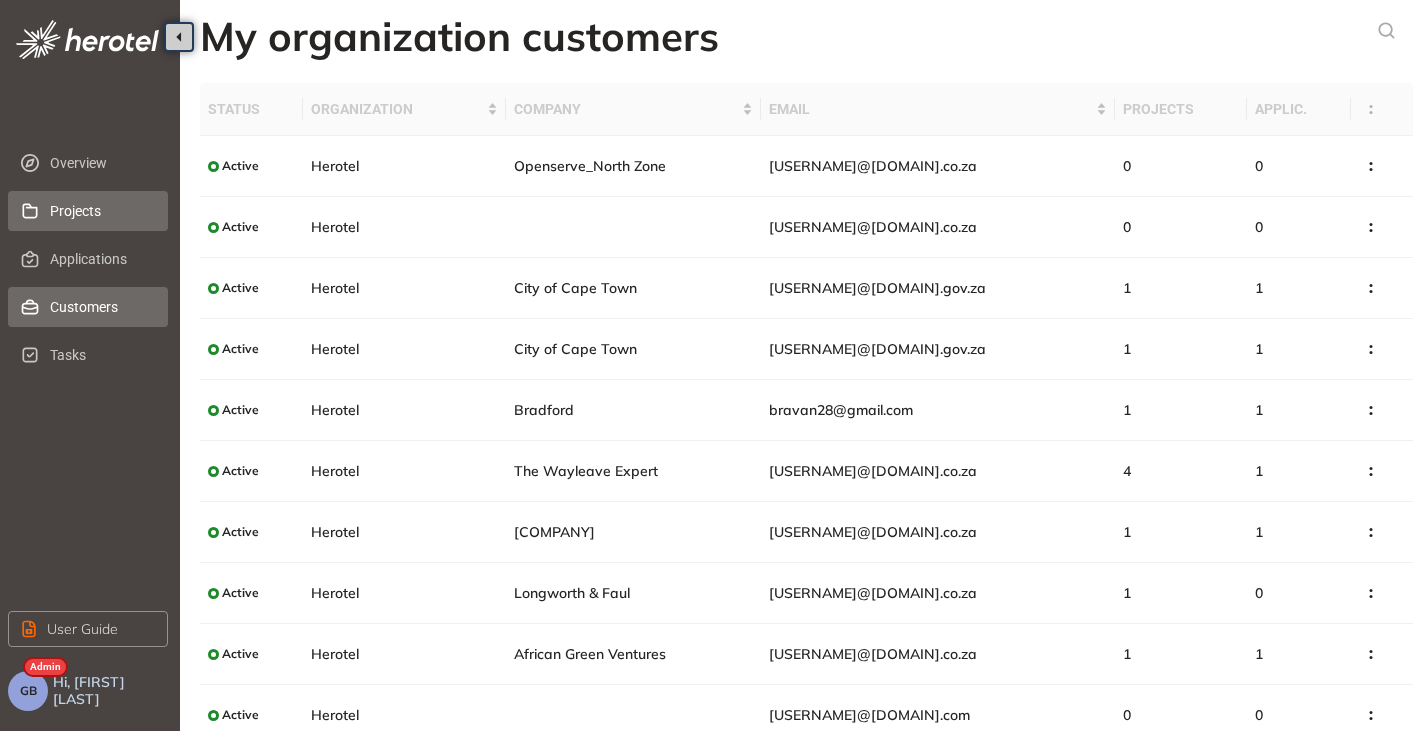 click on "Projects" at bounding box center (101, 211) 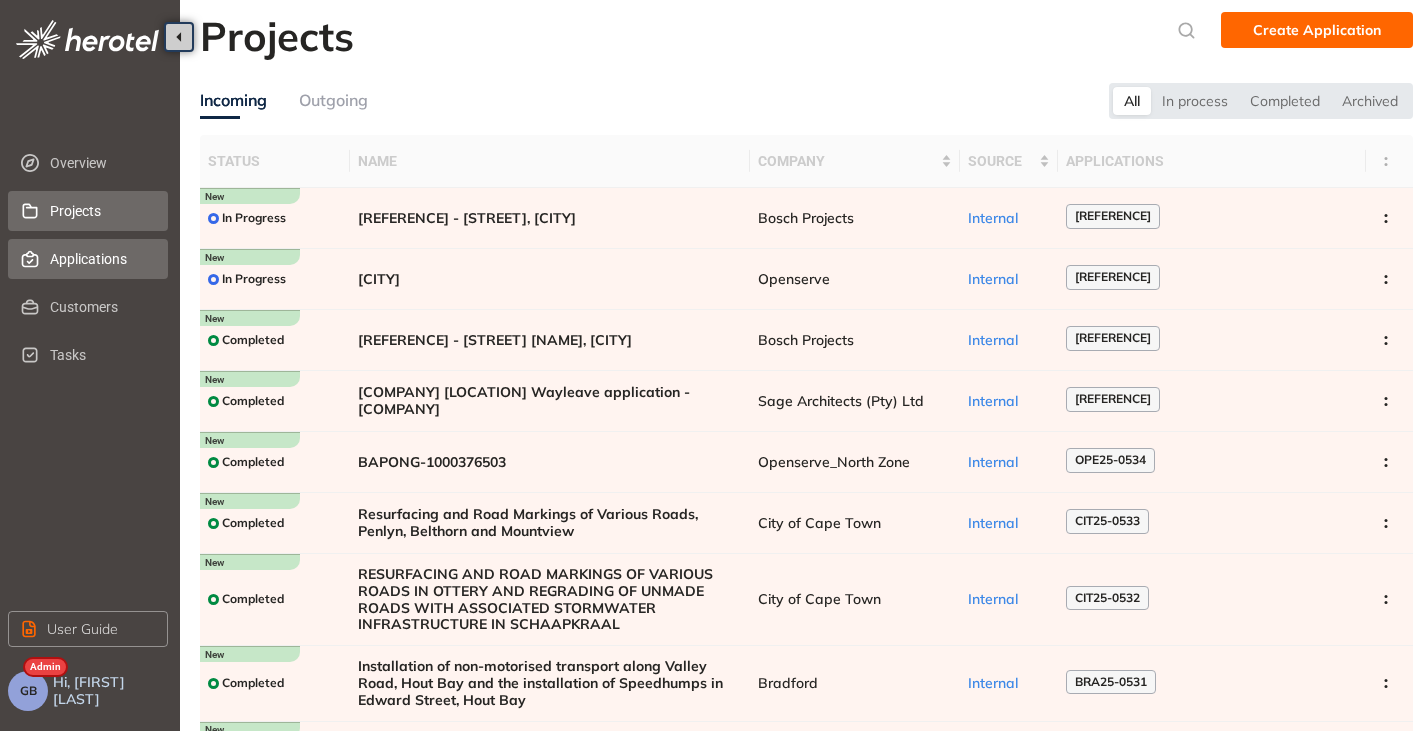 click on "Applications" at bounding box center [101, 259] 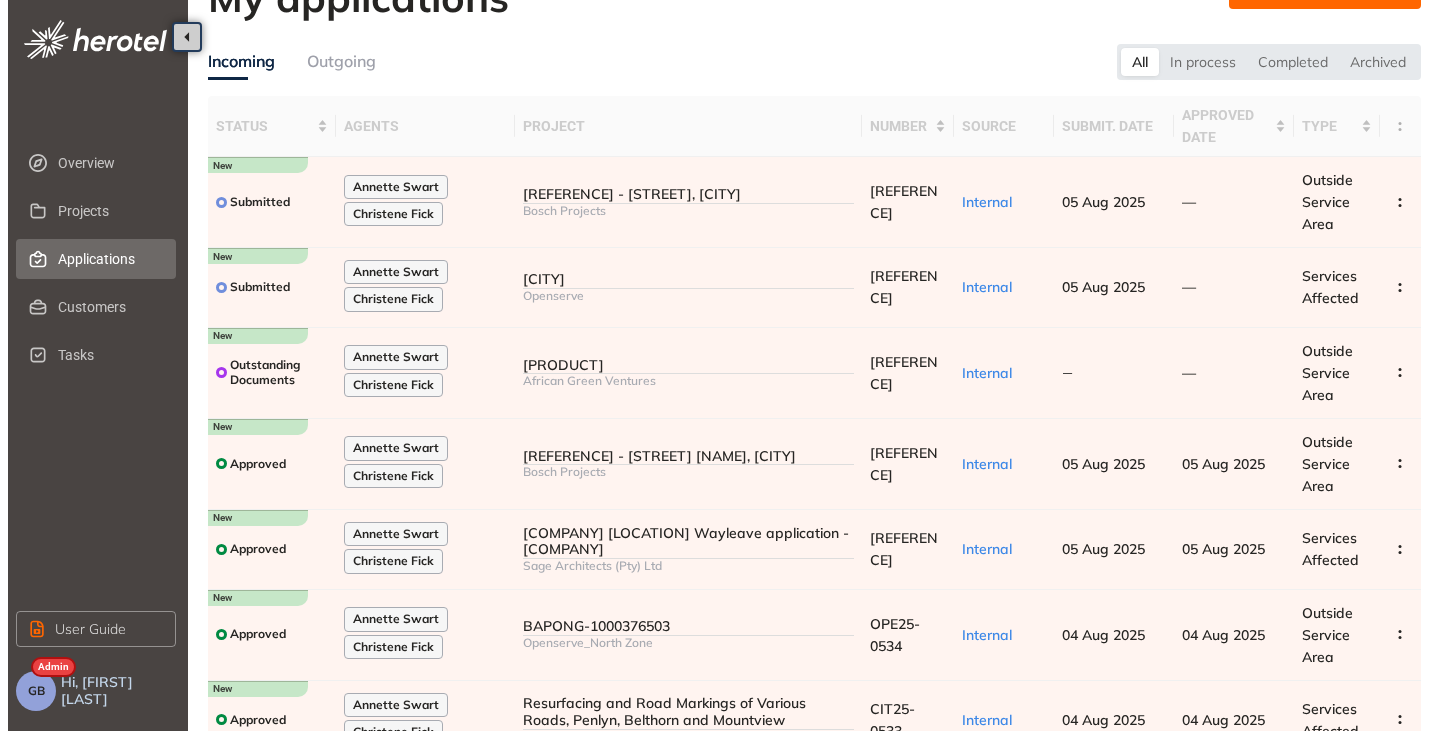 scroll, scrollTop: 0, scrollLeft: 0, axis: both 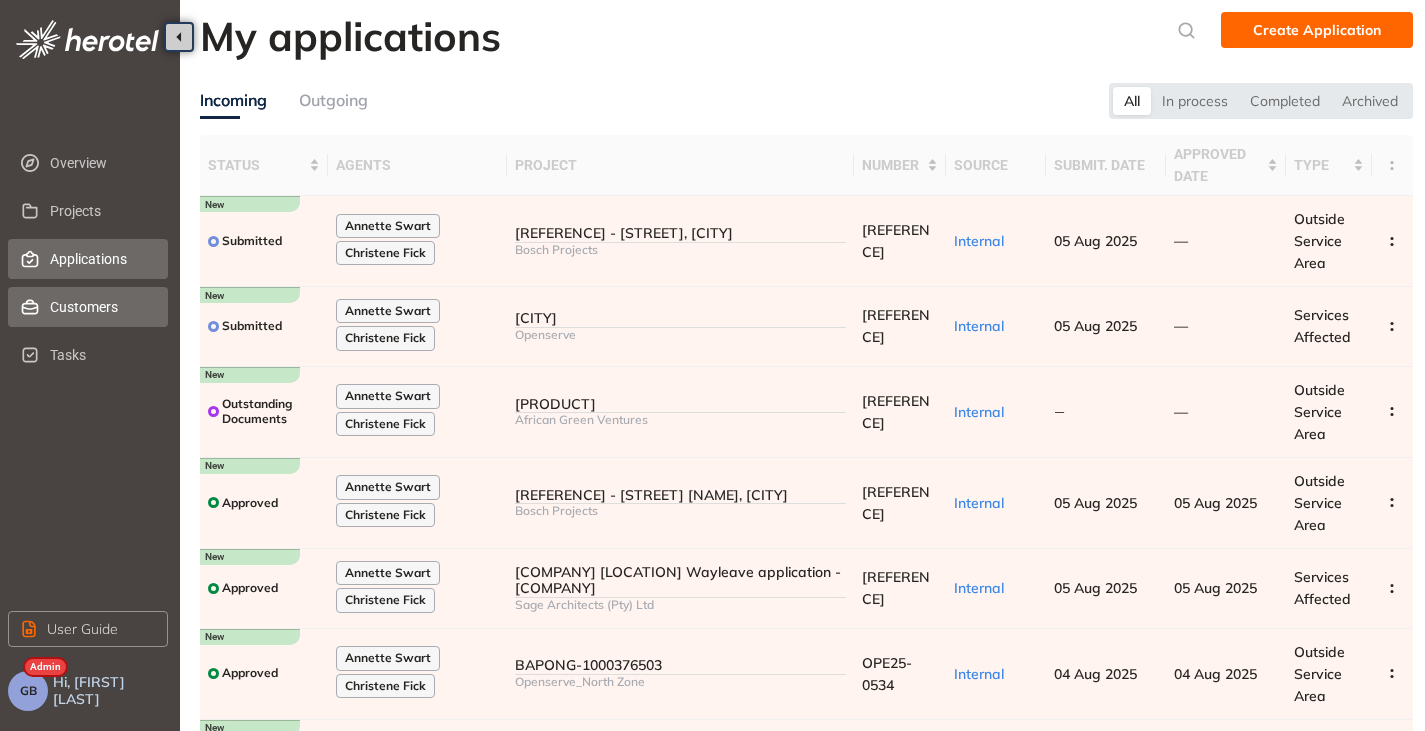 click on "Customers" at bounding box center [101, 307] 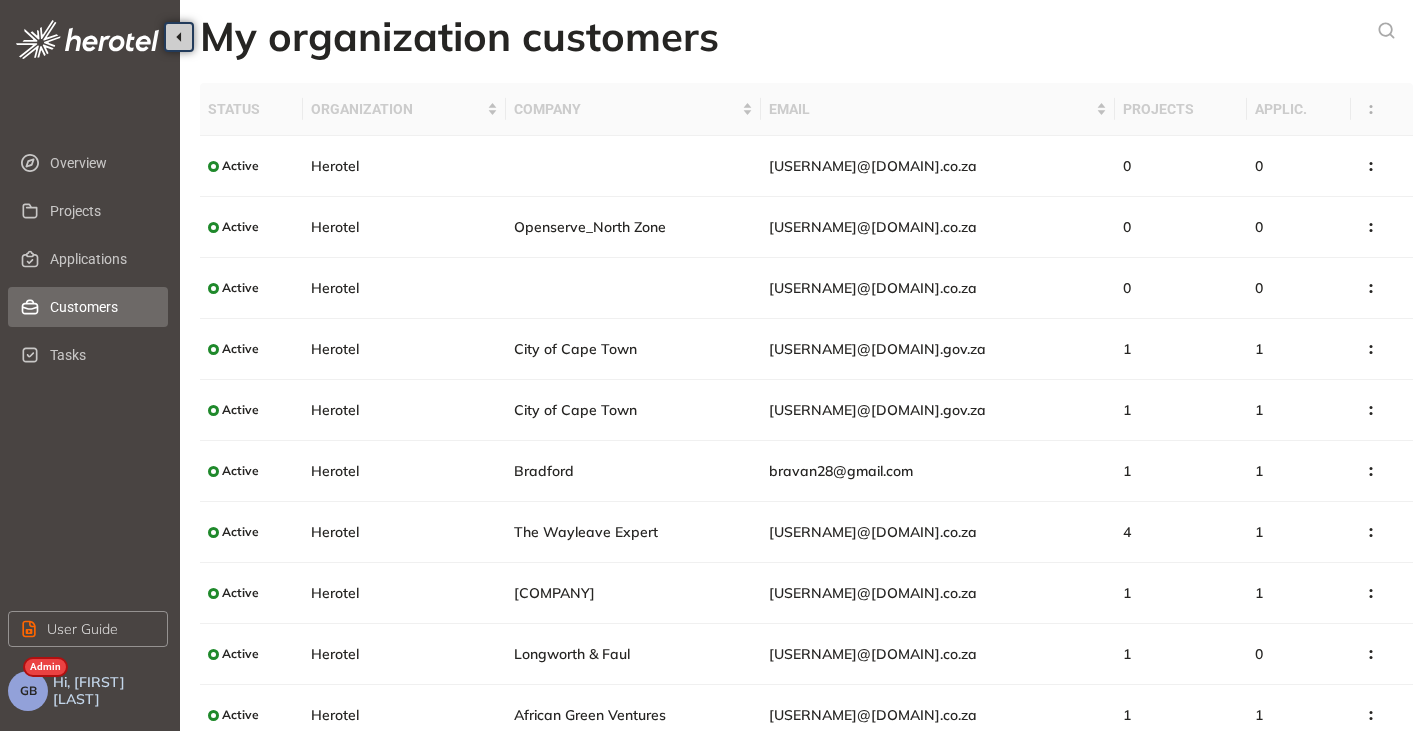 click on "GB" at bounding box center (28, 691) 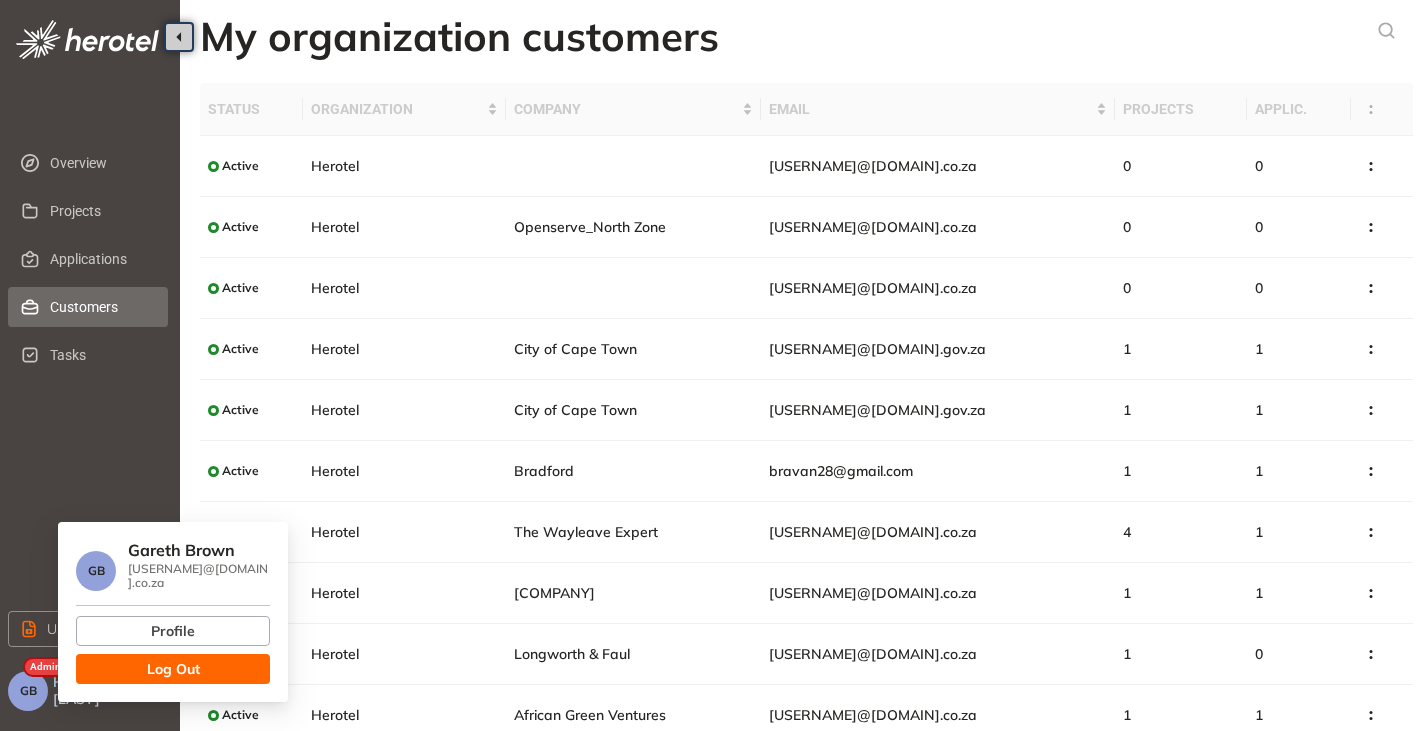 click on "Log Out" at bounding box center (173, 669) 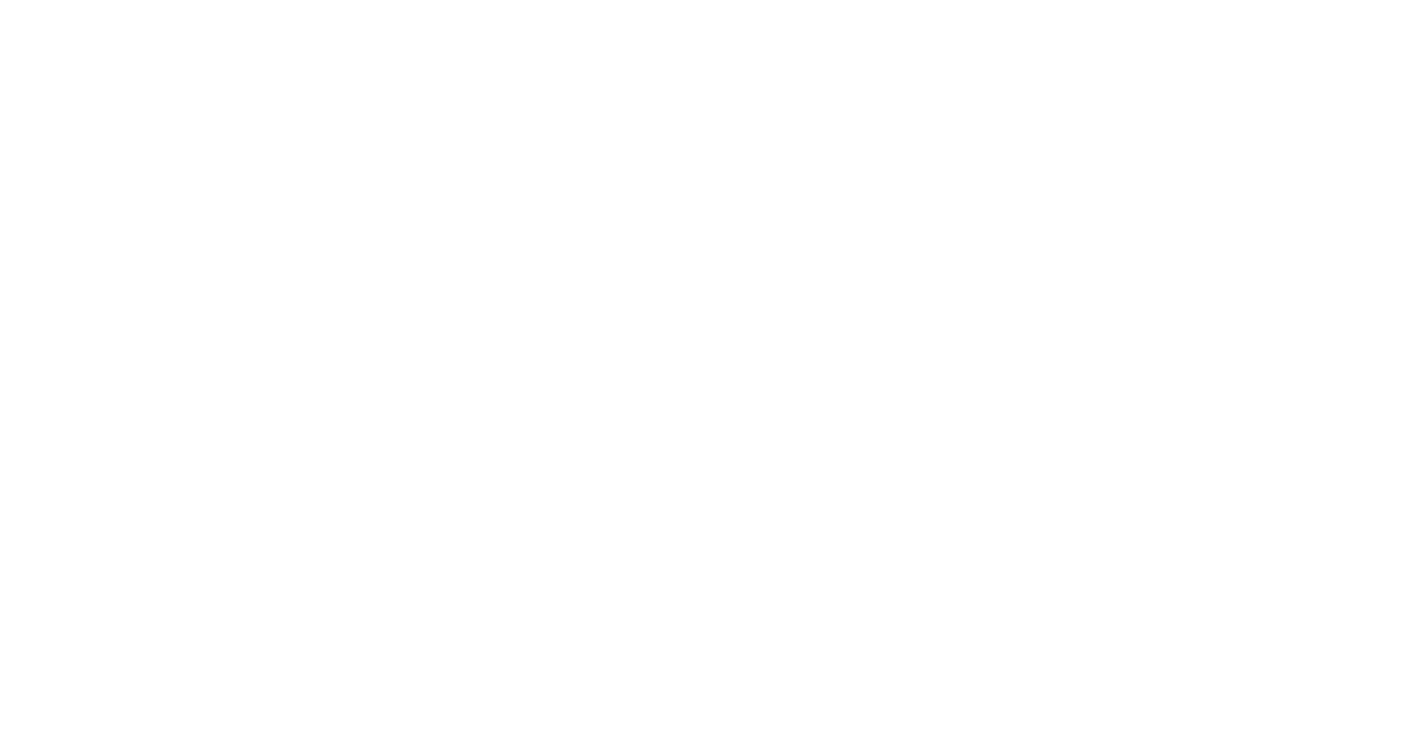 scroll, scrollTop: 0, scrollLeft: 0, axis: both 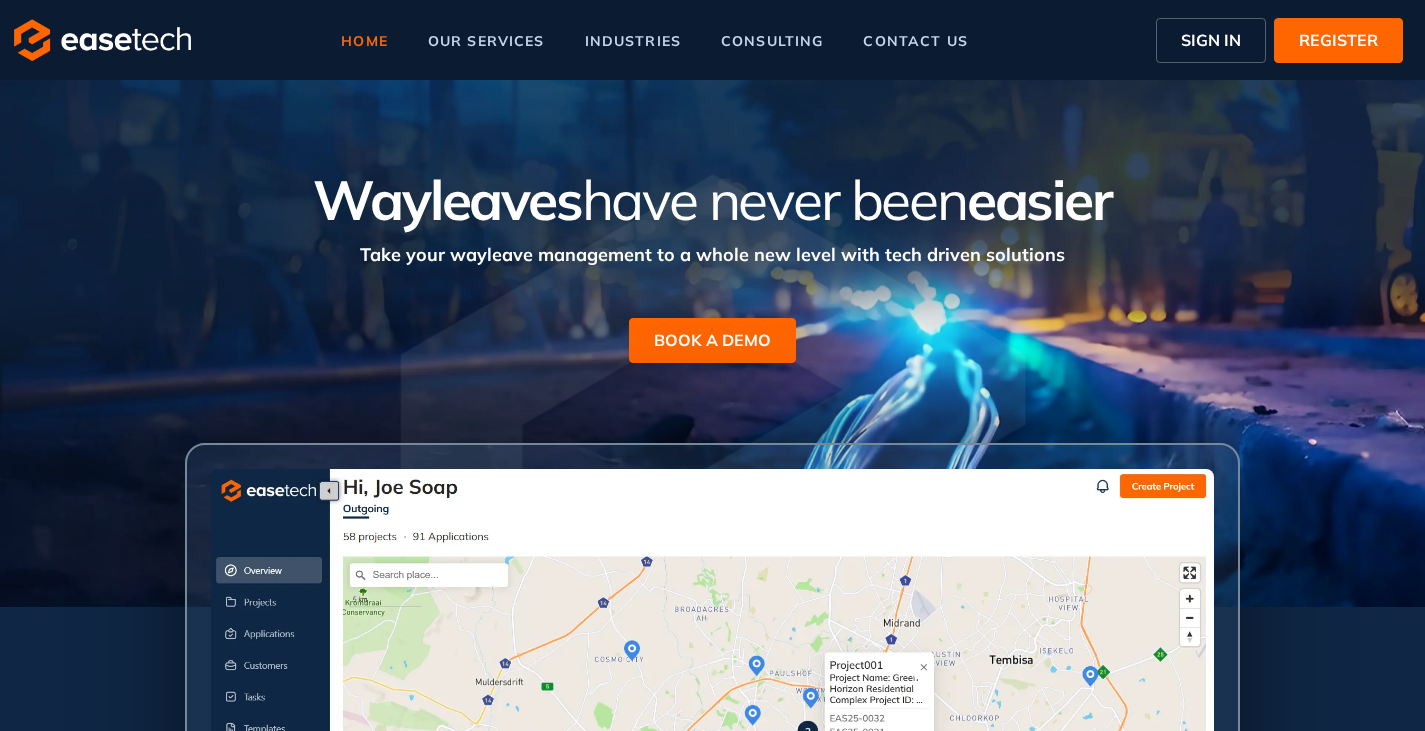 click on "SIGN IN" at bounding box center (1211, 40) 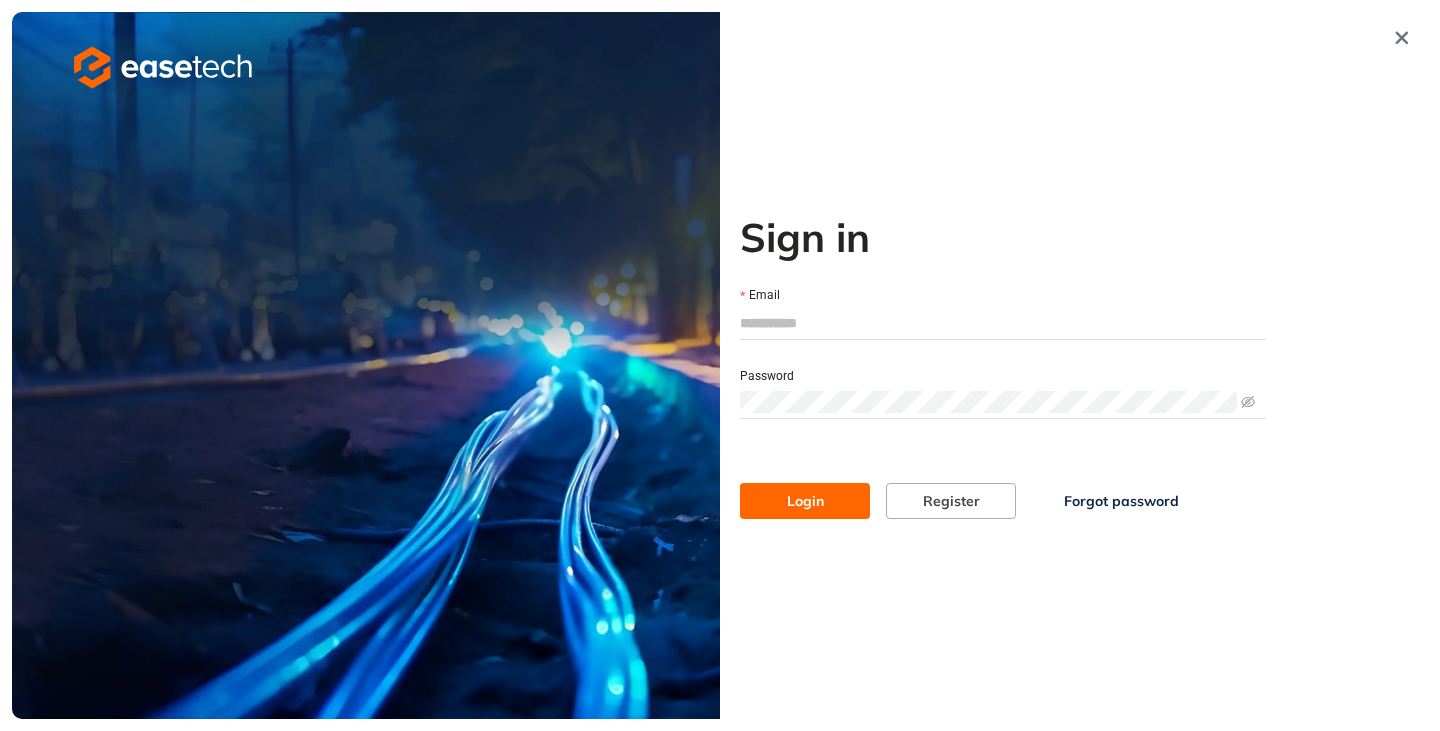 click on "Email" at bounding box center (1003, 323) 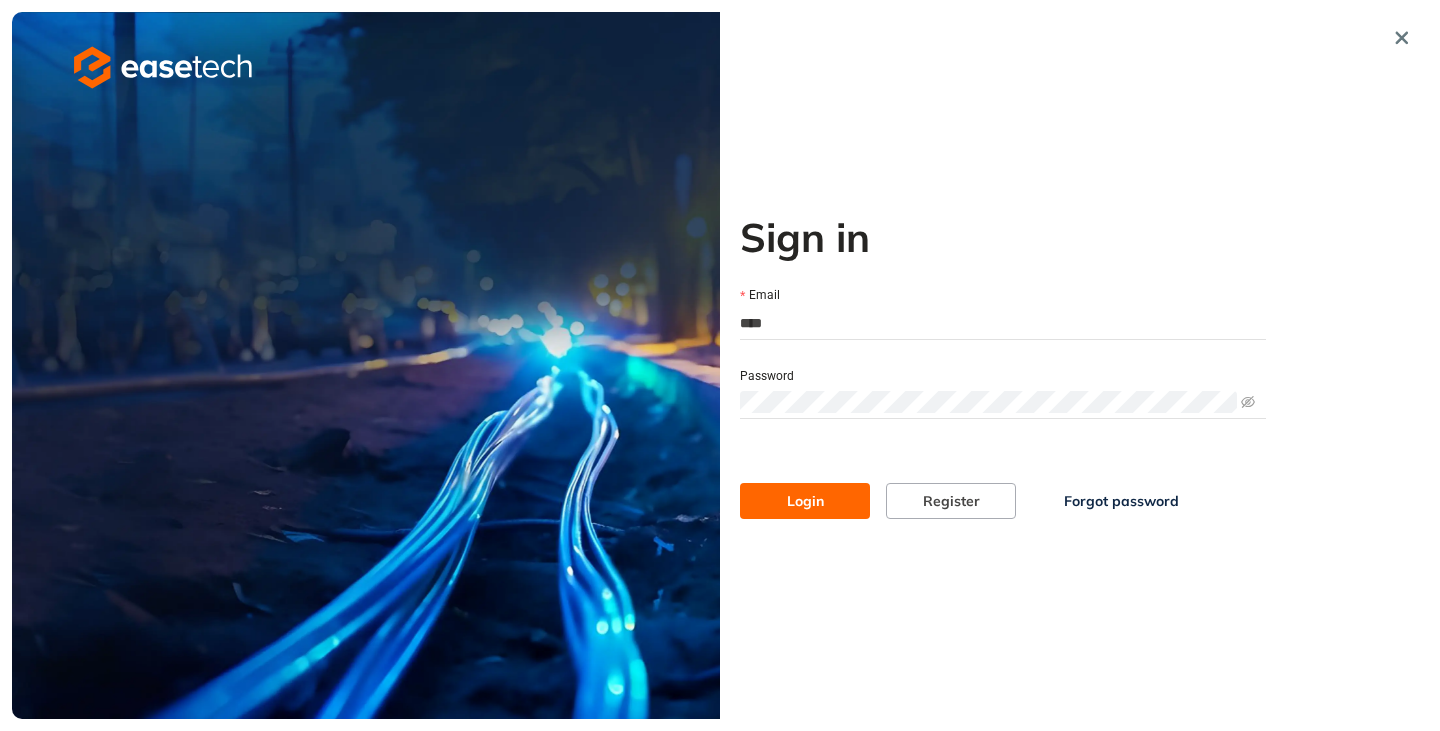 type on "**********" 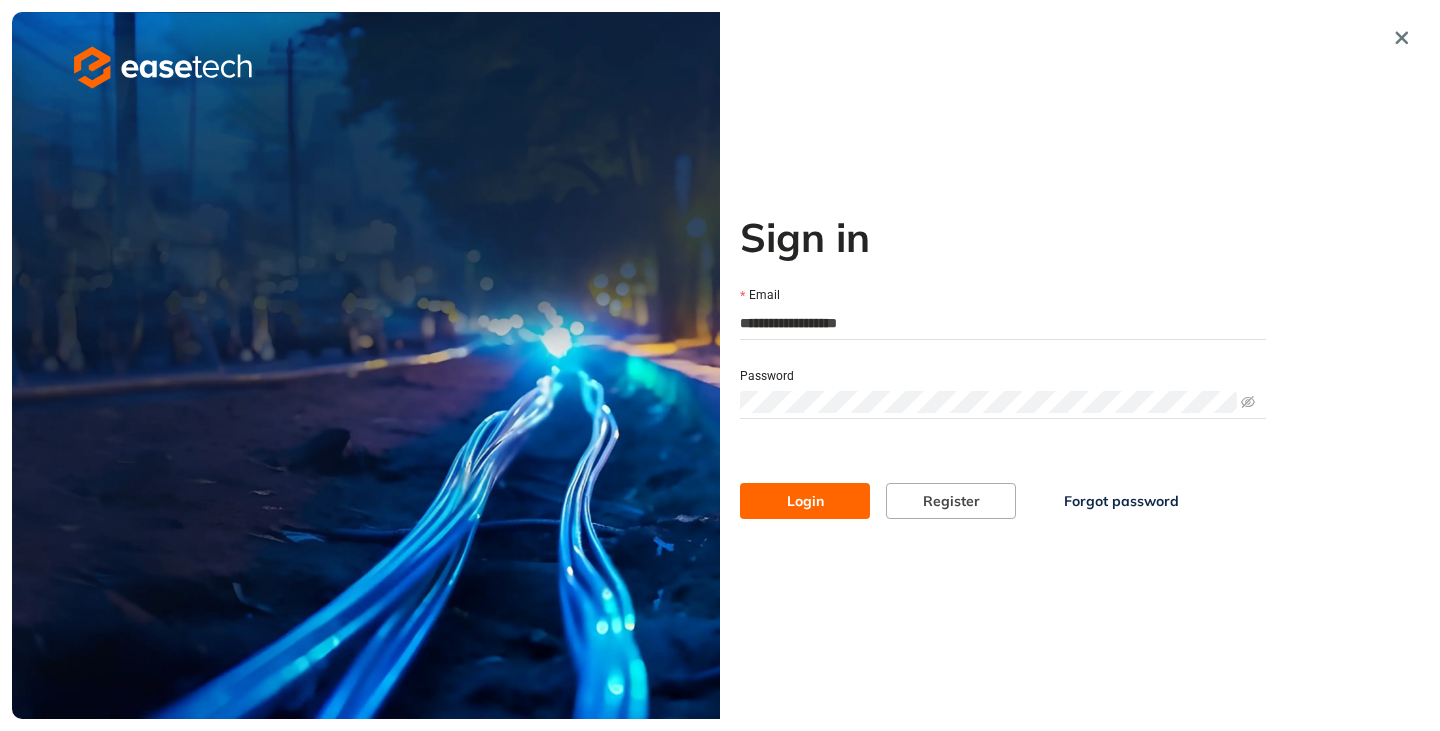 click on "Login" at bounding box center [805, 501] 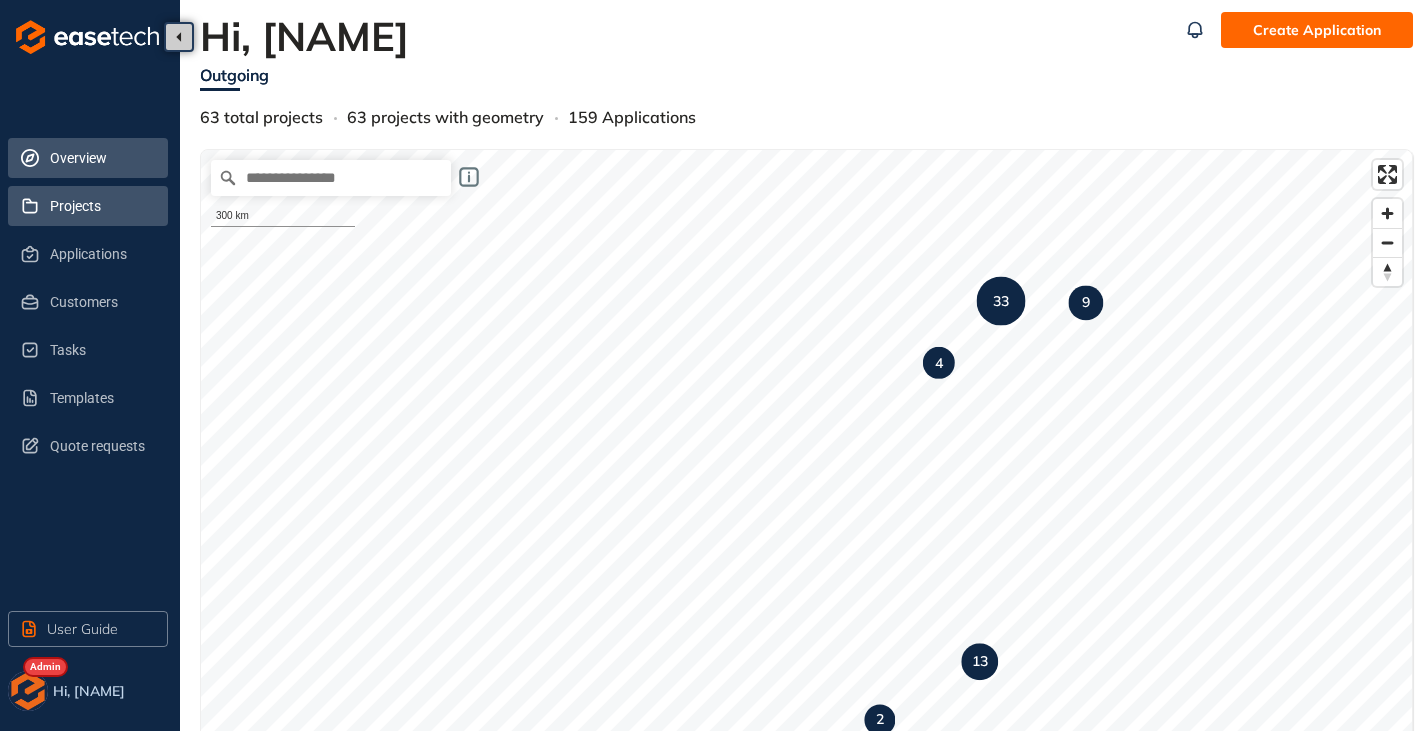 click on "Projects" at bounding box center [101, 206] 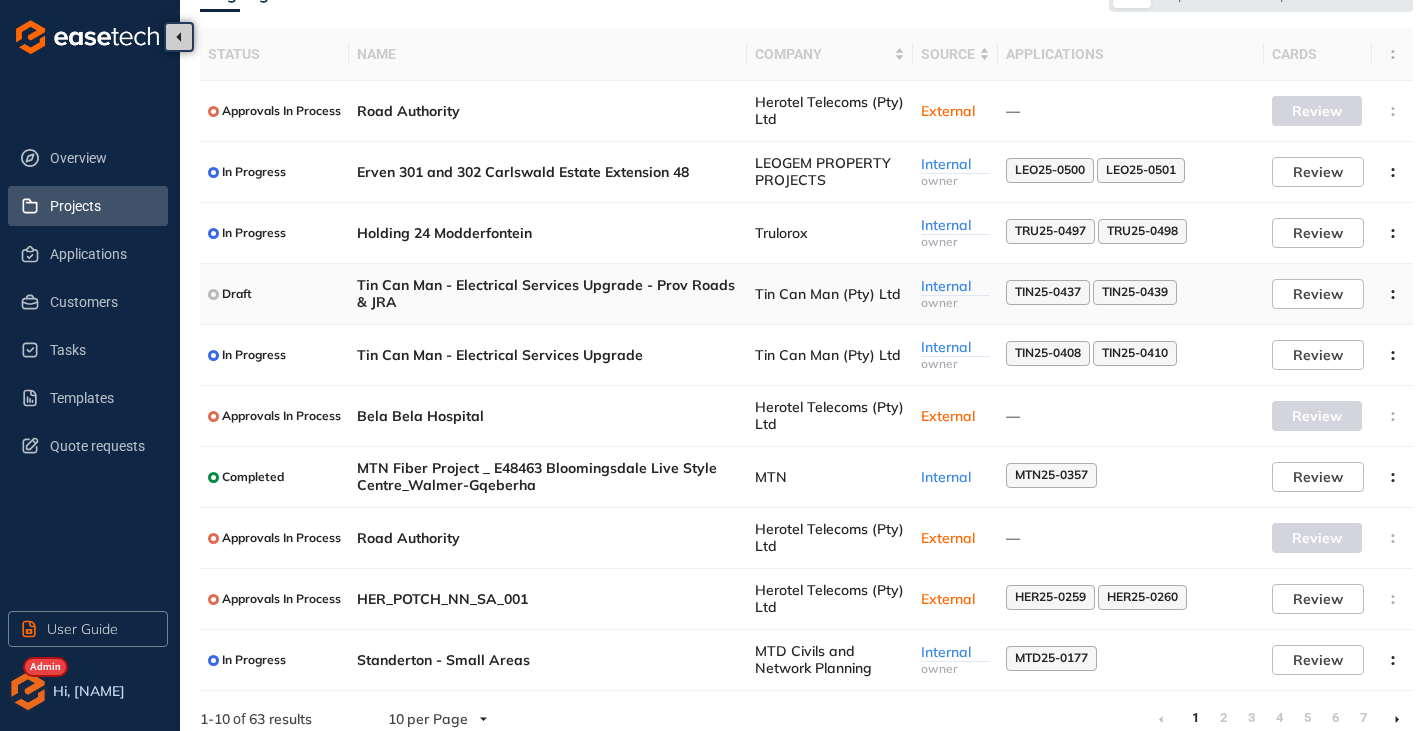 scroll, scrollTop: 131, scrollLeft: 0, axis: vertical 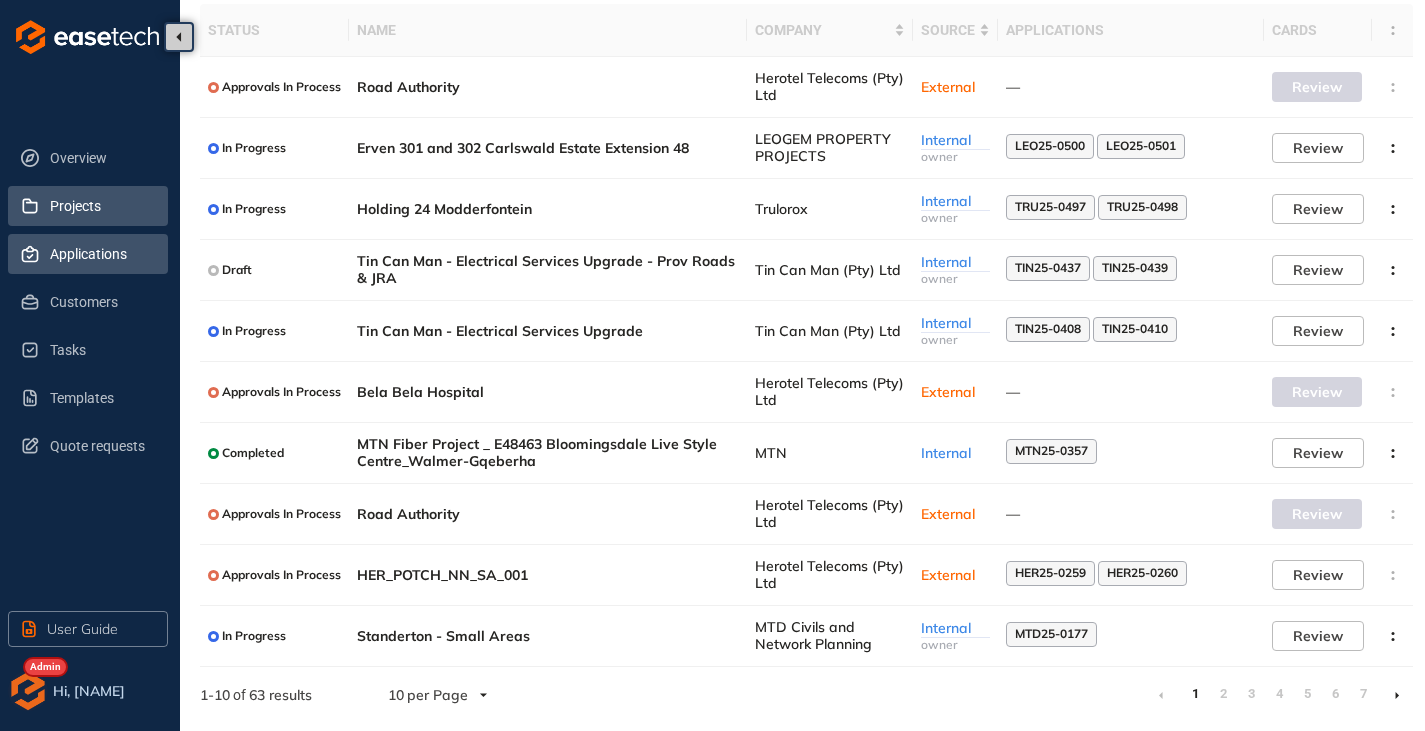 click on "Applications" at bounding box center (101, 254) 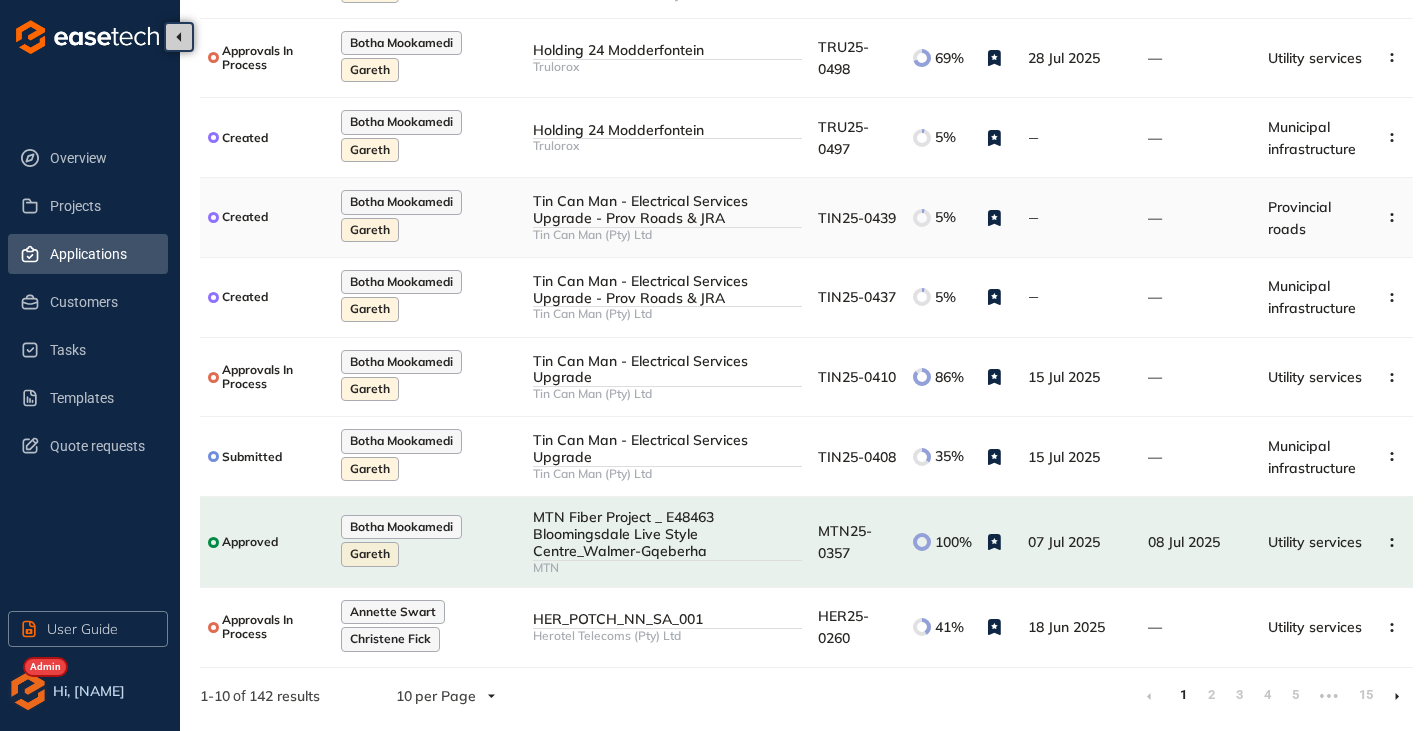 scroll, scrollTop: 338, scrollLeft: 0, axis: vertical 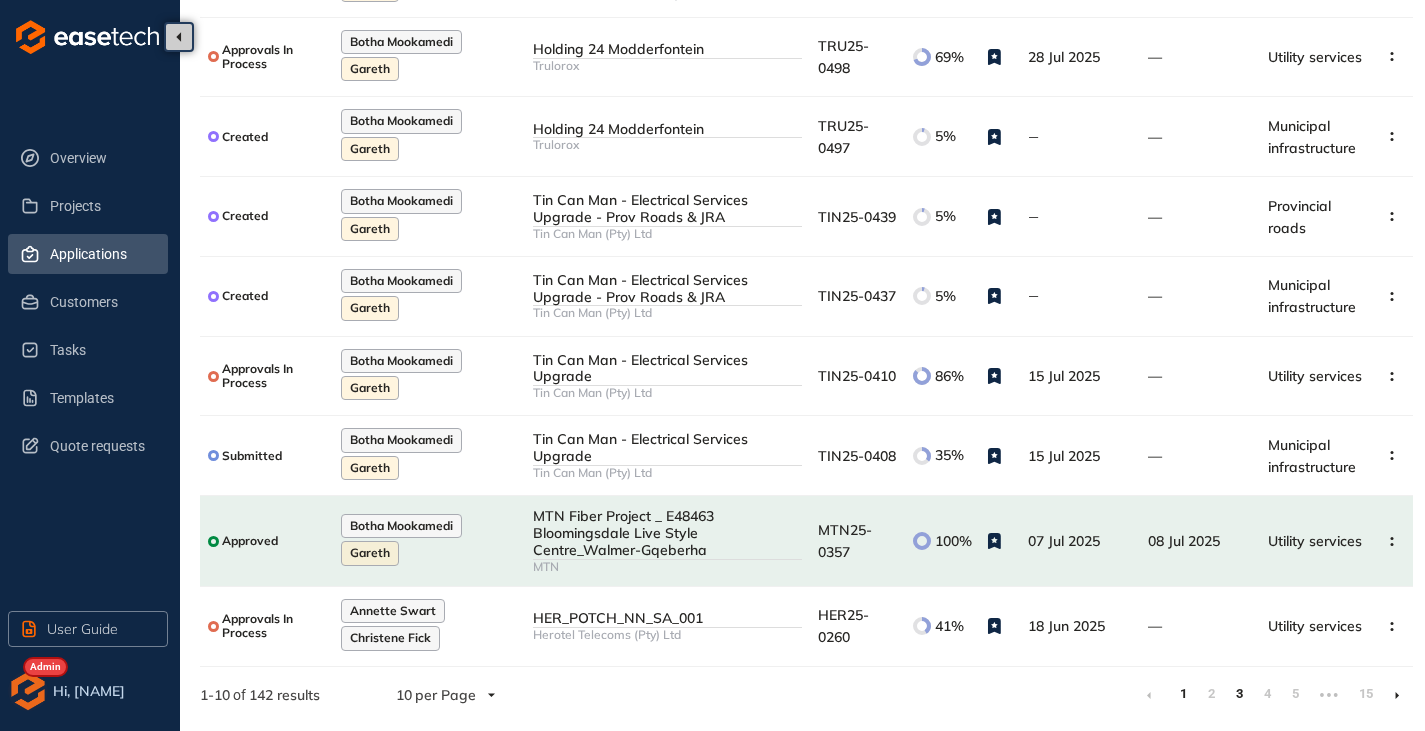 click on "3" at bounding box center [1239, 694] 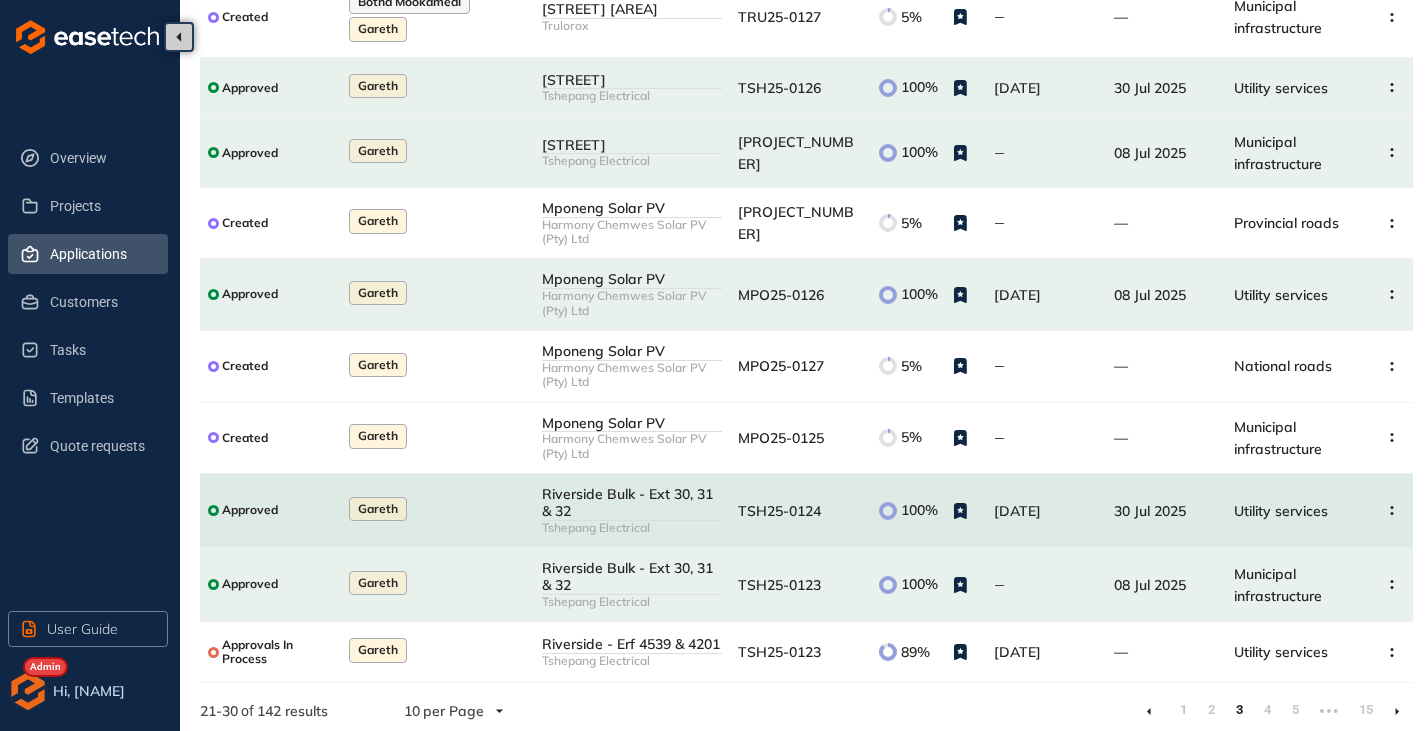 scroll, scrollTop: 234, scrollLeft: 0, axis: vertical 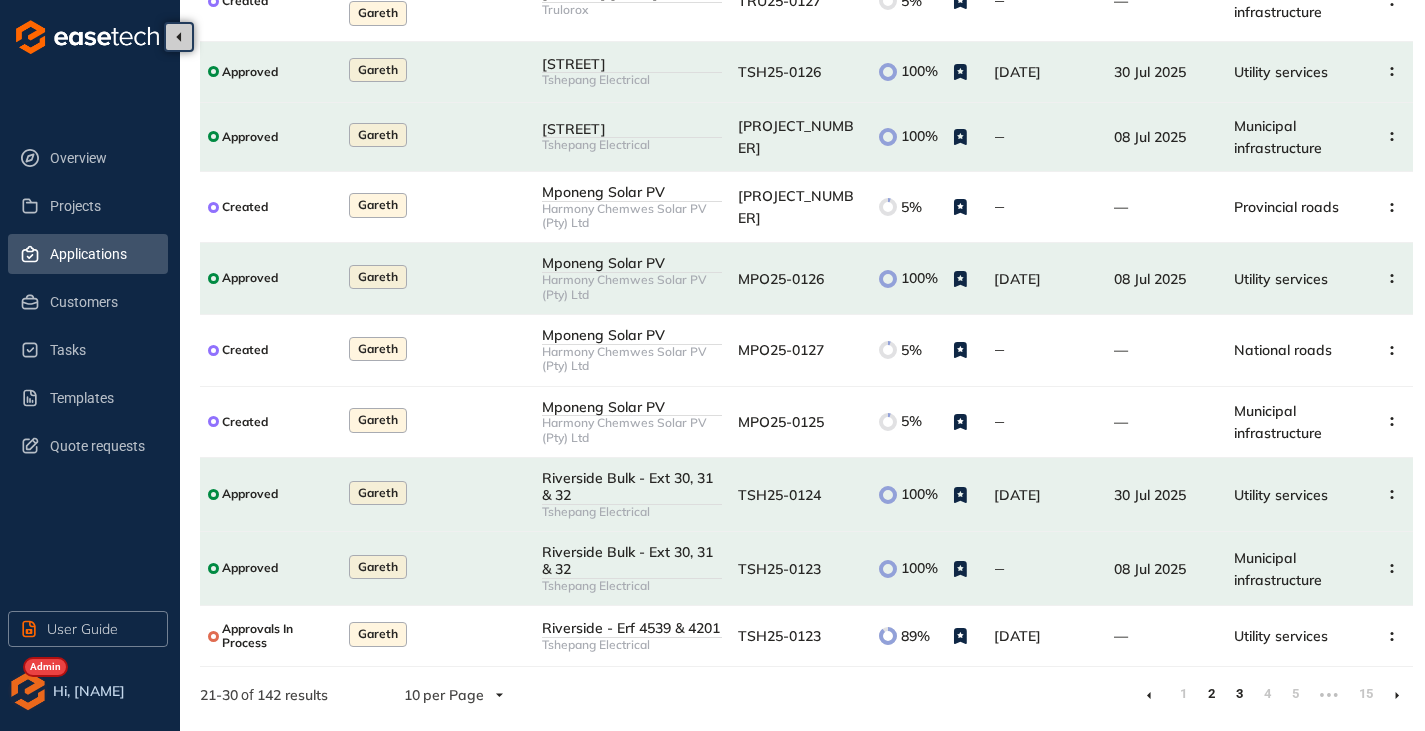 click on "2" at bounding box center [1211, 694] 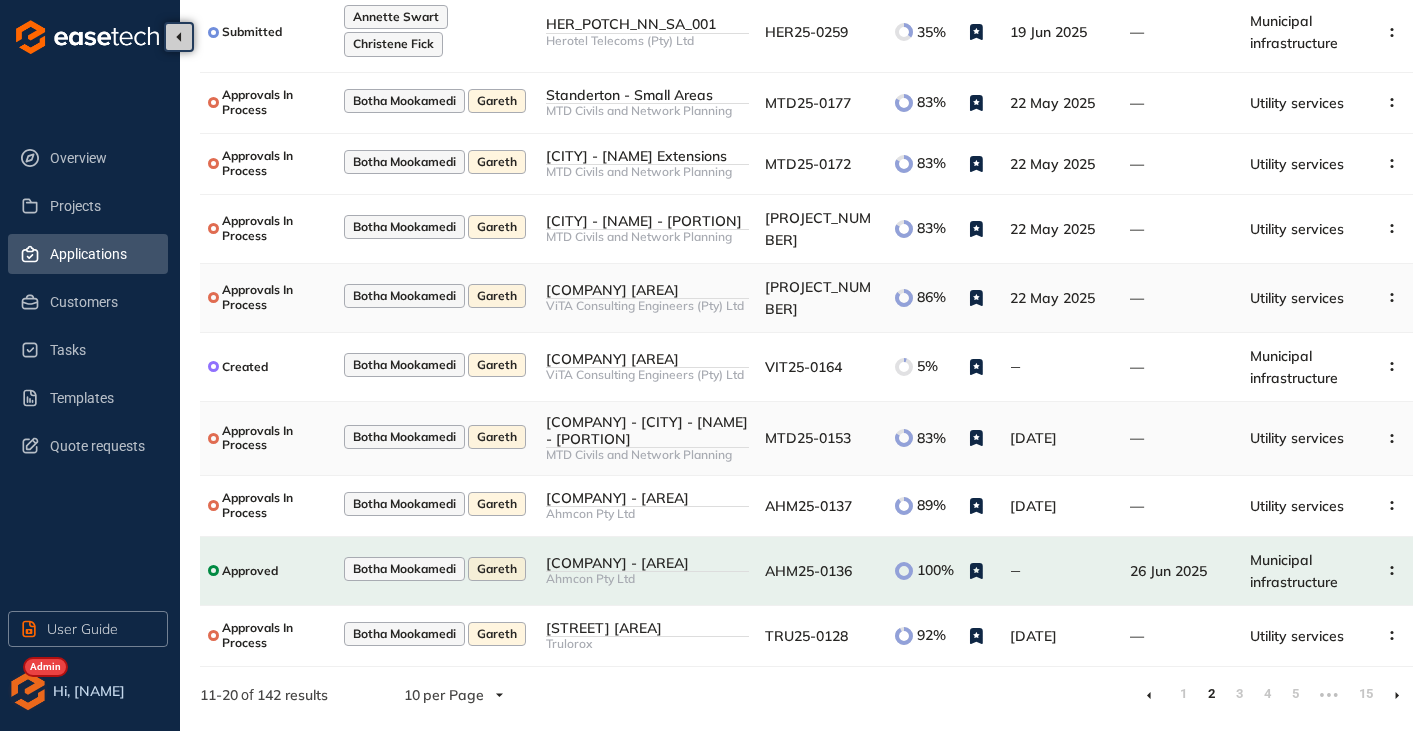scroll, scrollTop: 224, scrollLeft: 0, axis: vertical 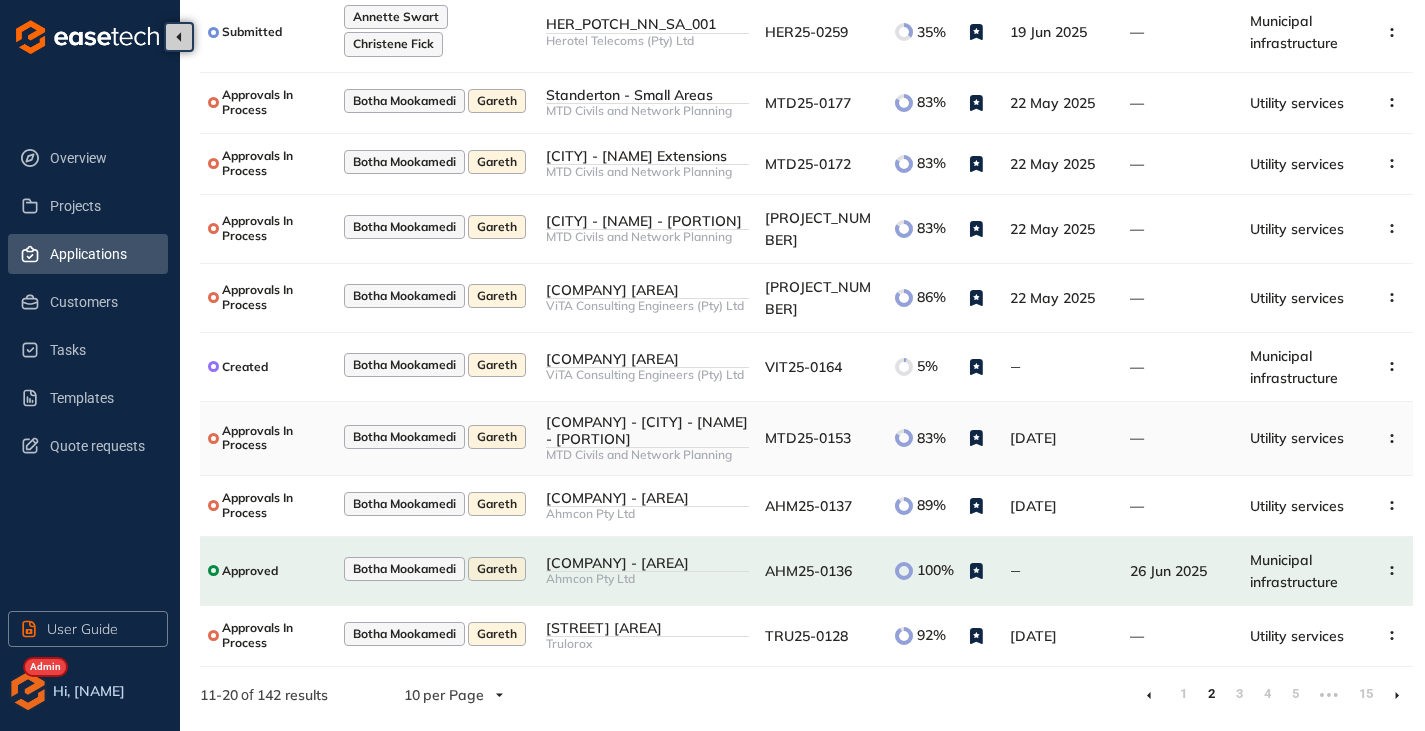 click on "[COMPANY] - [CITY] - [NAME] - [PORTION]" at bounding box center (647, 431) 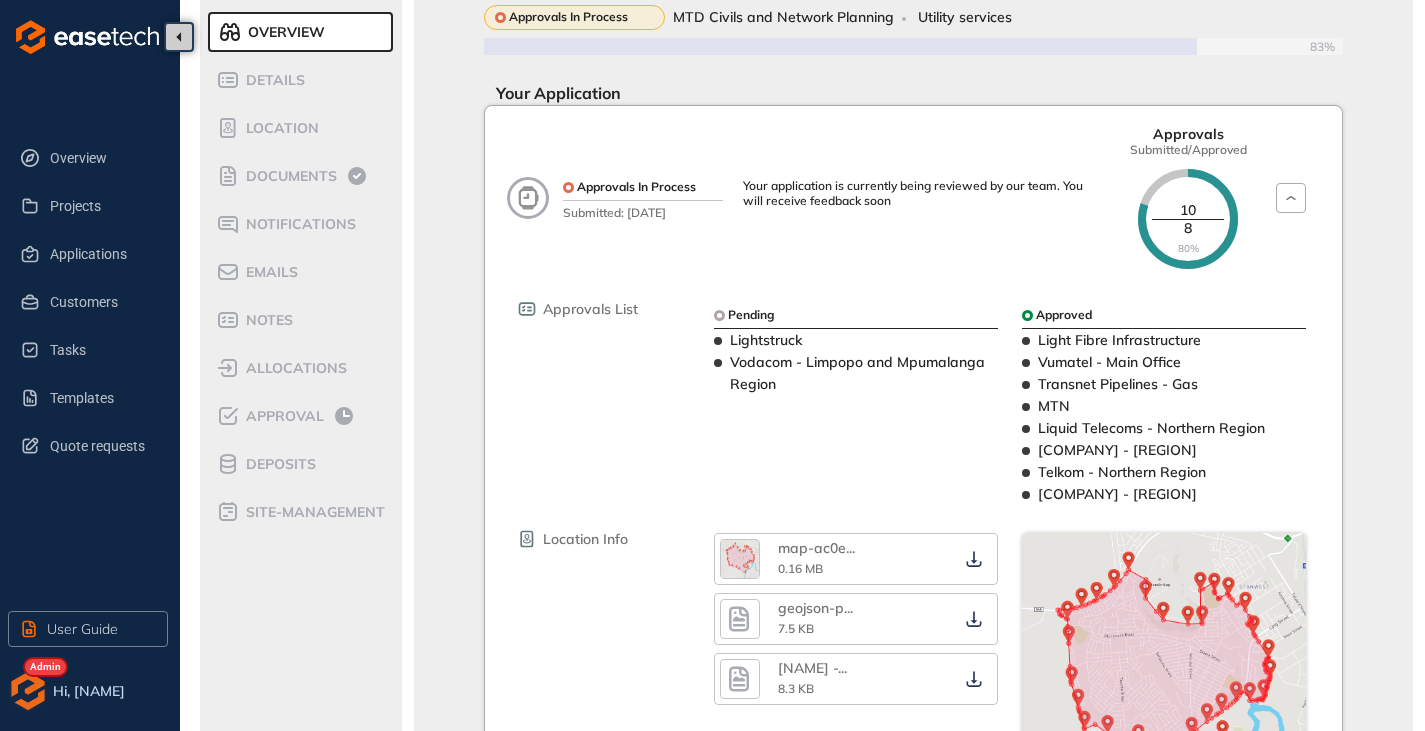 scroll, scrollTop: 0, scrollLeft: 0, axis: both 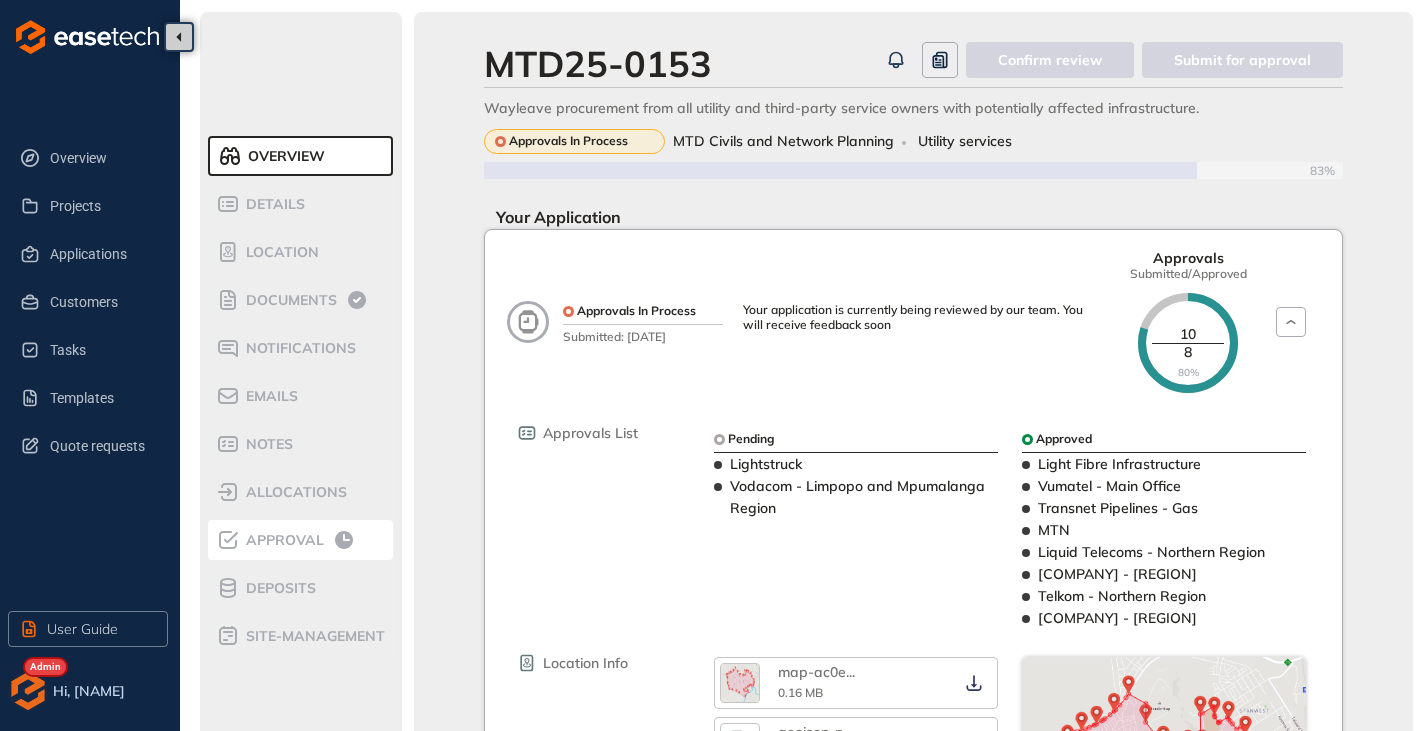 click on "Approval" at bounding box center (300, 540) 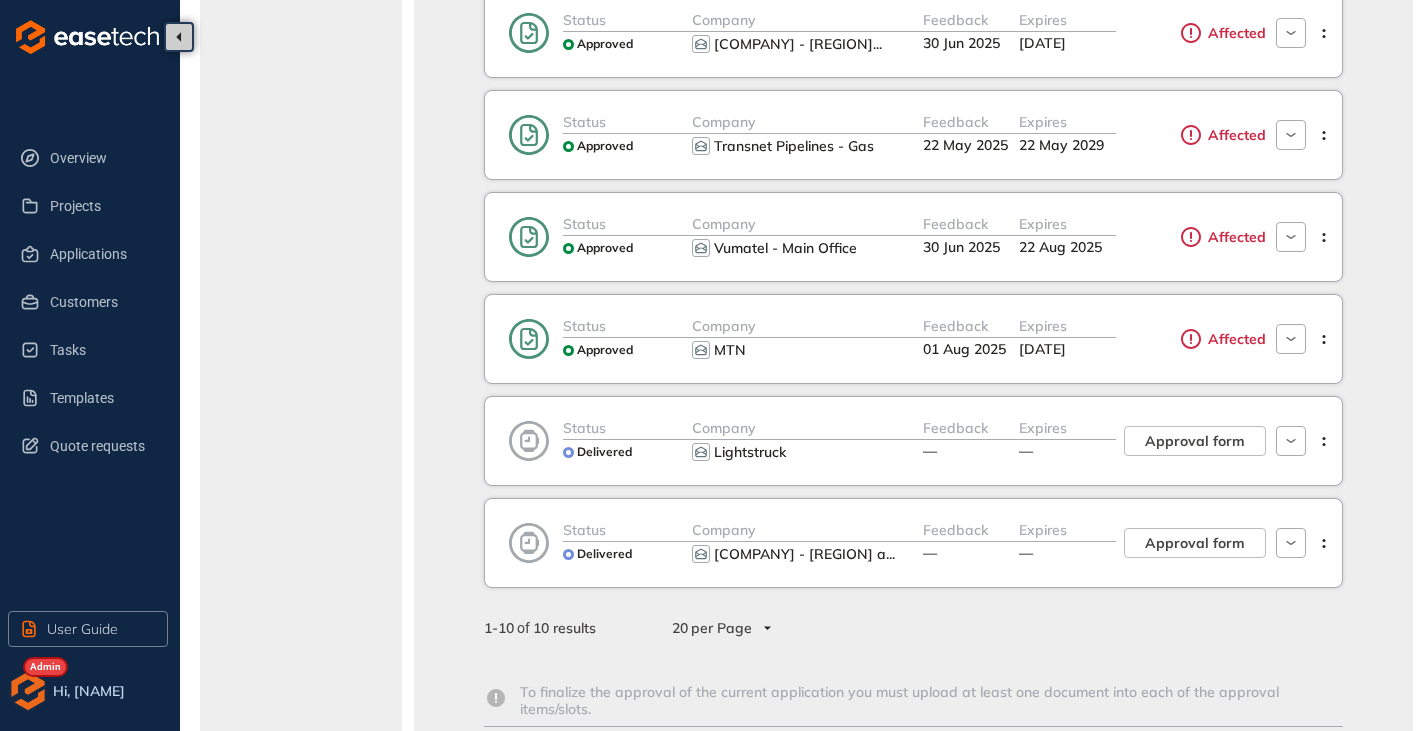 scroll, scrollTop: 663, scrollLeft: 0, axis: vertical 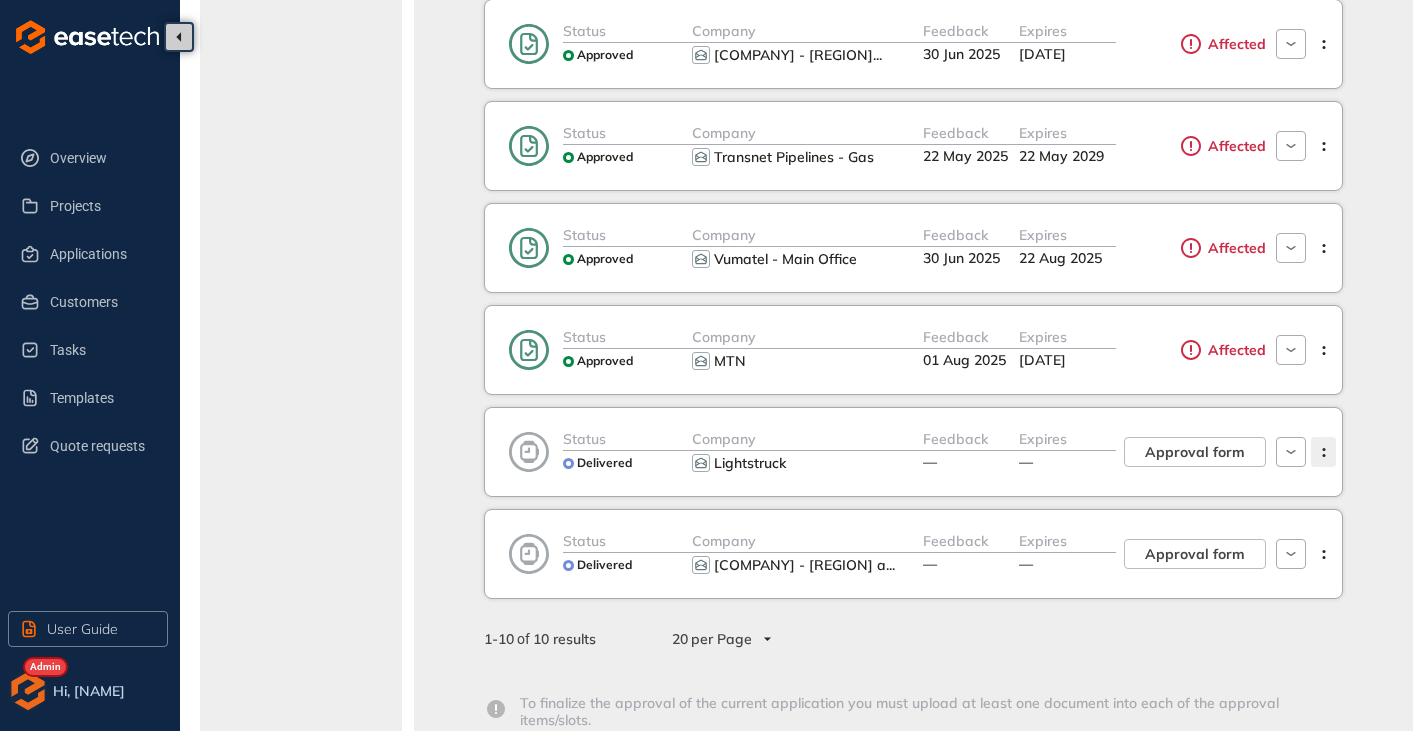 click 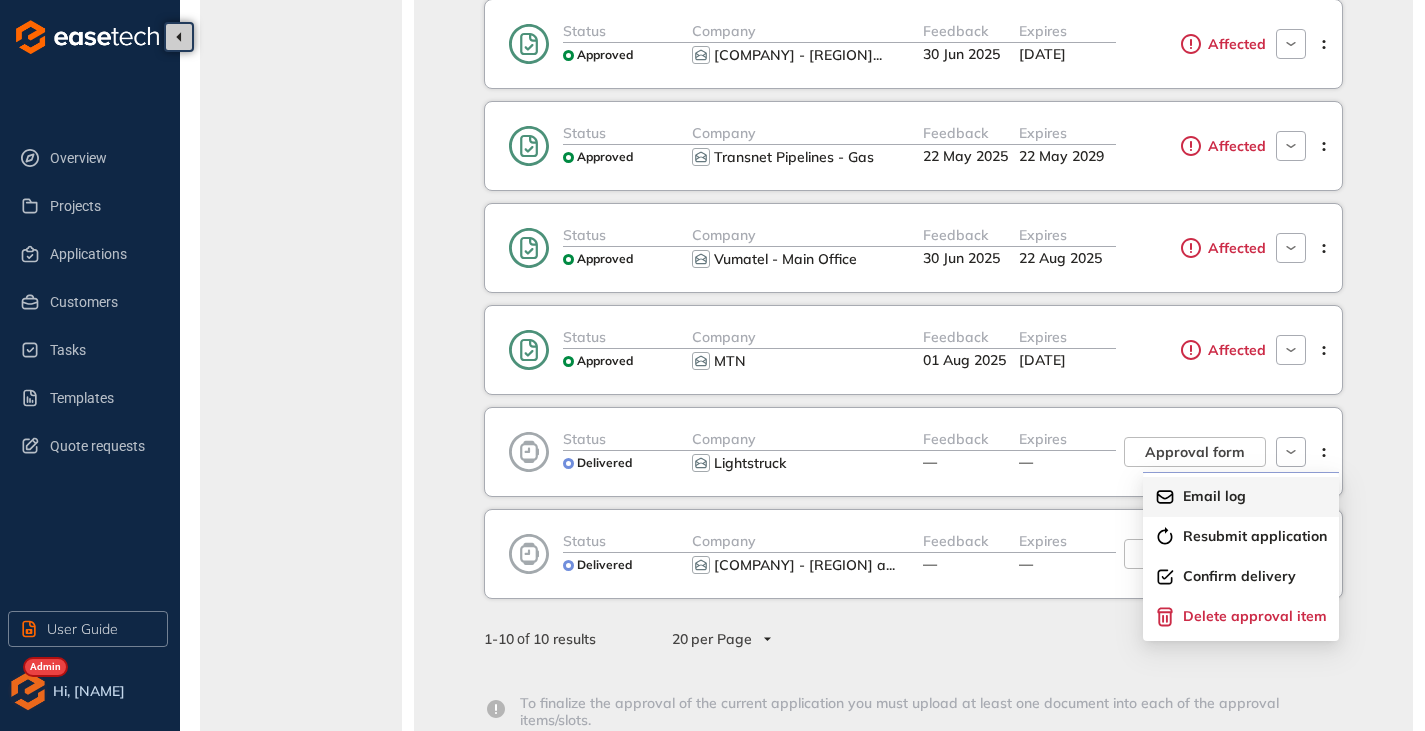 click on "Email log" at bounding box center (1214, 496) 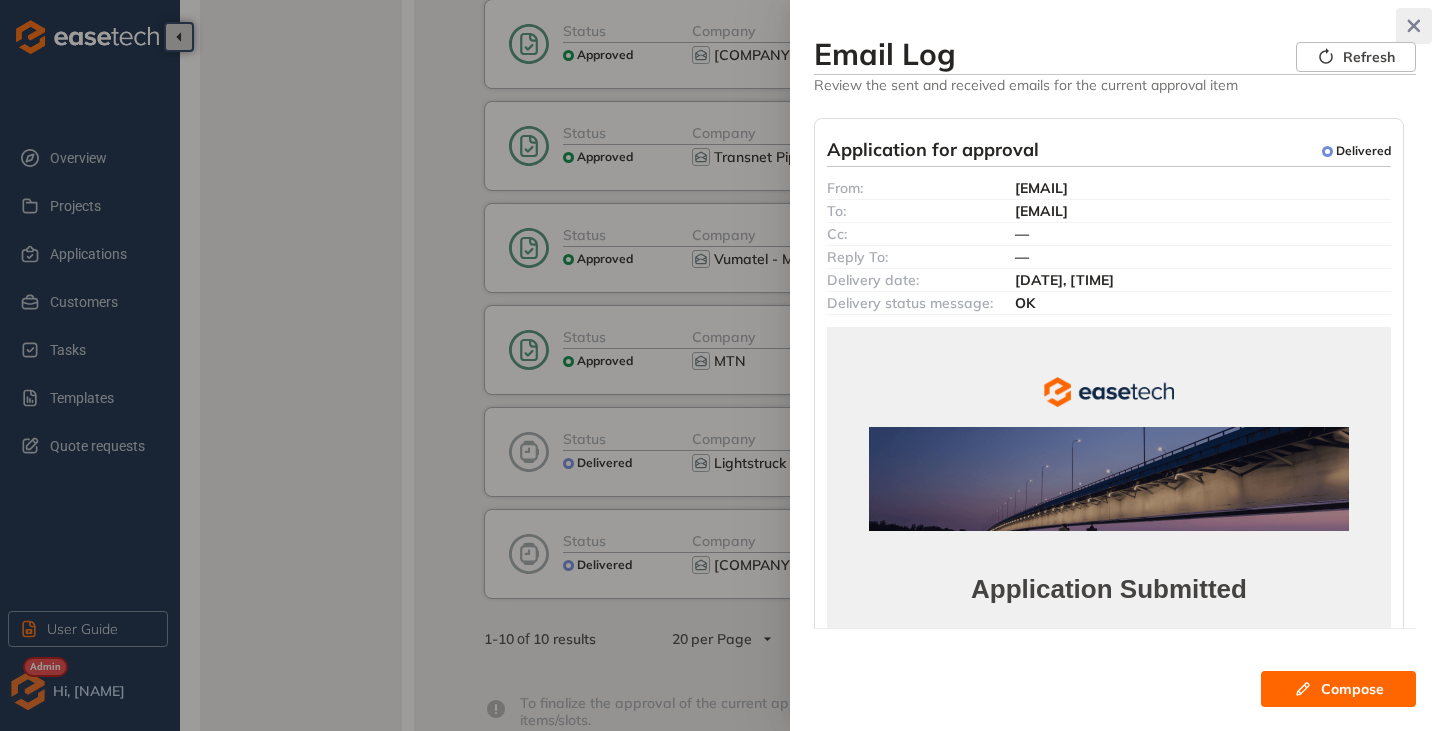 click 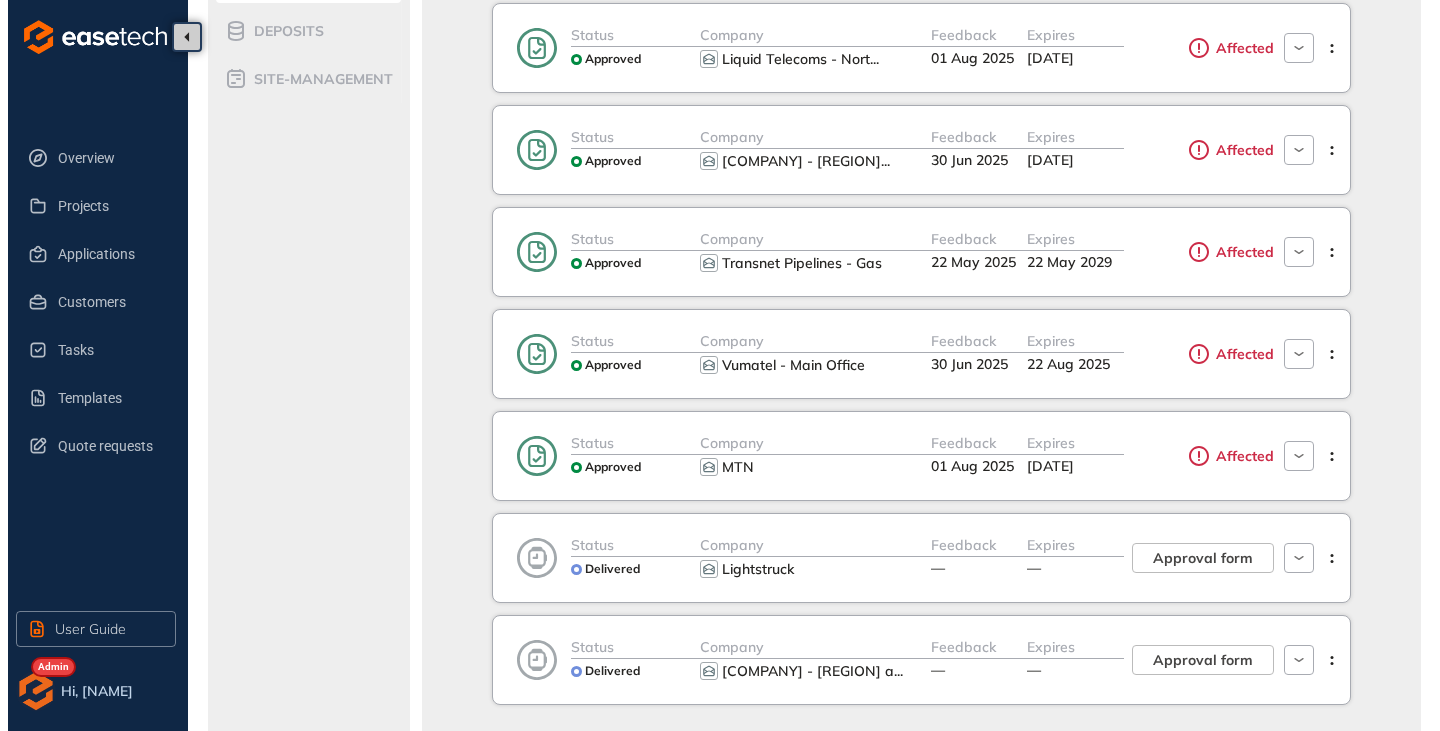 scroll, scrollTop: 763, scrollLeft: 0, axis: vertical 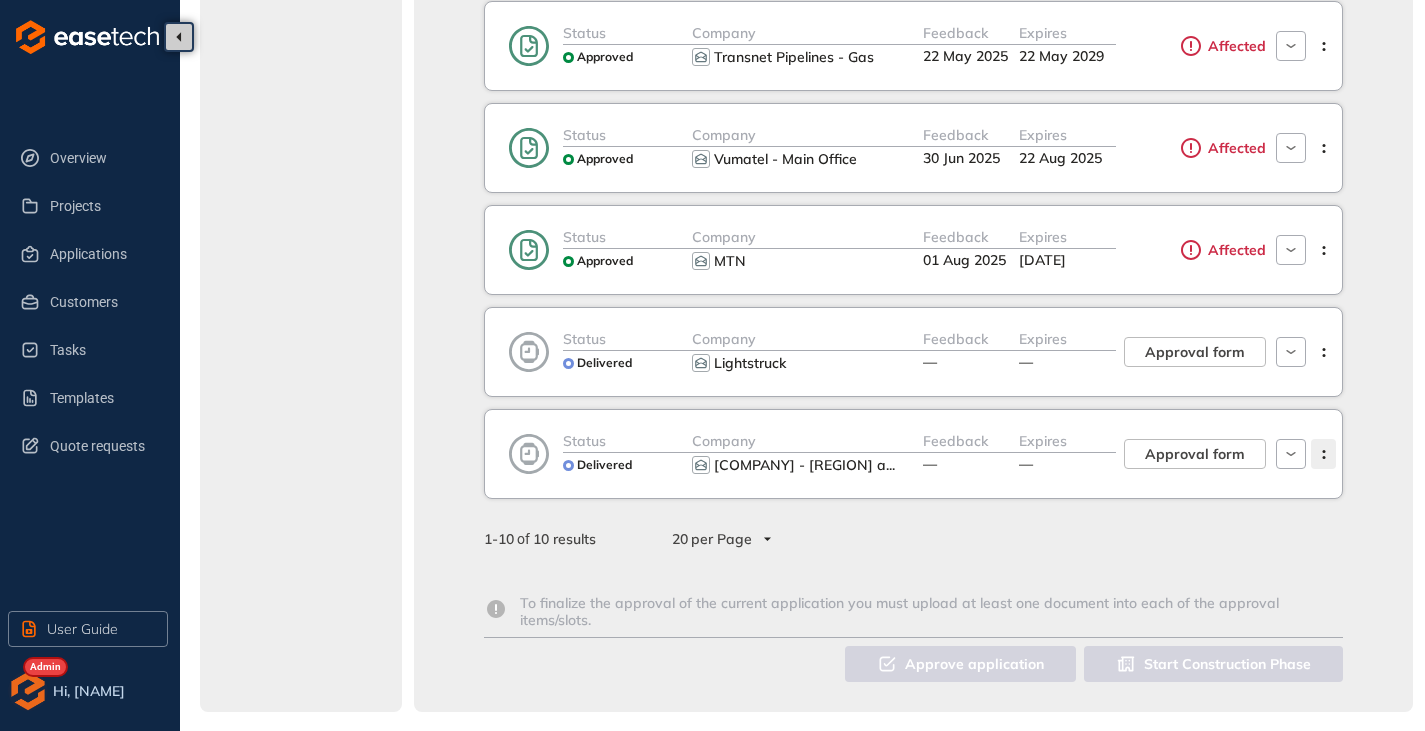 click 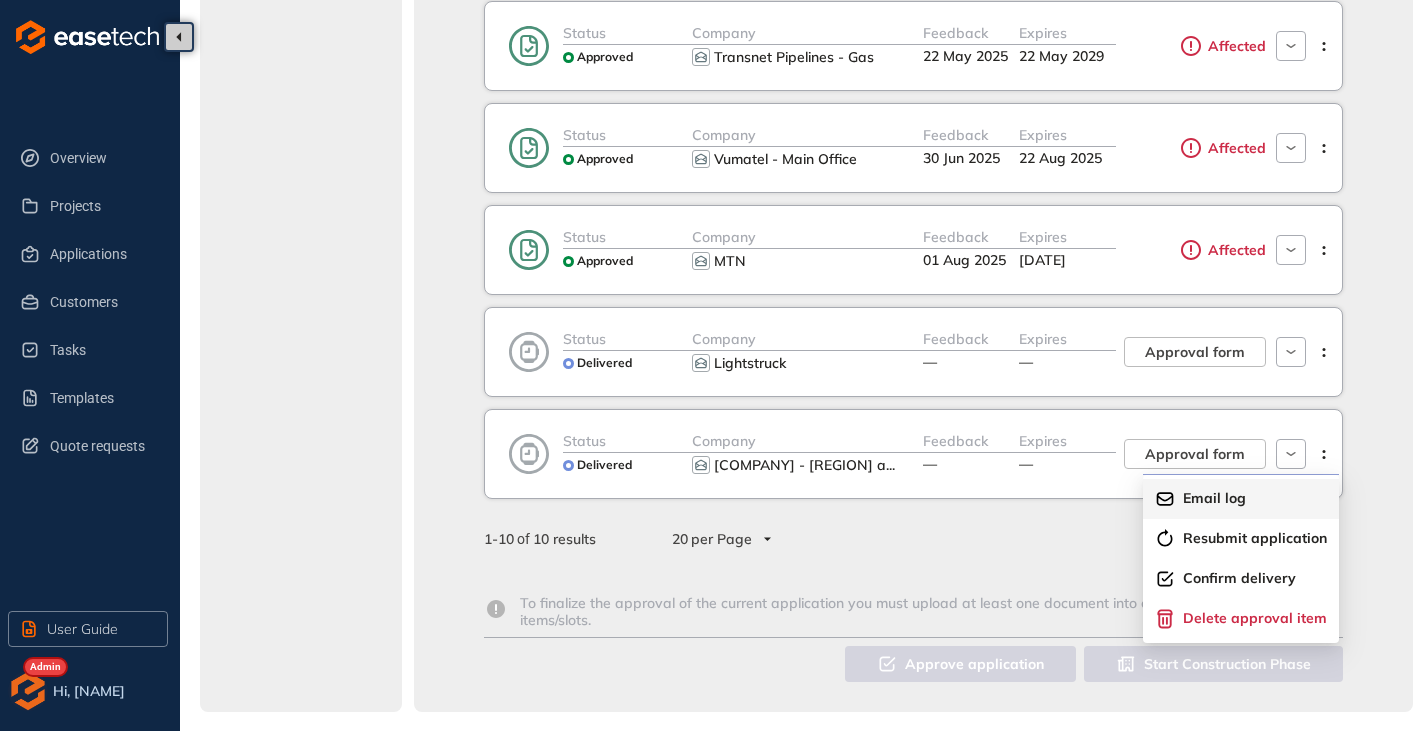 click on "Email log" at bounding box center [1214, 498] 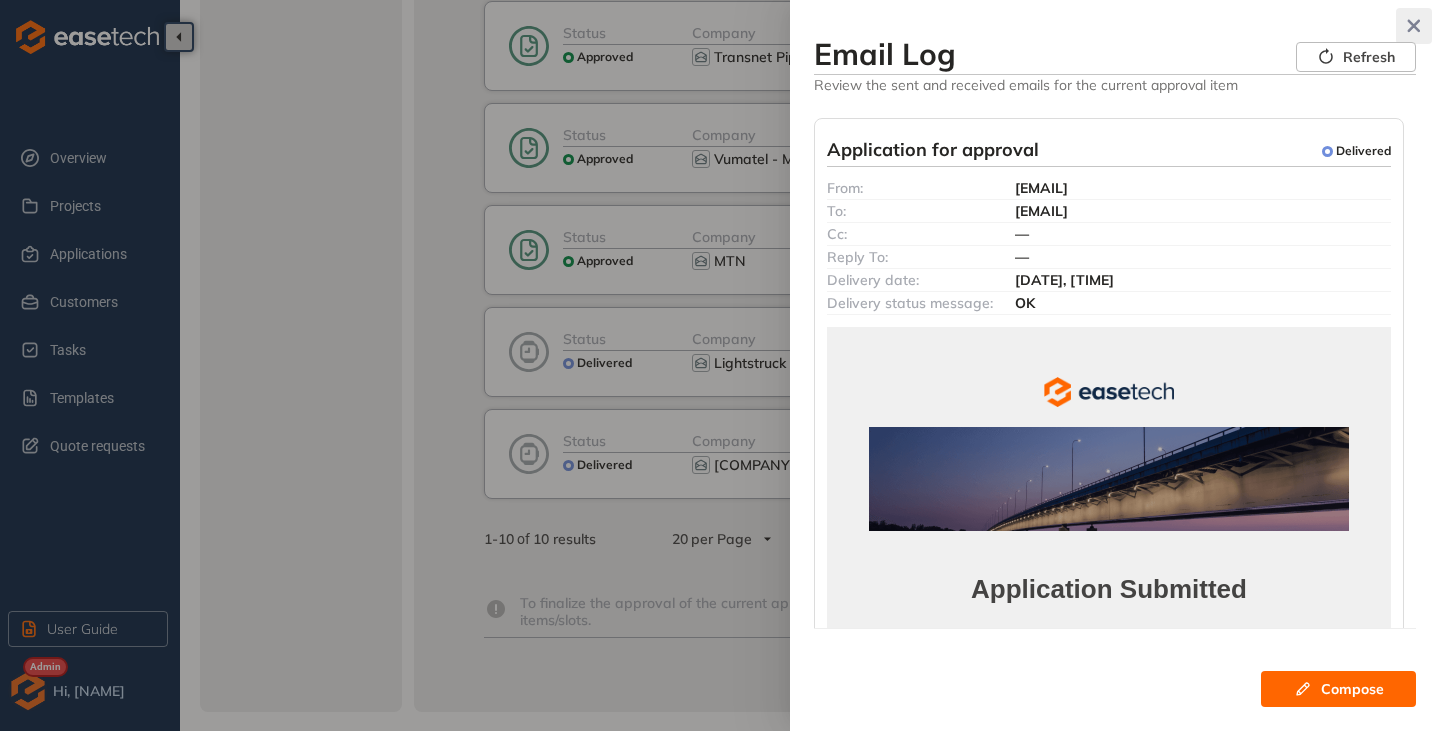 click 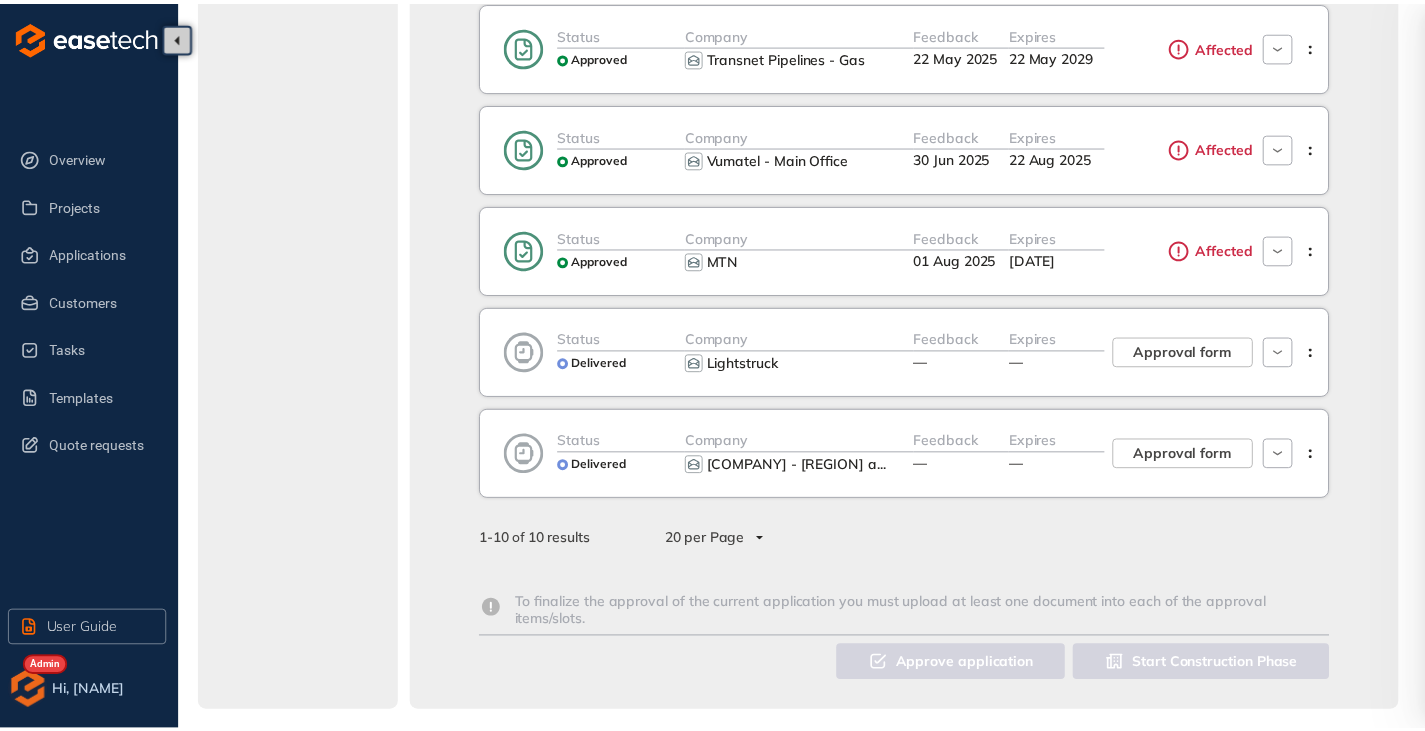 scroll, scrollTop: 759, scrollLeft: 0, axis: vertical 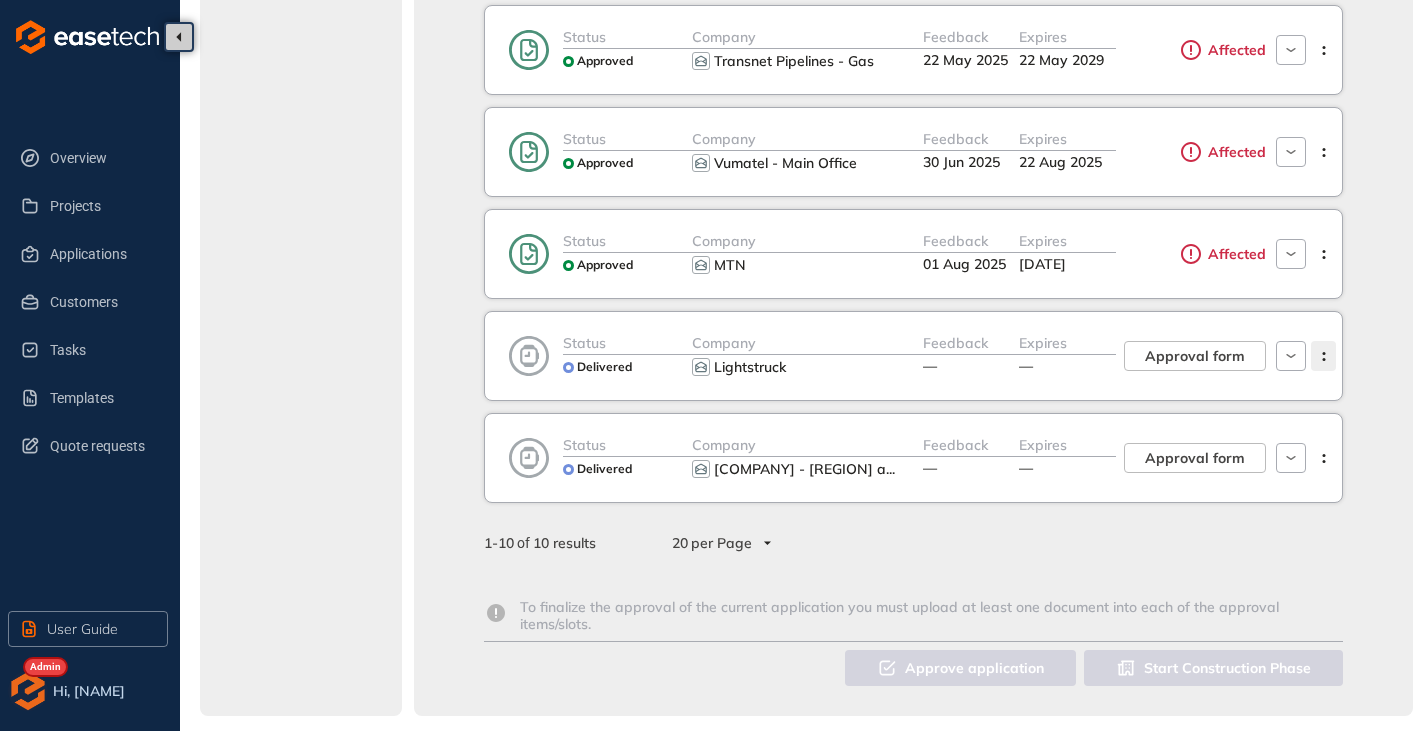 click 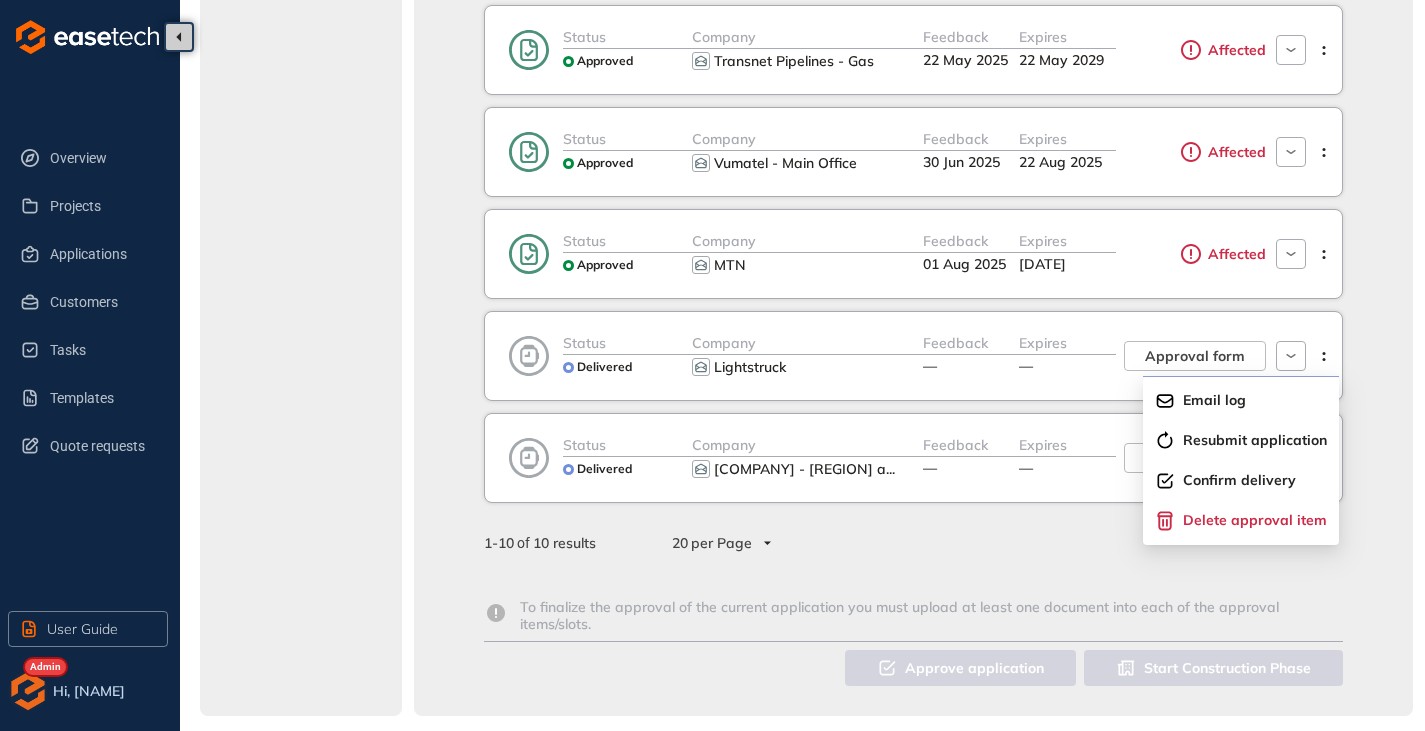 click on "Overview Details Location Documents Notifications Emails Notes allocations Approval Deposits site-management" at bounding box center (301, -16) 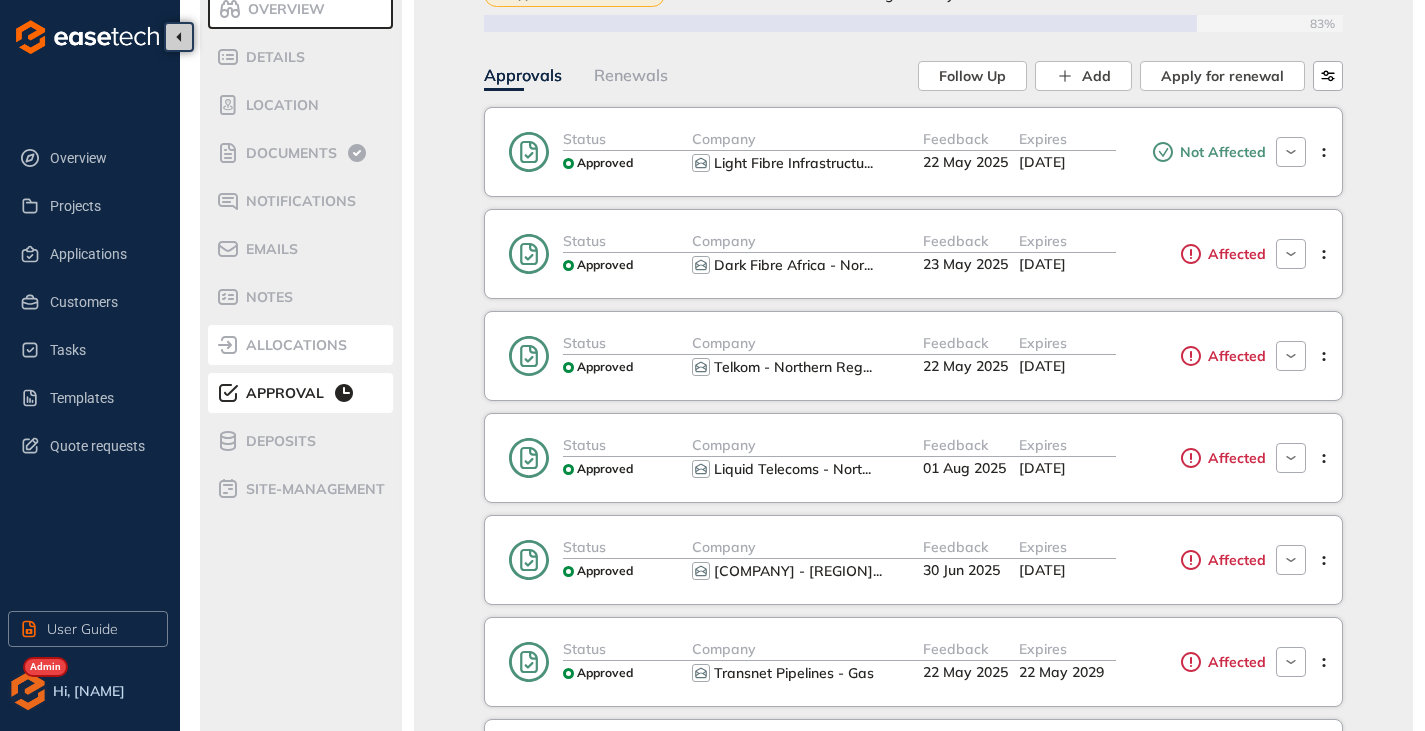 scroll, scrollTop: 0, scrollLeft: 0, axis: both 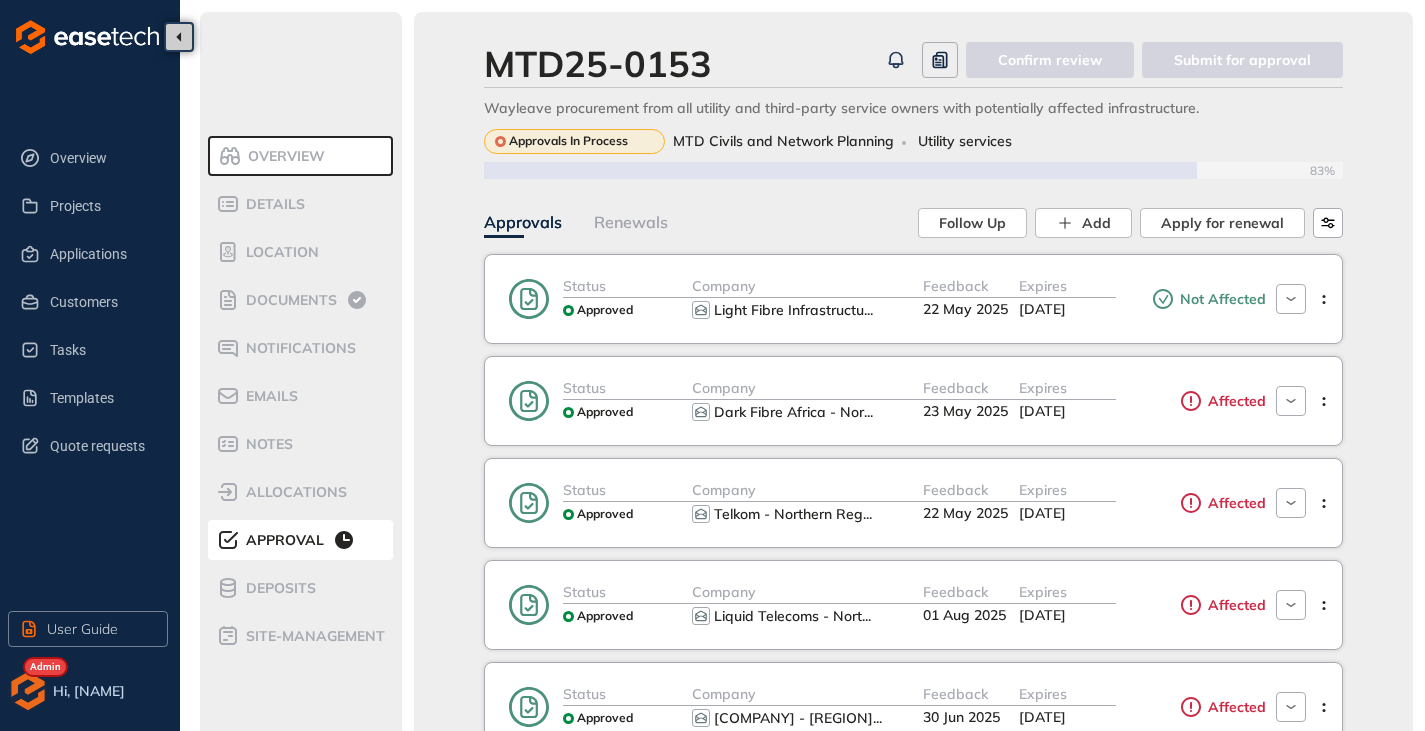 click on "Overview" at bounding box center (283, 156) 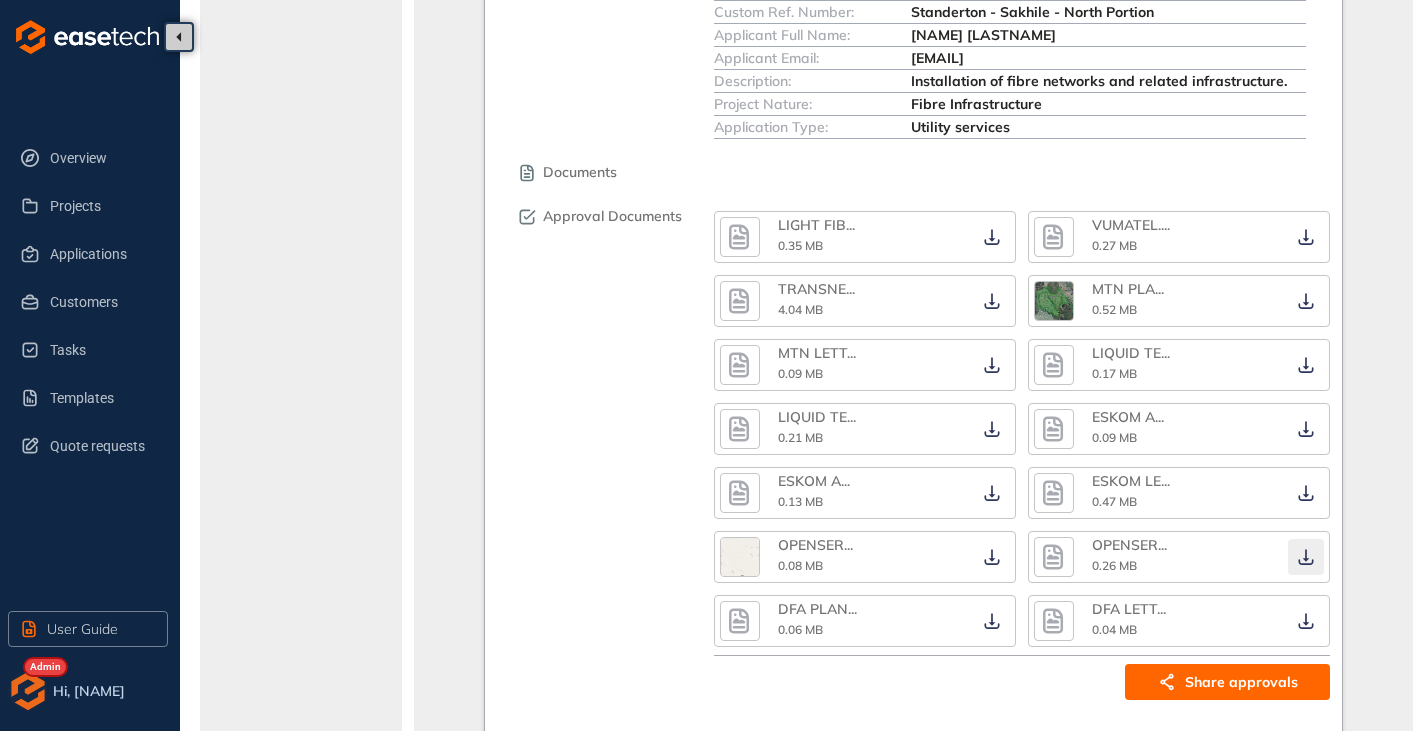 scroll, scrollTop: 1081, scrollLeft: 0, axis: vertical 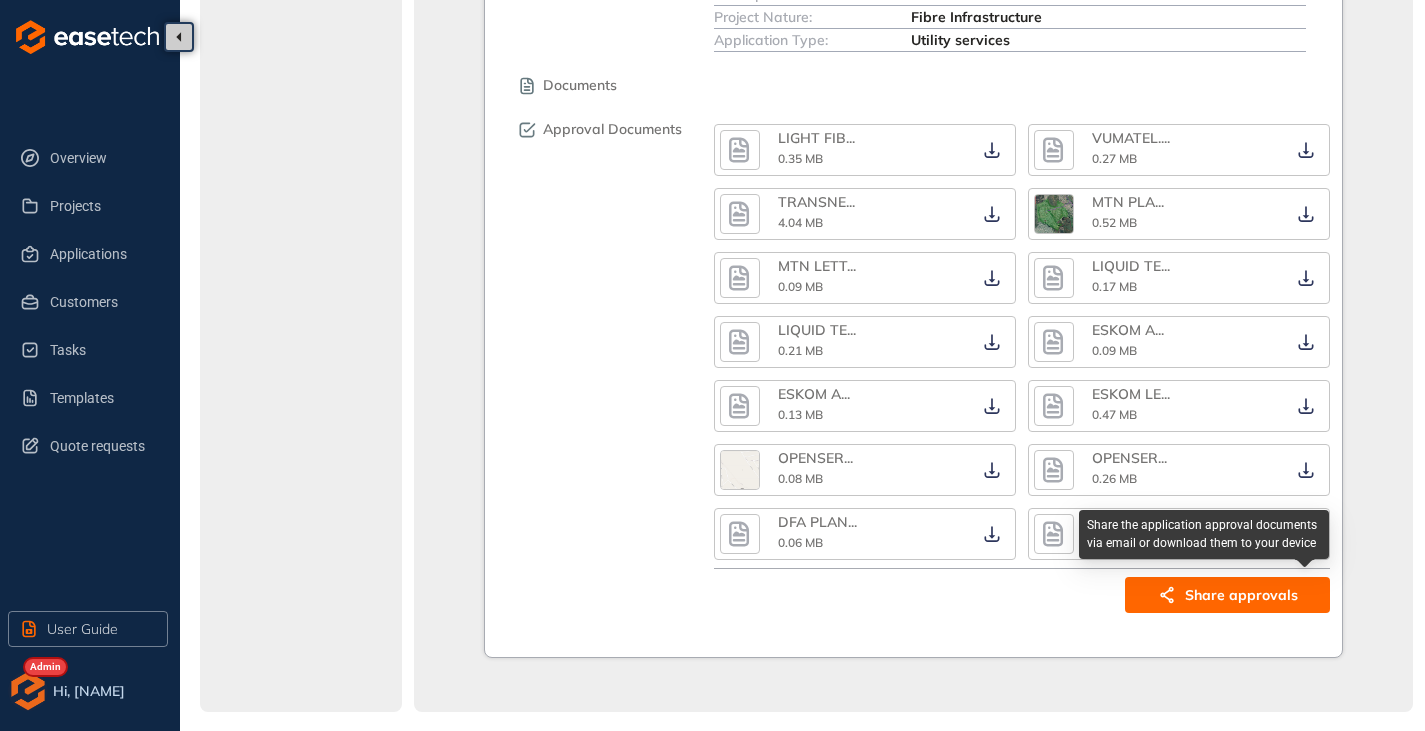click 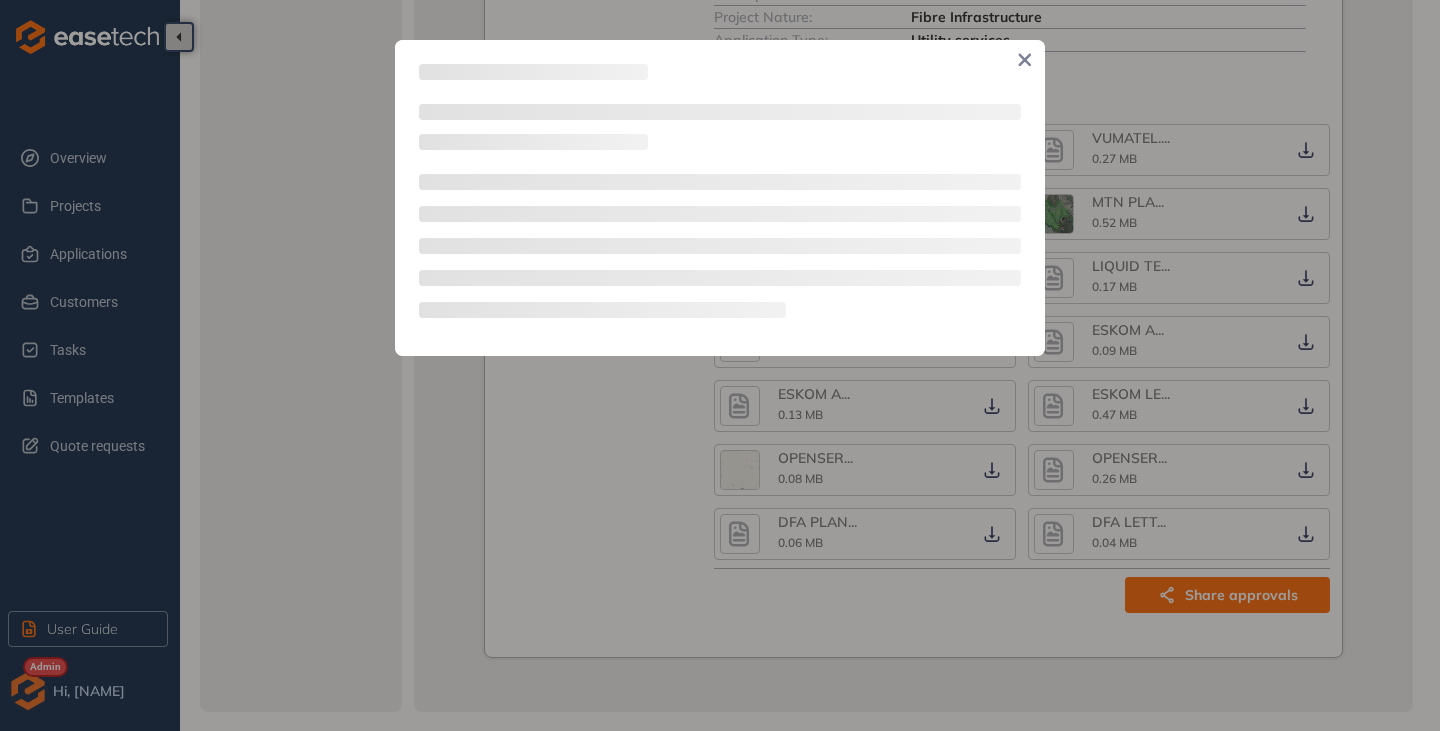 type on "**********" 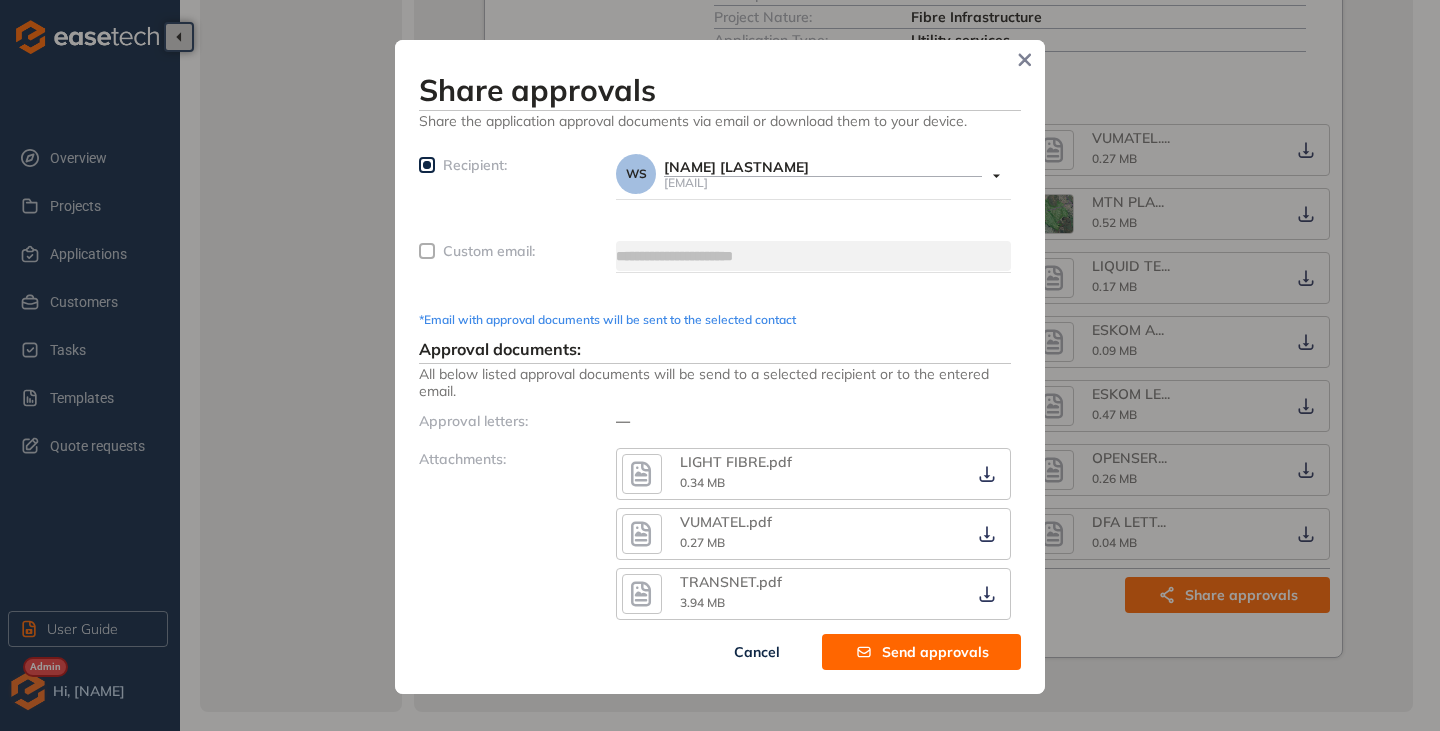 click on "Send approvals" at bounding box center [921, 652] 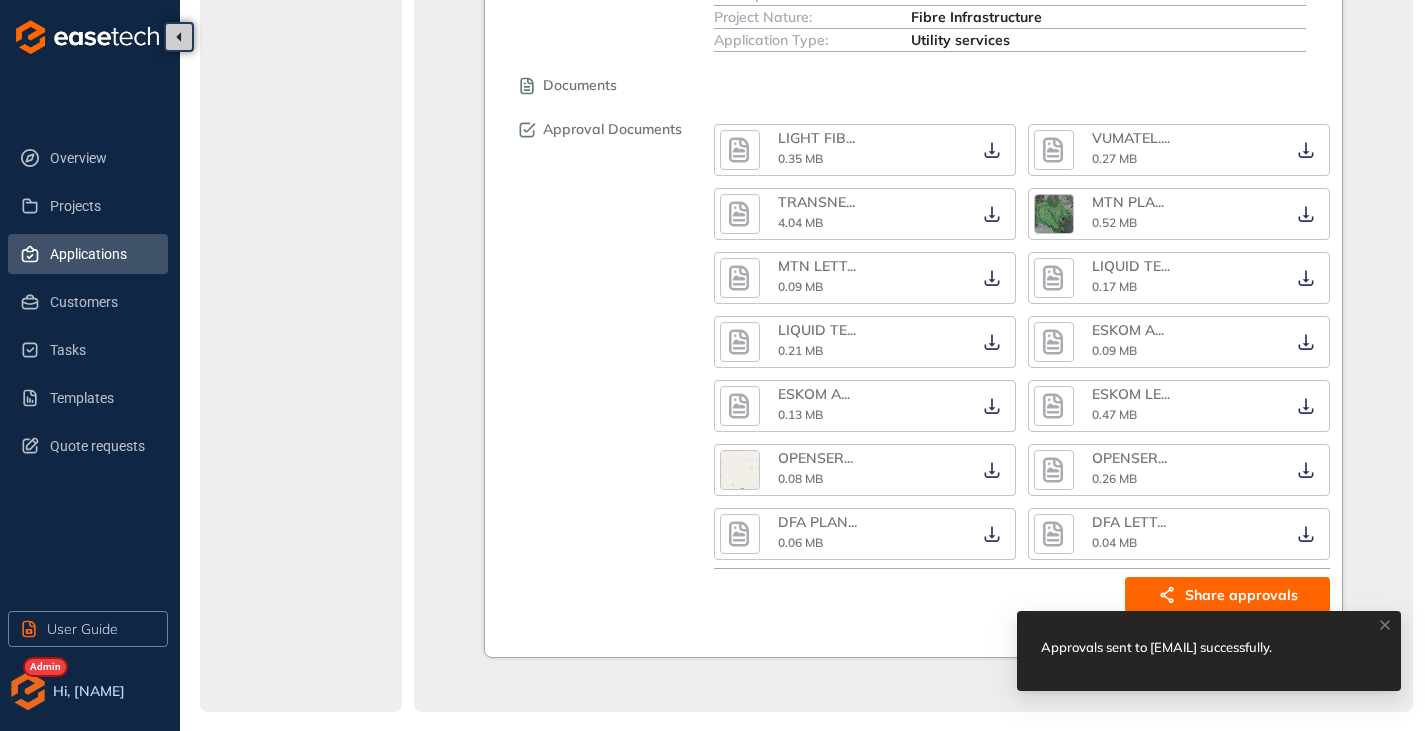 click on "Applications" at bounding box center (101, 254) 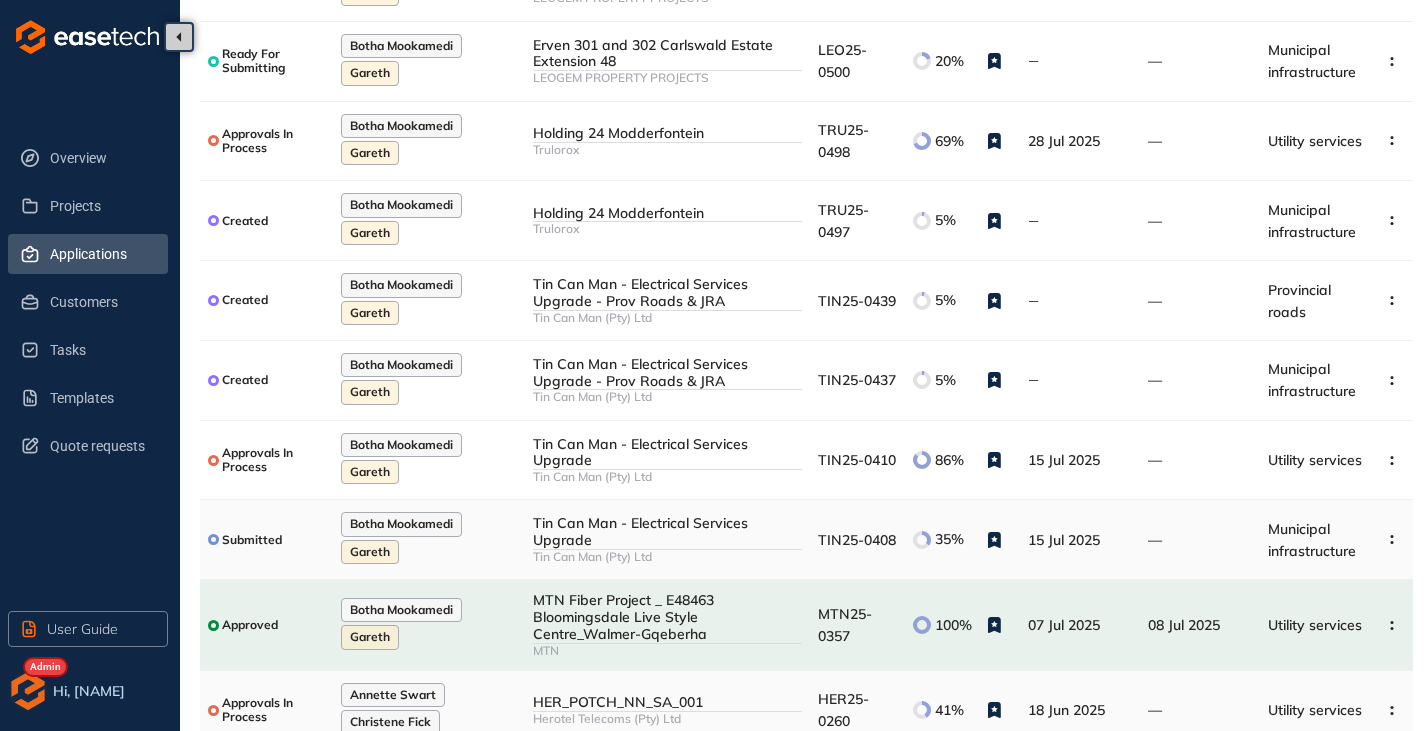 scroll, scrollTop: 338, scrollLeft: 0, axis: vertical 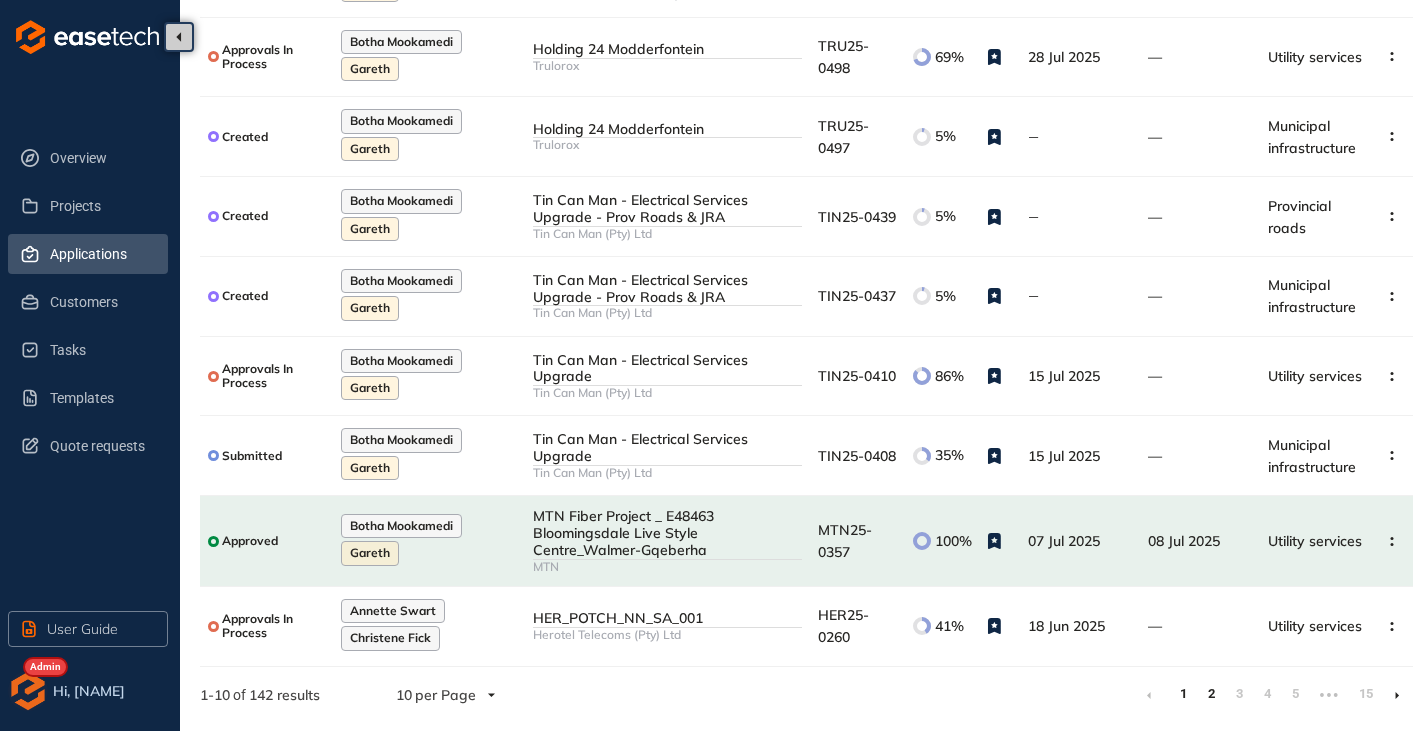 click on "2" at bounding box center (1211, 694) 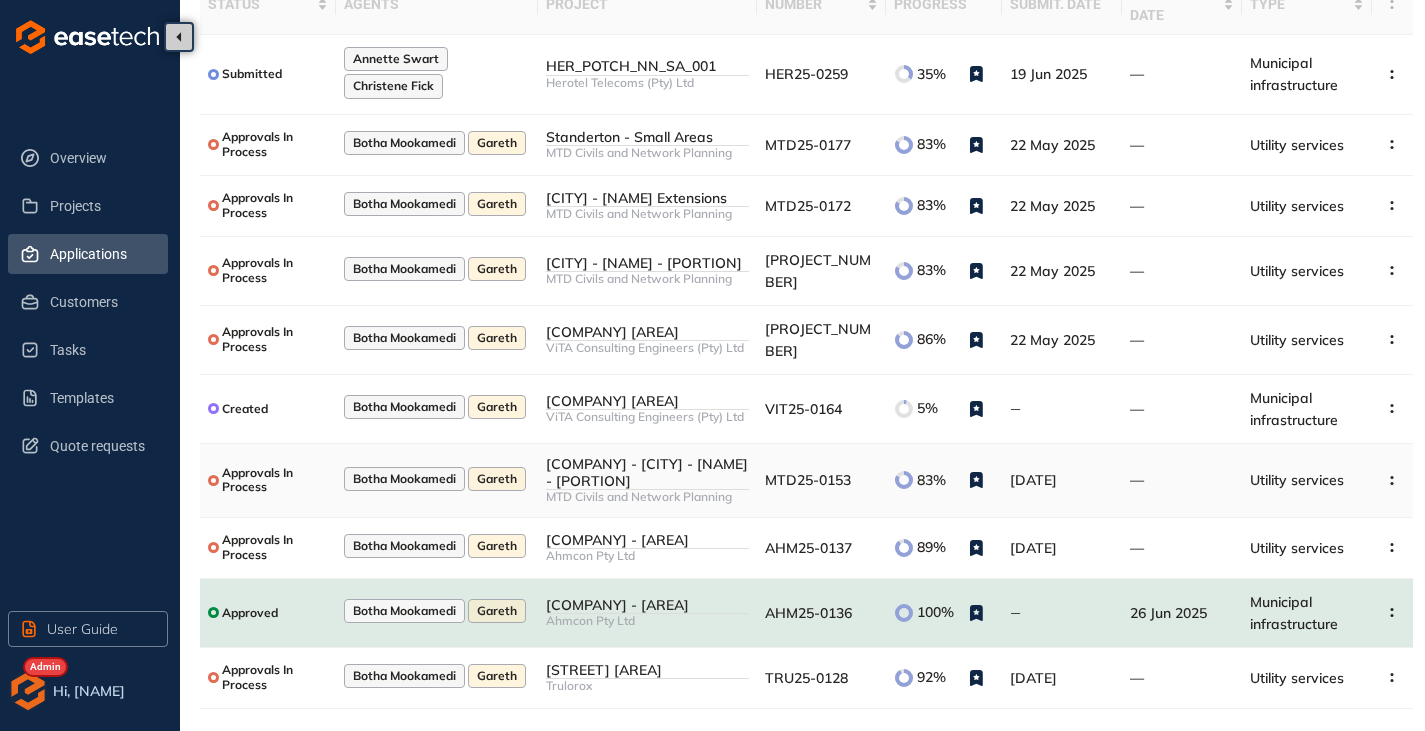 scroll, scrollTop: 200, scrollLeft: 0, axis: vertical 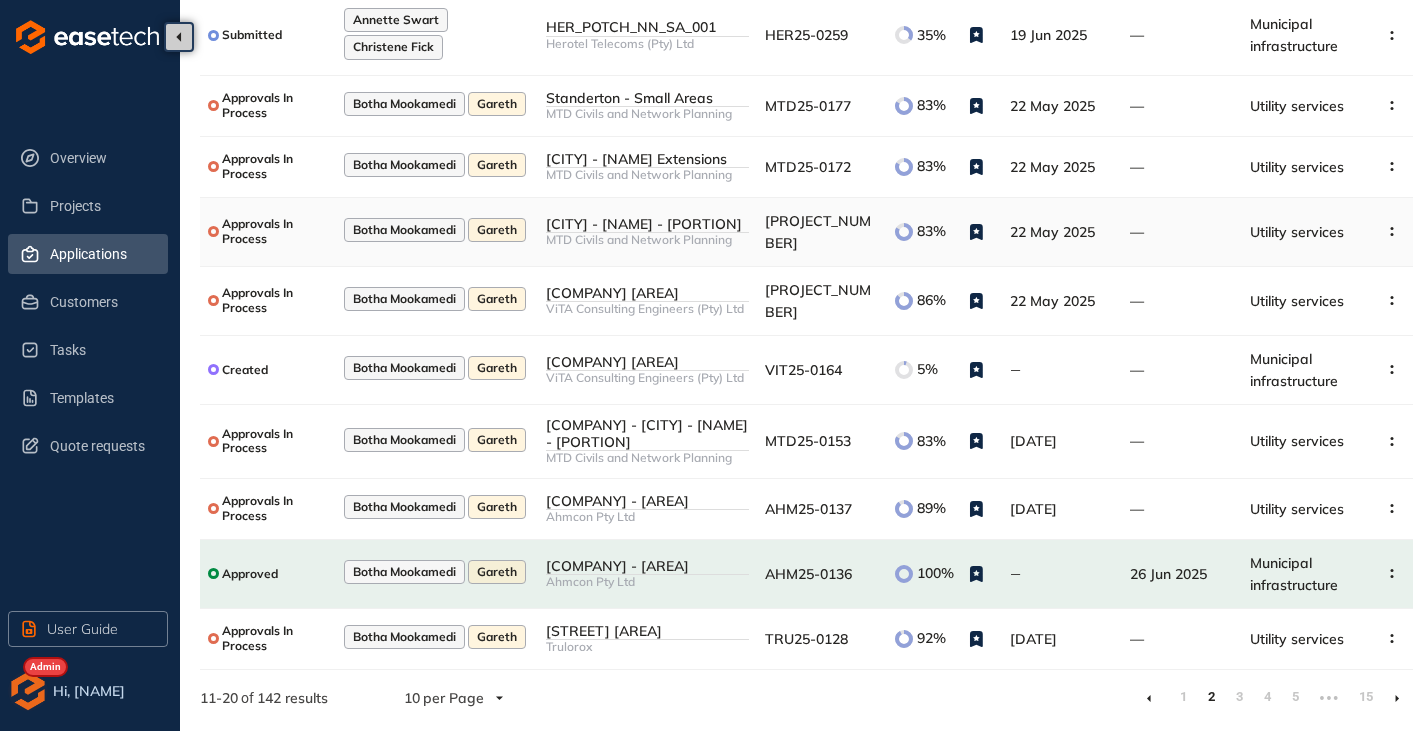 click on "[CITY] - [NAME] - [PORTION]" at bounding box center [647, 224] 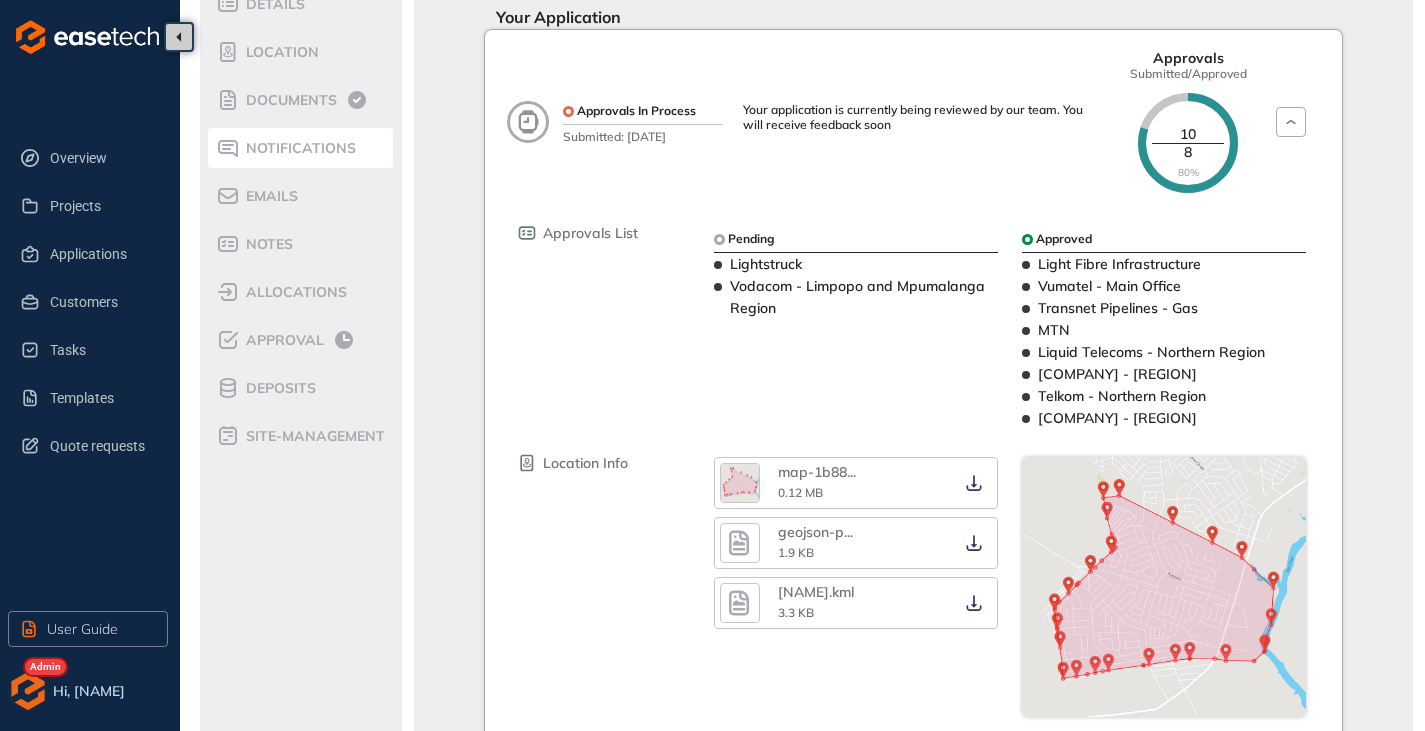 scroll, scrollTop: 0, scrollLeft: 0, axis: both 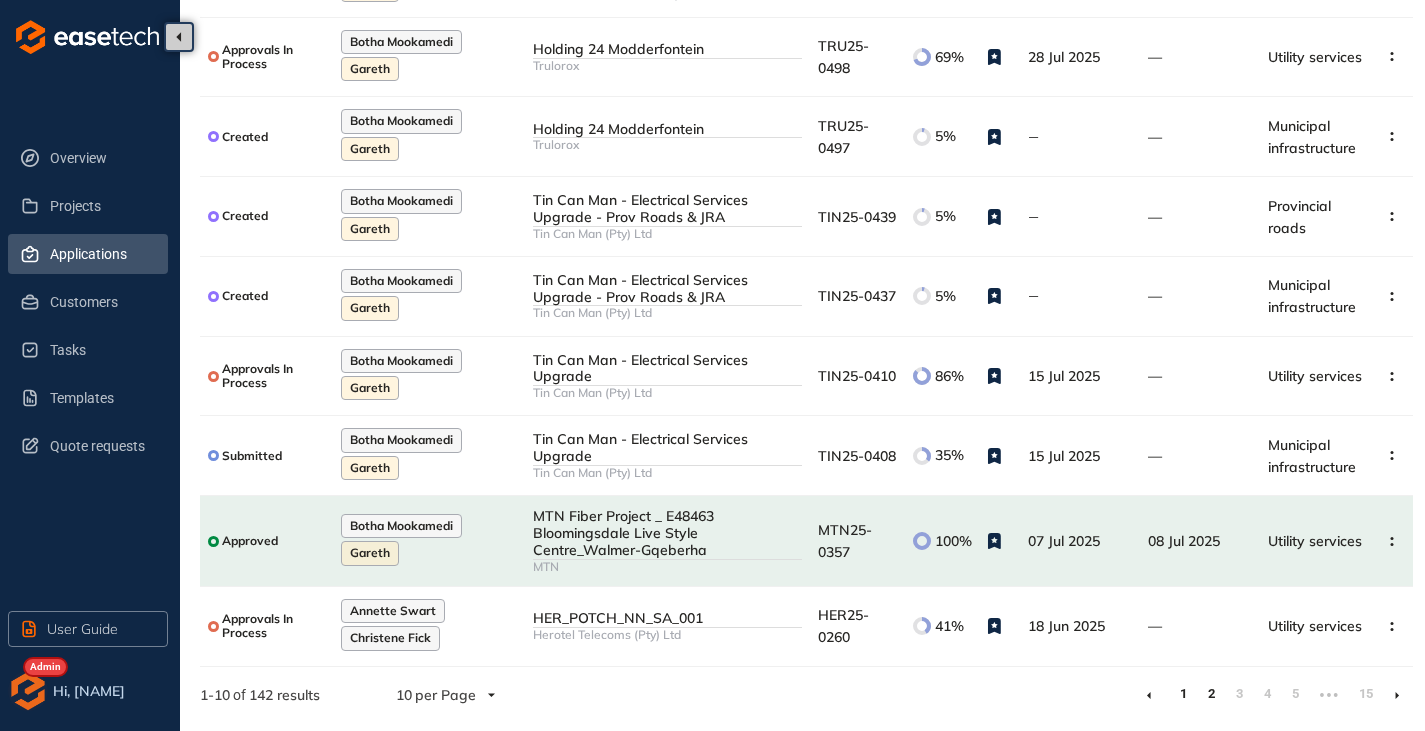 click on "1" at bounding box center (1183, 694) 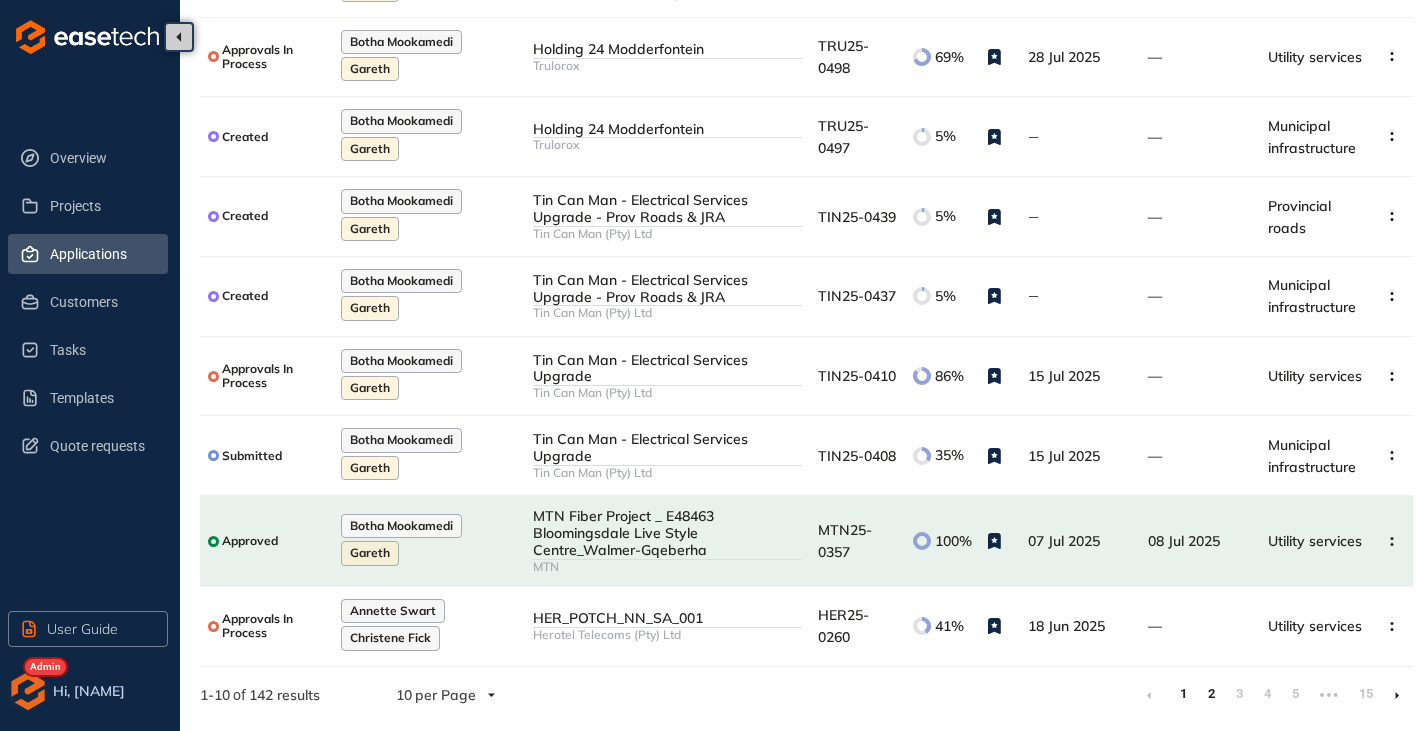 click on "2" at bounding box center [1211, 694] 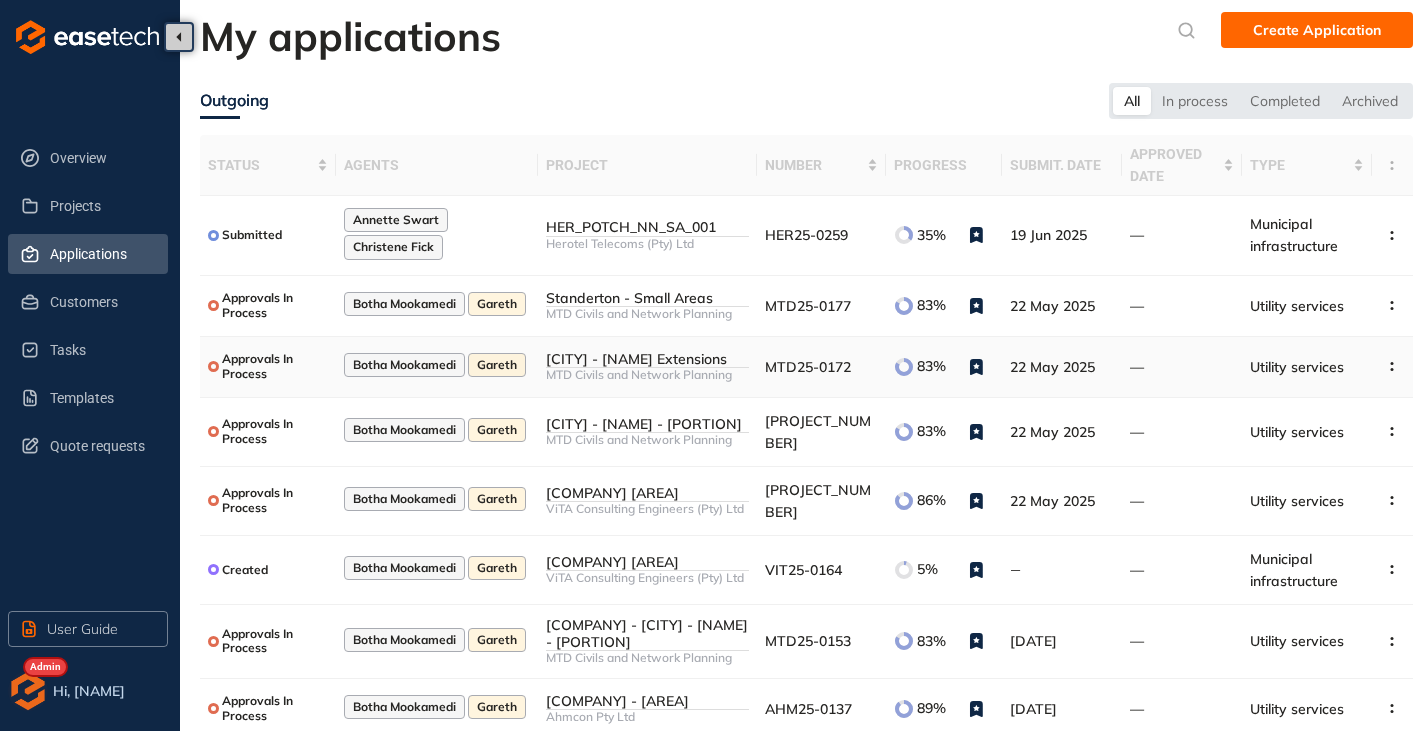 click on "[CITY] - [NAME] Extensions" at bounding box center (647, 359) 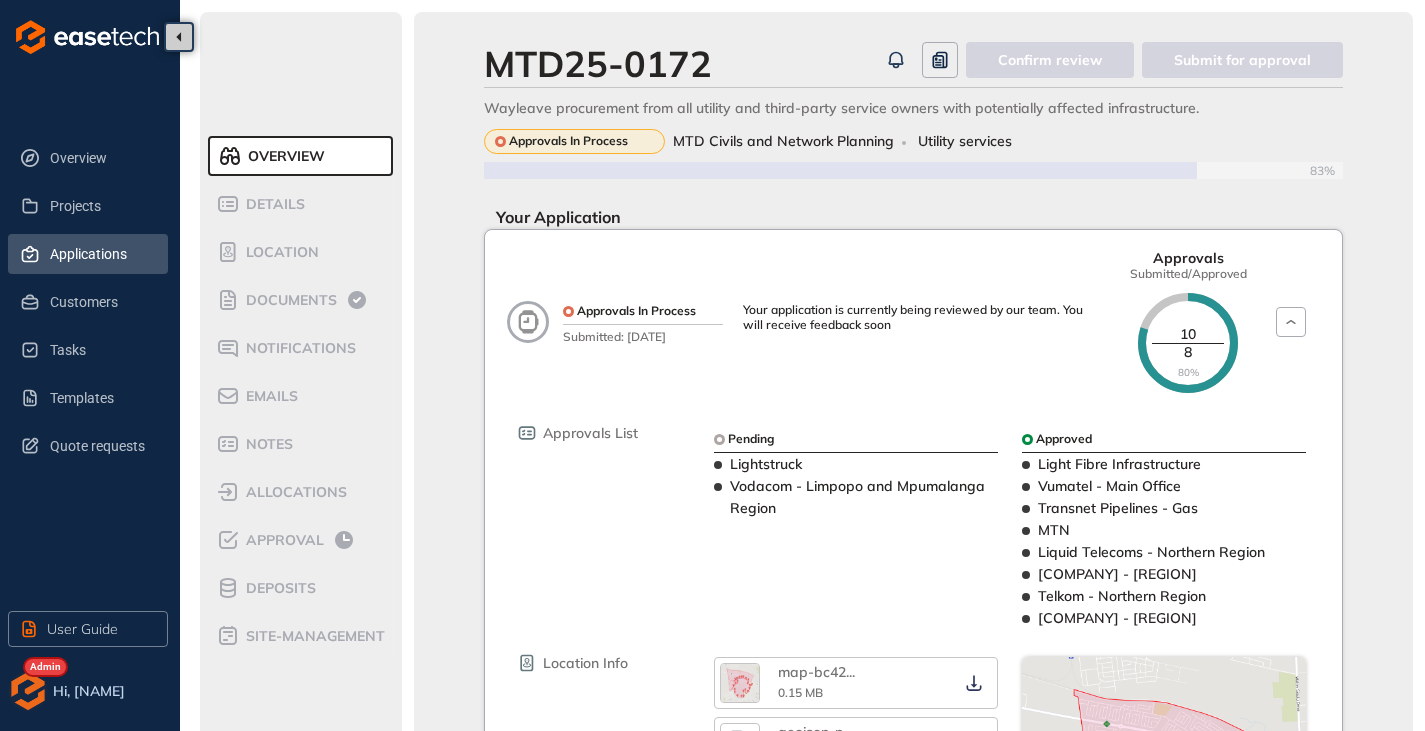 click on "Applications" at bounding box center (101, 254) 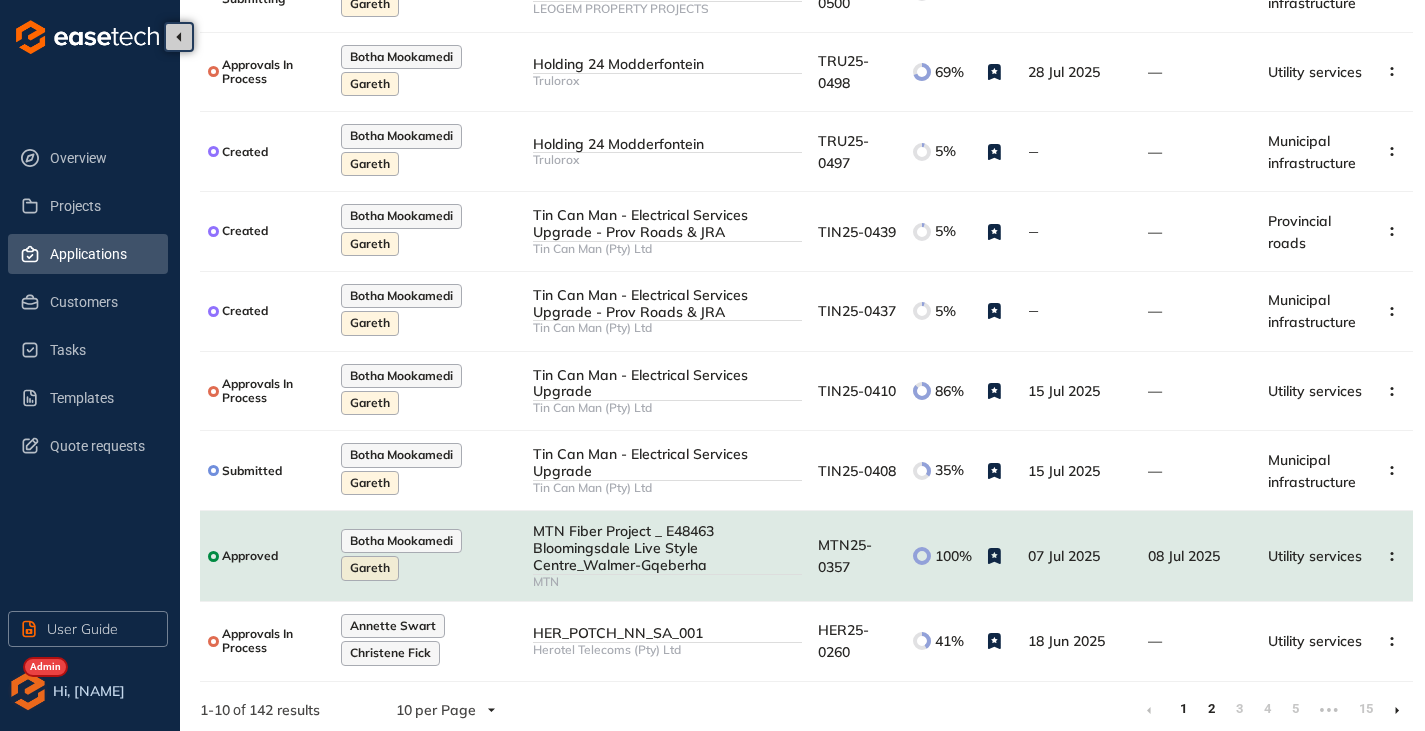 scroll, scrollTop: 338, scrollLeft: 0, axis: vertical 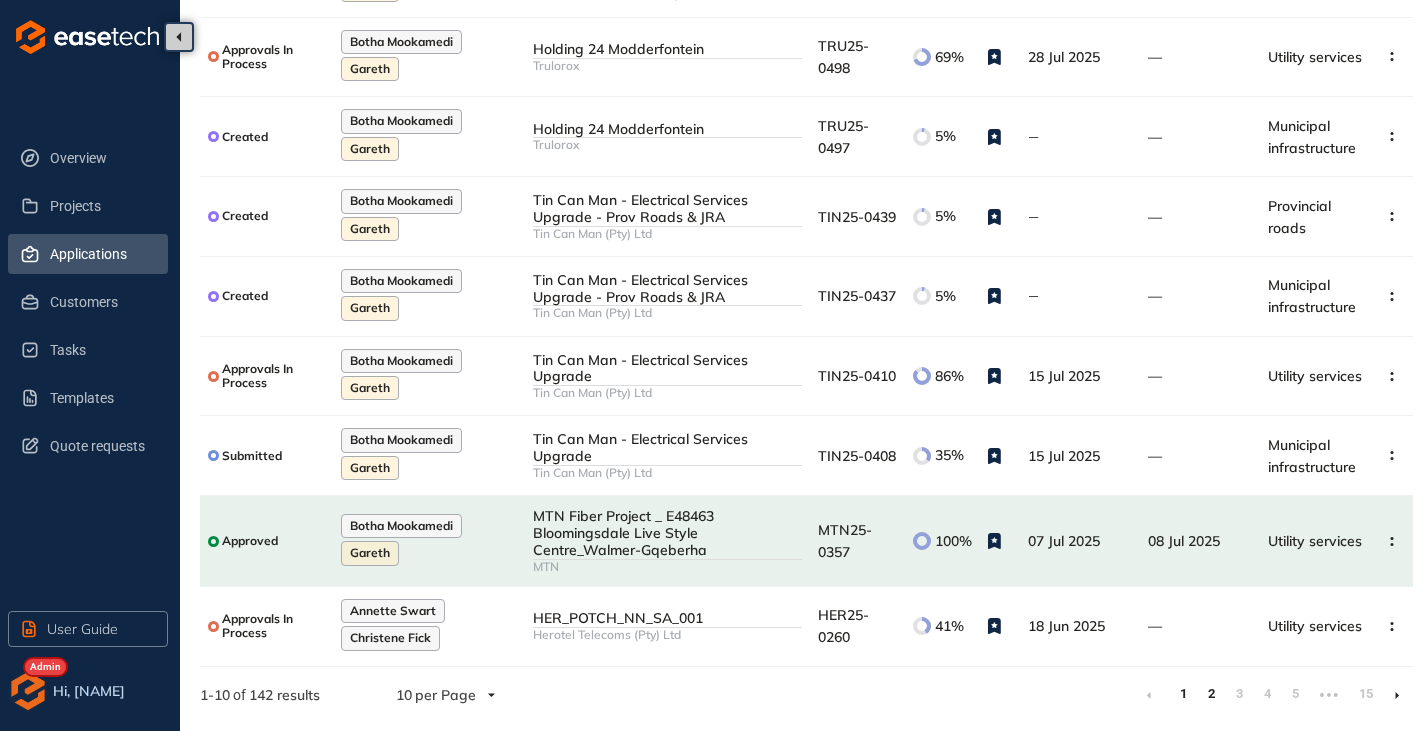 click on "2" at bounding box center [1211, 694] 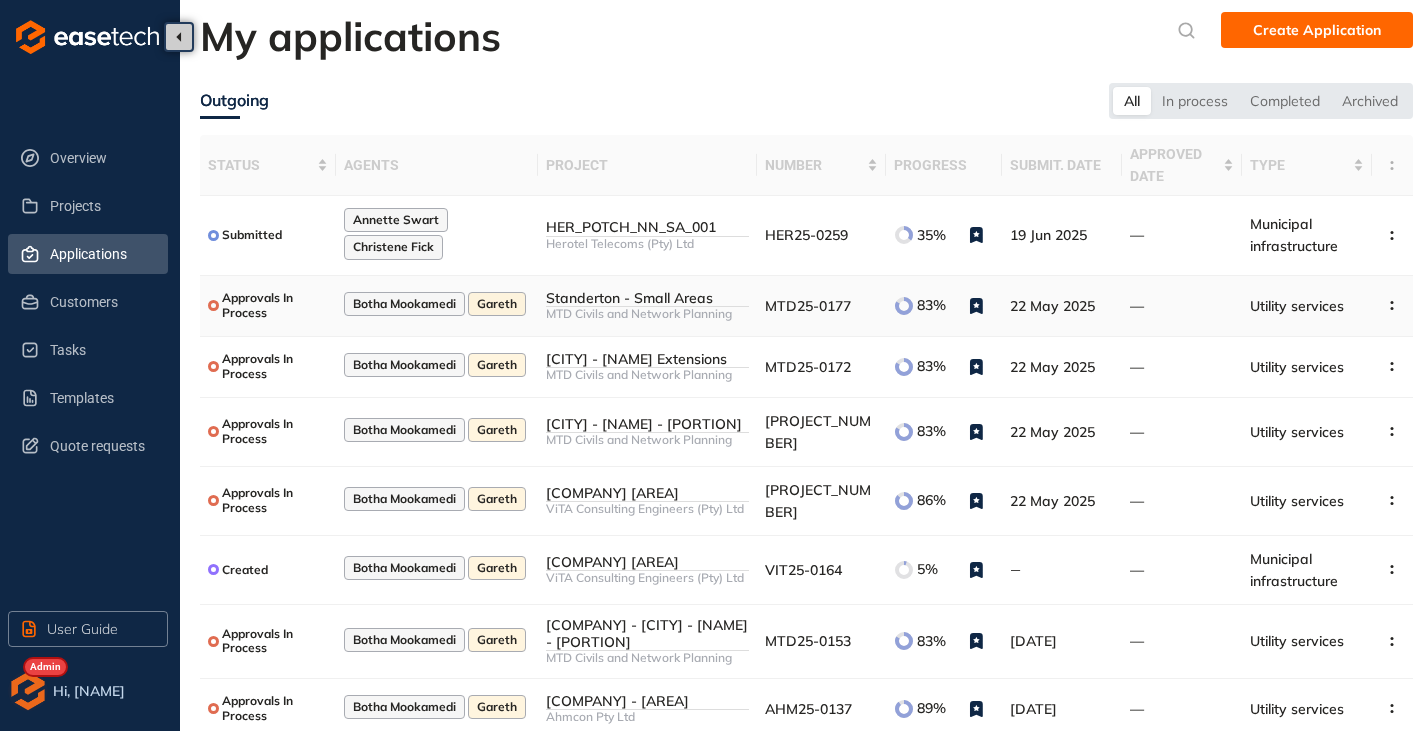 click on "Standerton - Small Areas" at bounding box center [647, 298] 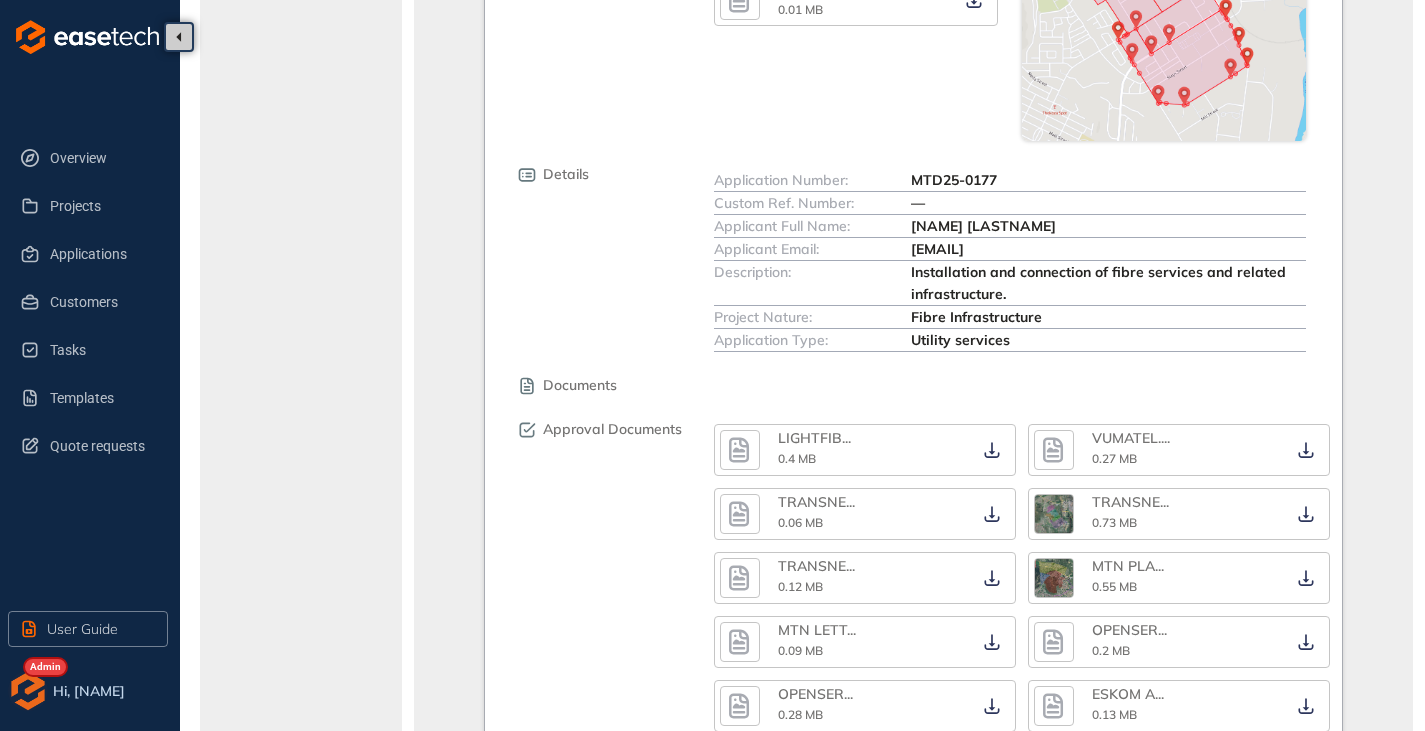 scroll, scrollTop: 1167, scrollLeft: 0, axis: vertical 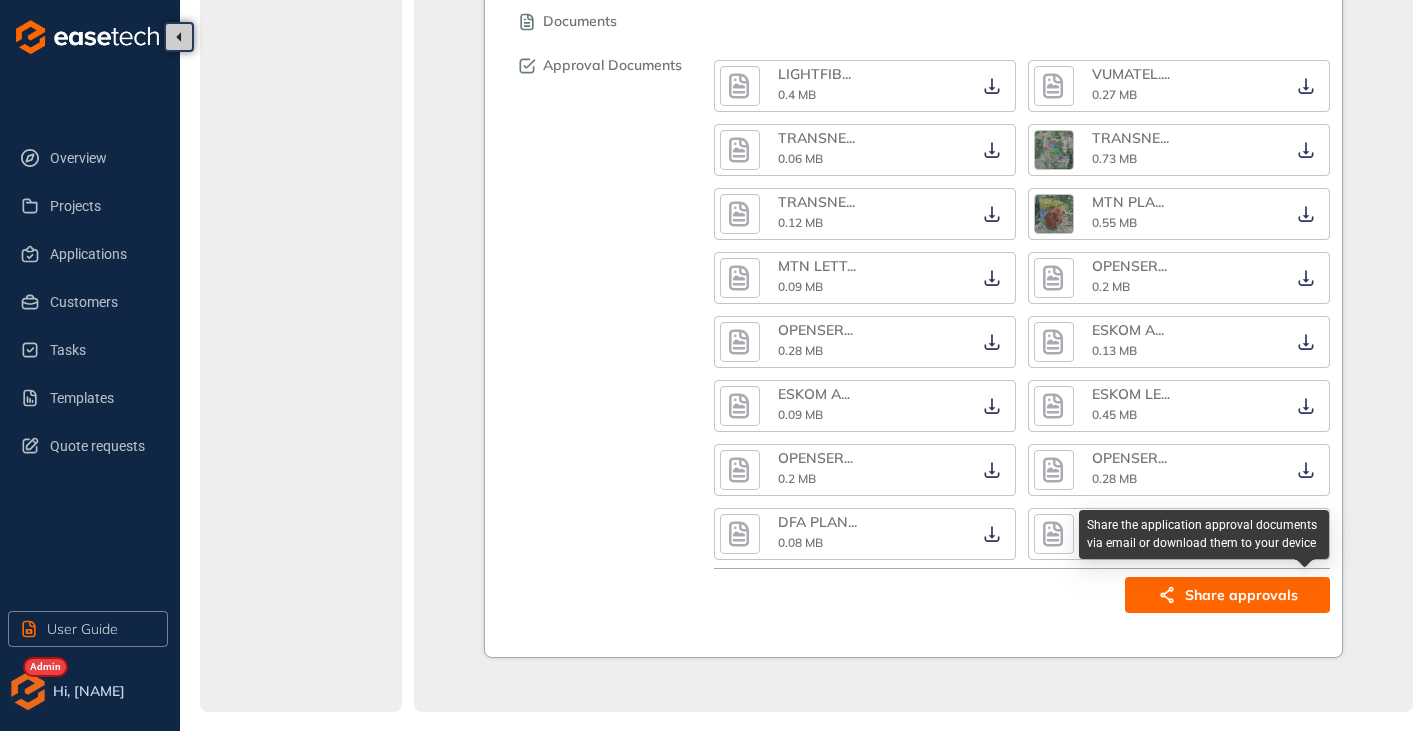 click on "Share approvals" at bounding box center (1241, 595) 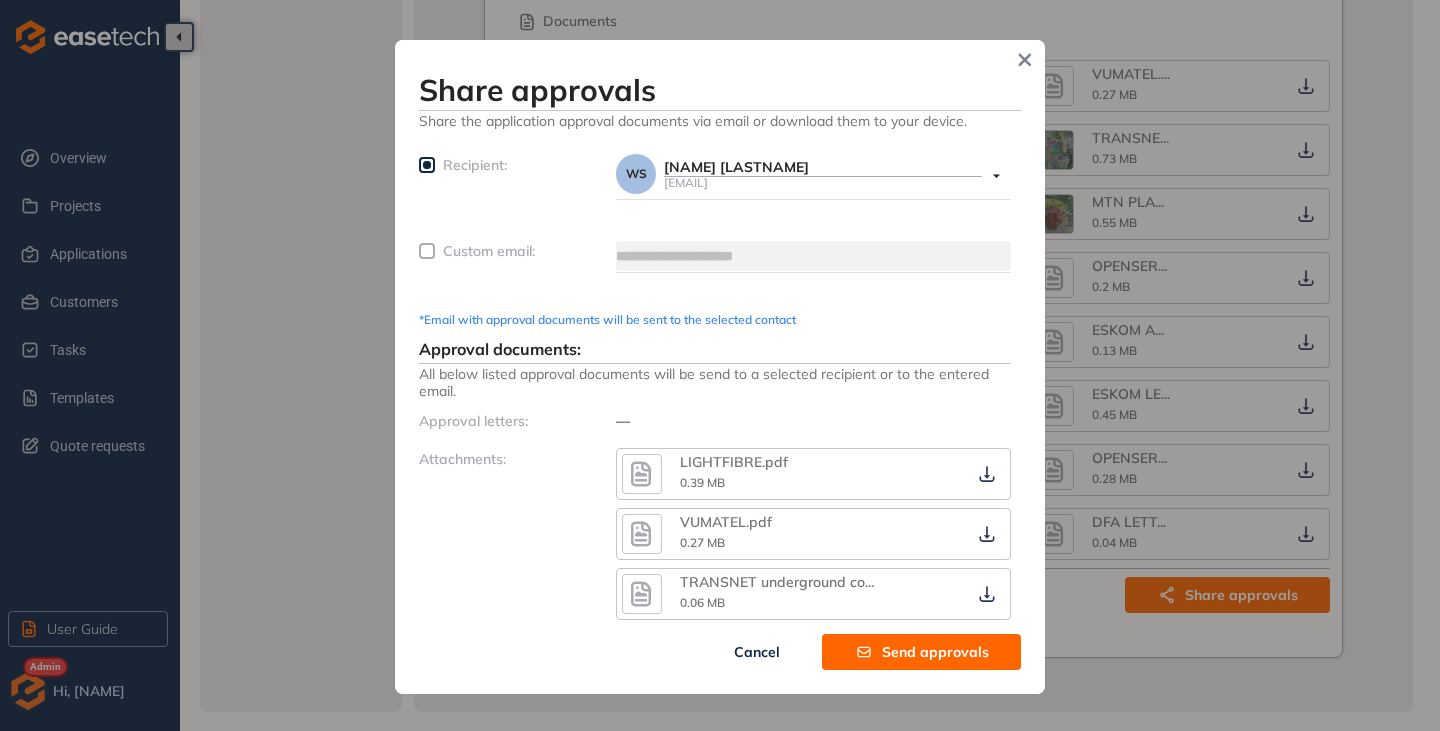click on "Send approvals" at bounding box center (935, 652) 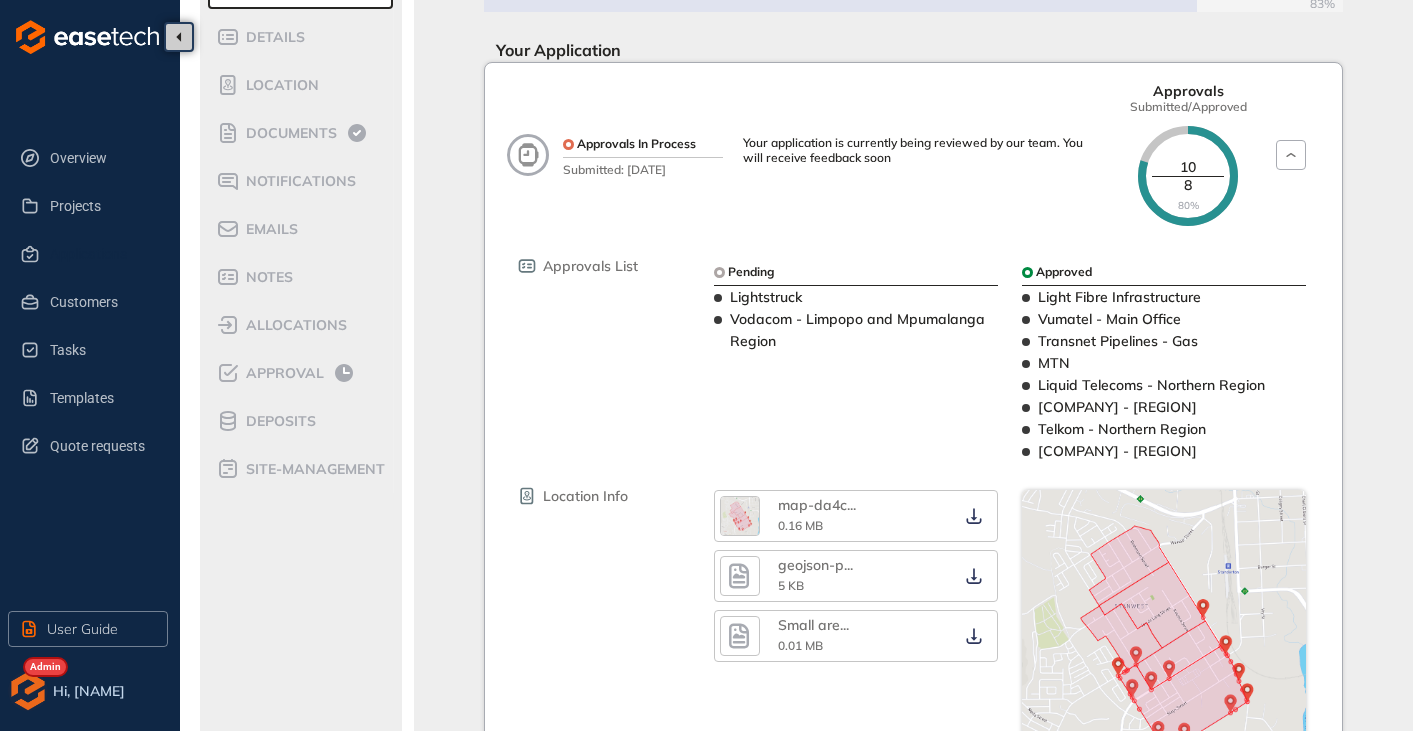 scroll, scrollTop: 0, scrollLeft: 0, axis: both 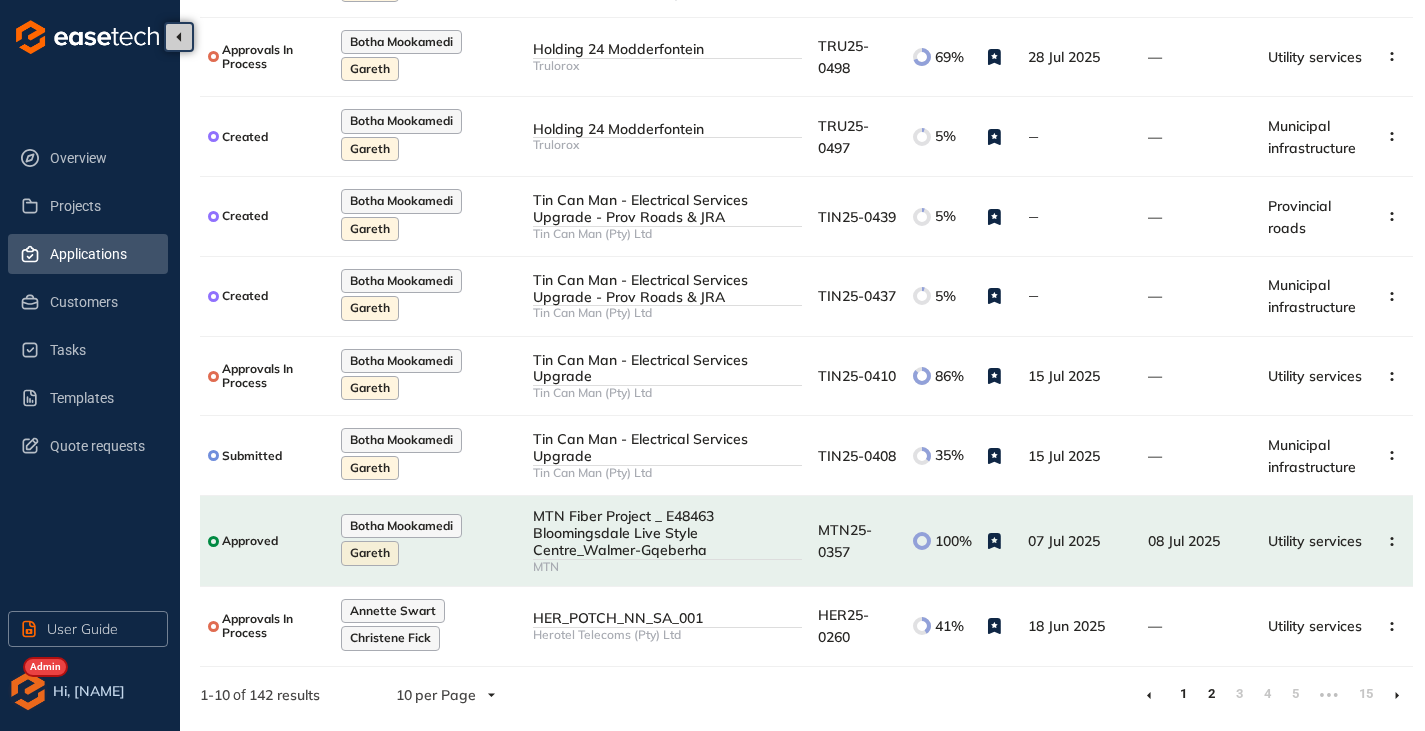 click on "1" at bounding box center [1183, 694] 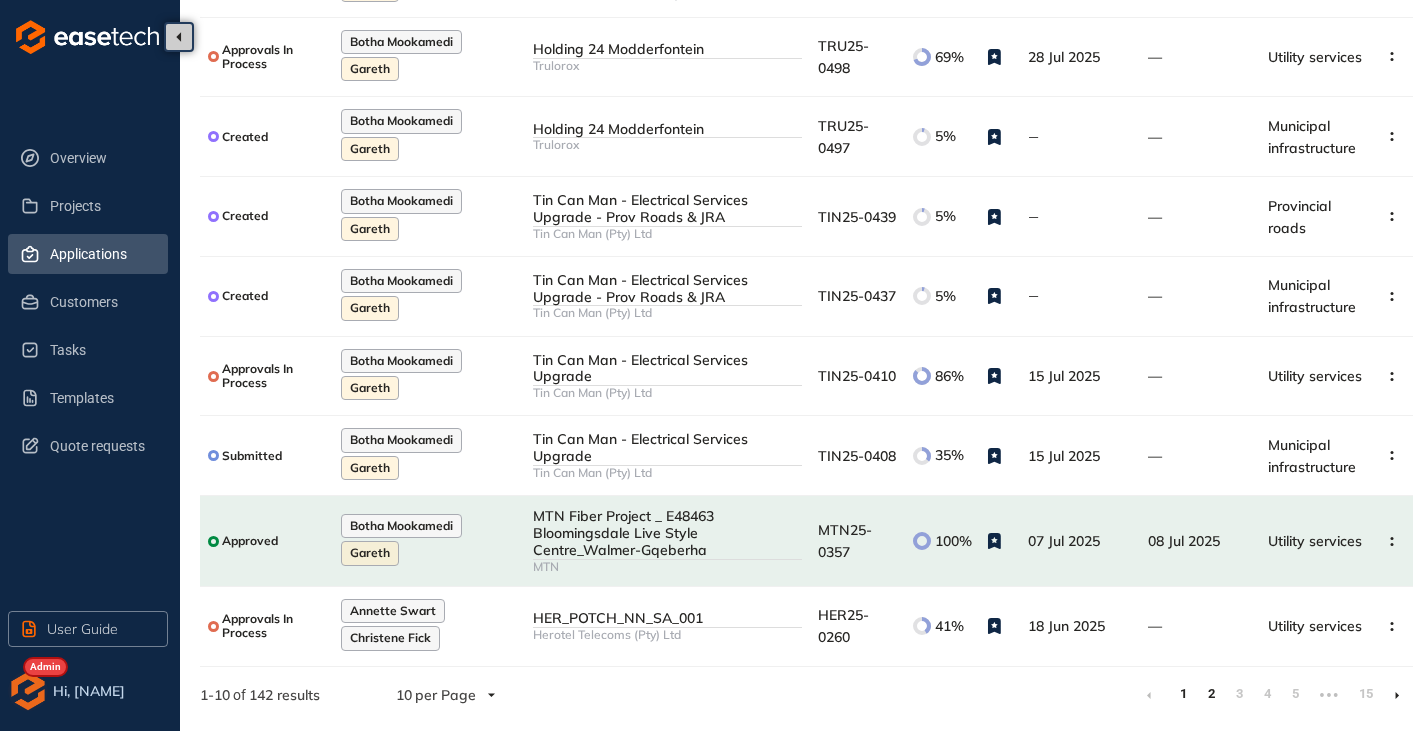 click on "2" at bounding box center (1211, 694) 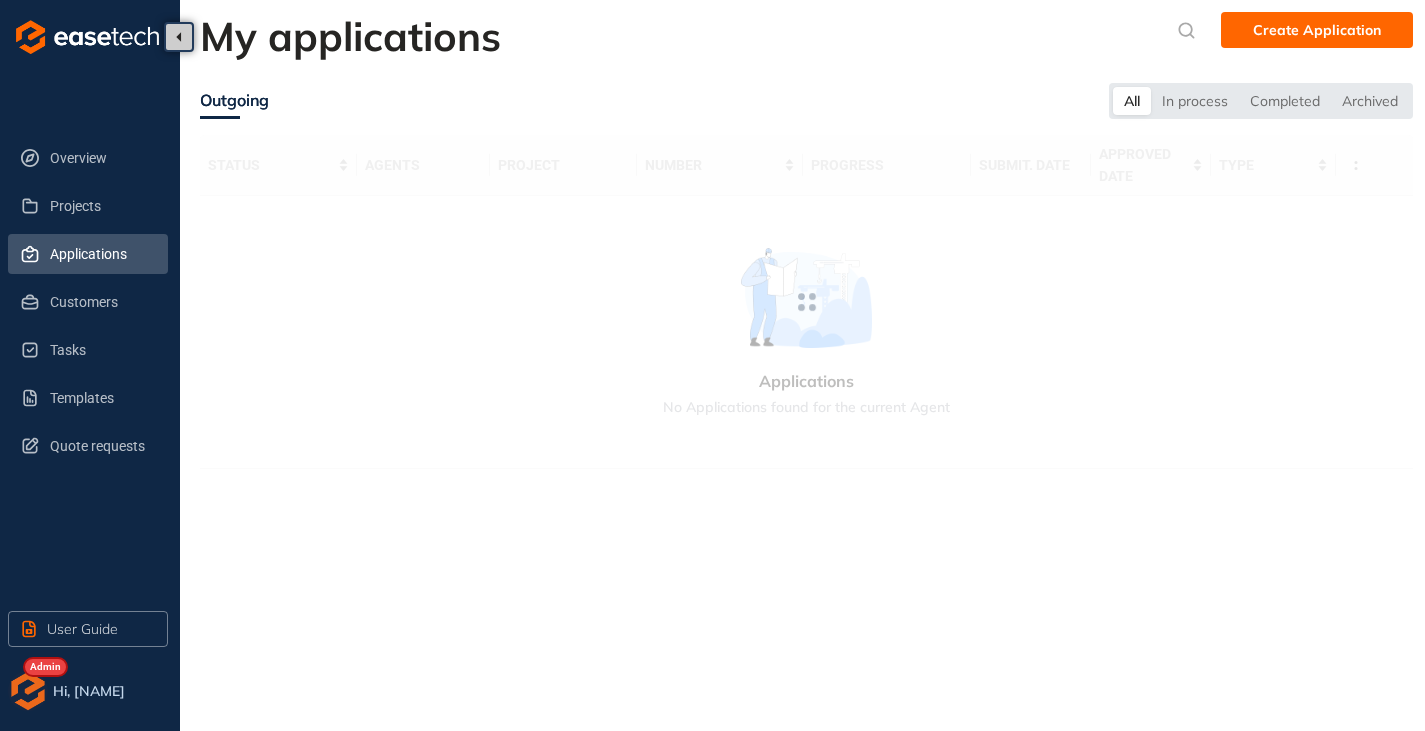 scroll, scrollTop: 0, scrollLeft: 0, axis: both 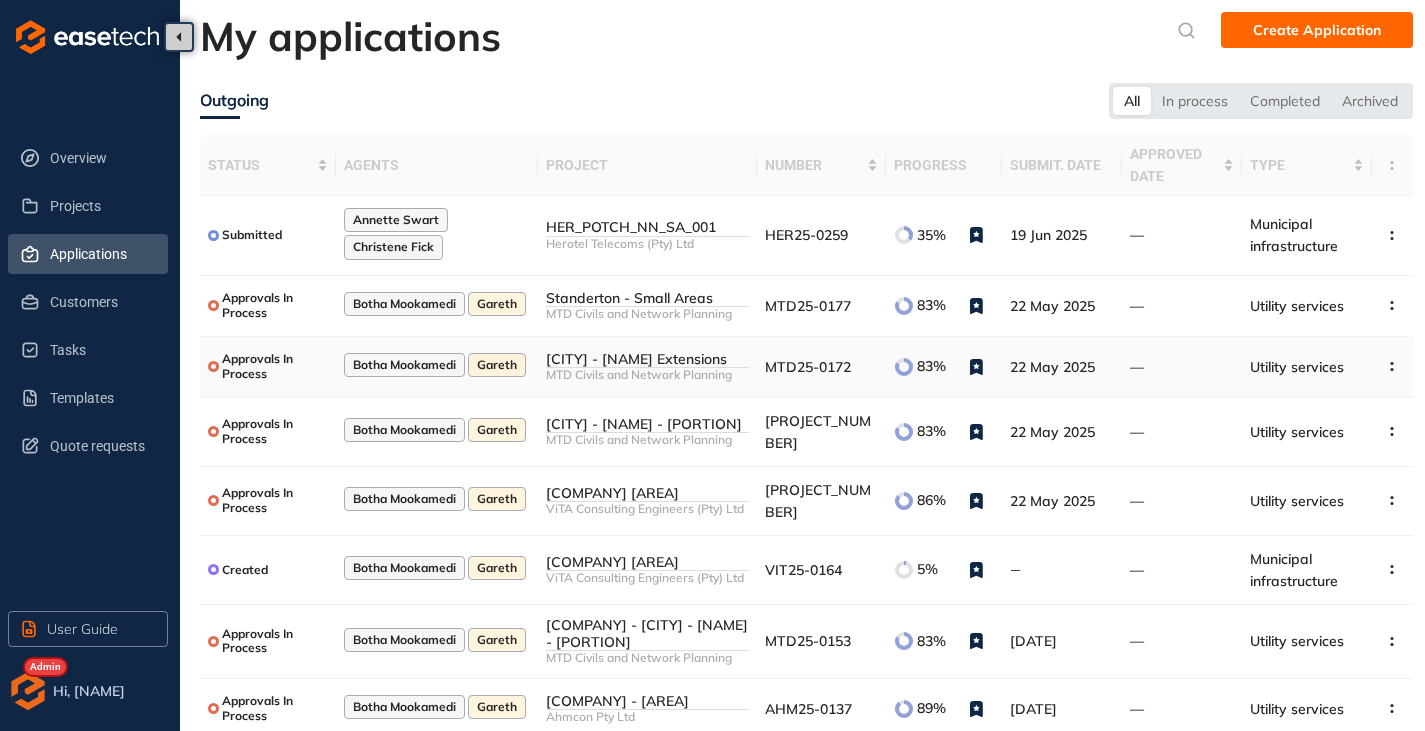 click on "[CITY] - [NAME] Extensions" at bounding box center [647, 359] 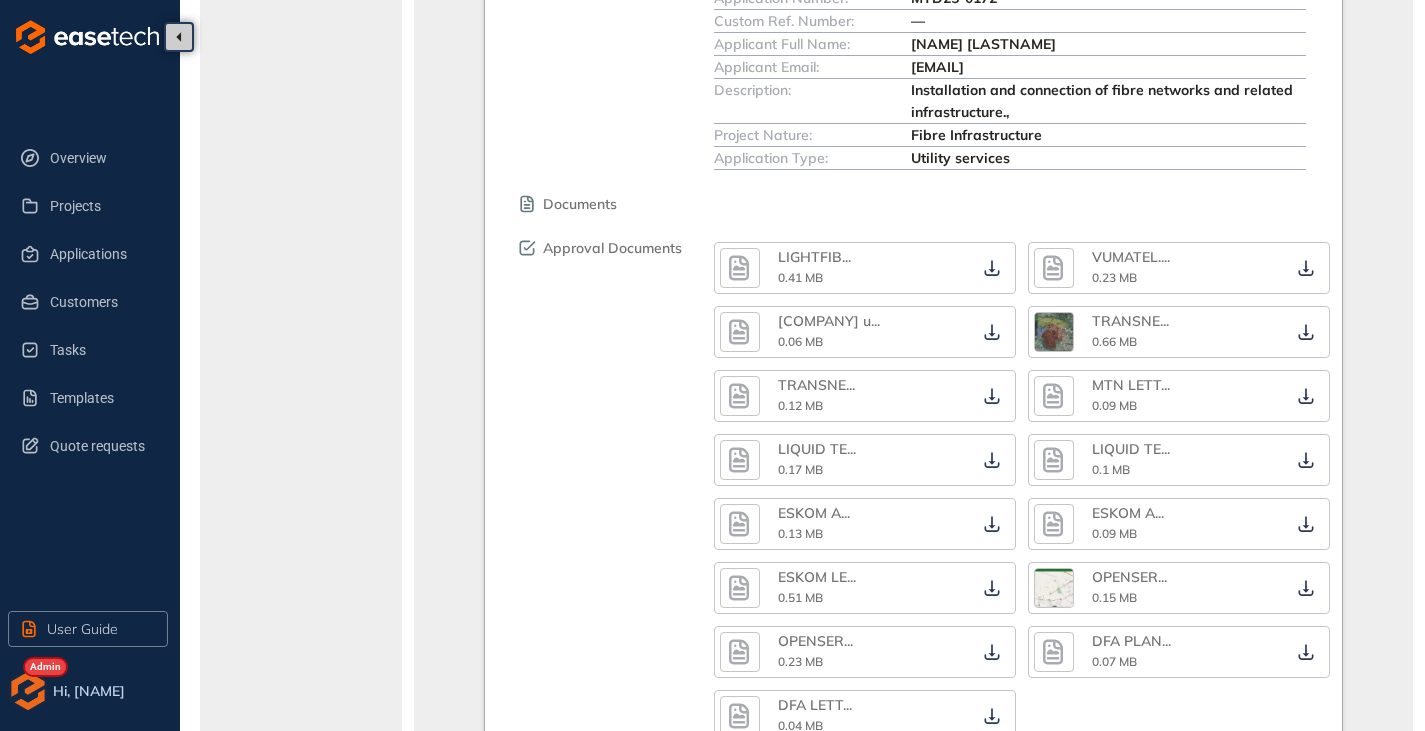 scroll, scrollTop: 1141, scrollLeft: 0, axis: vertical 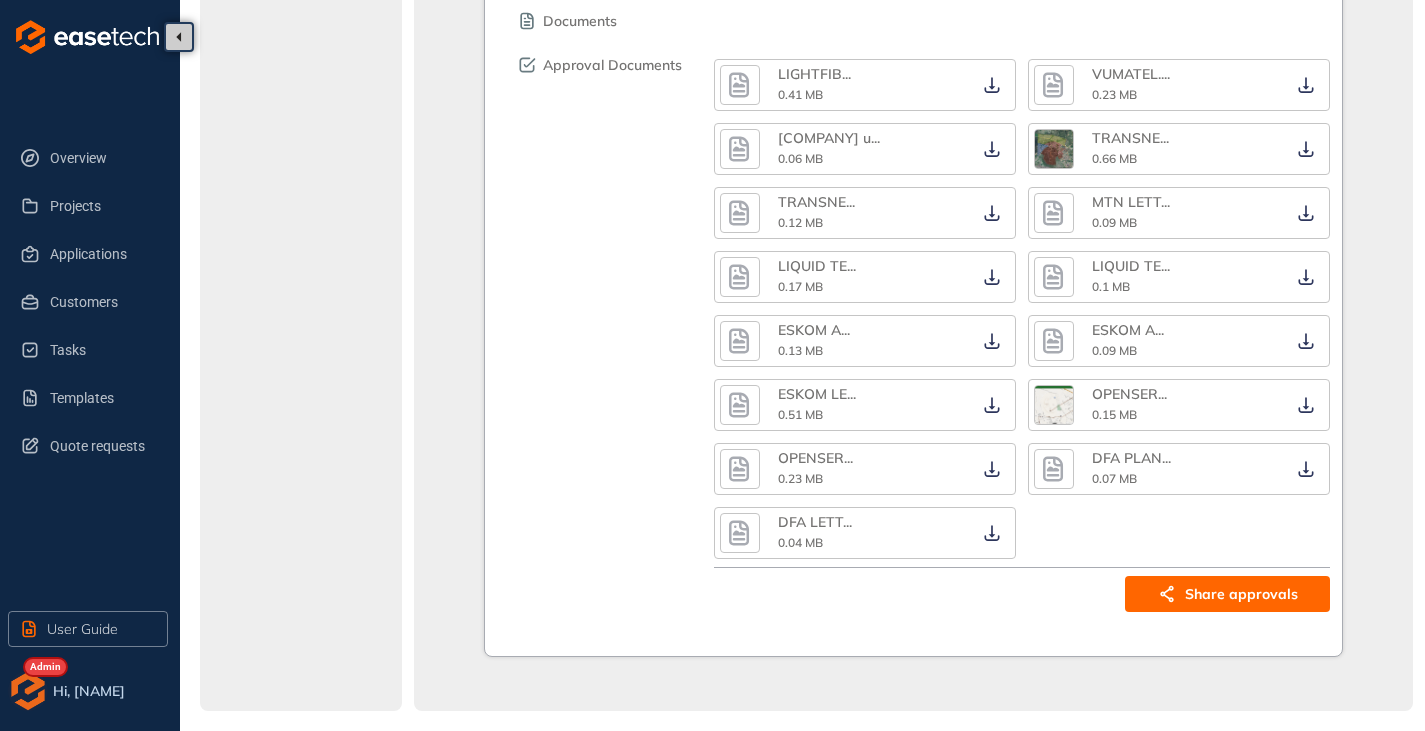 click on "Share approvals" at bounding box center (1227, 594) 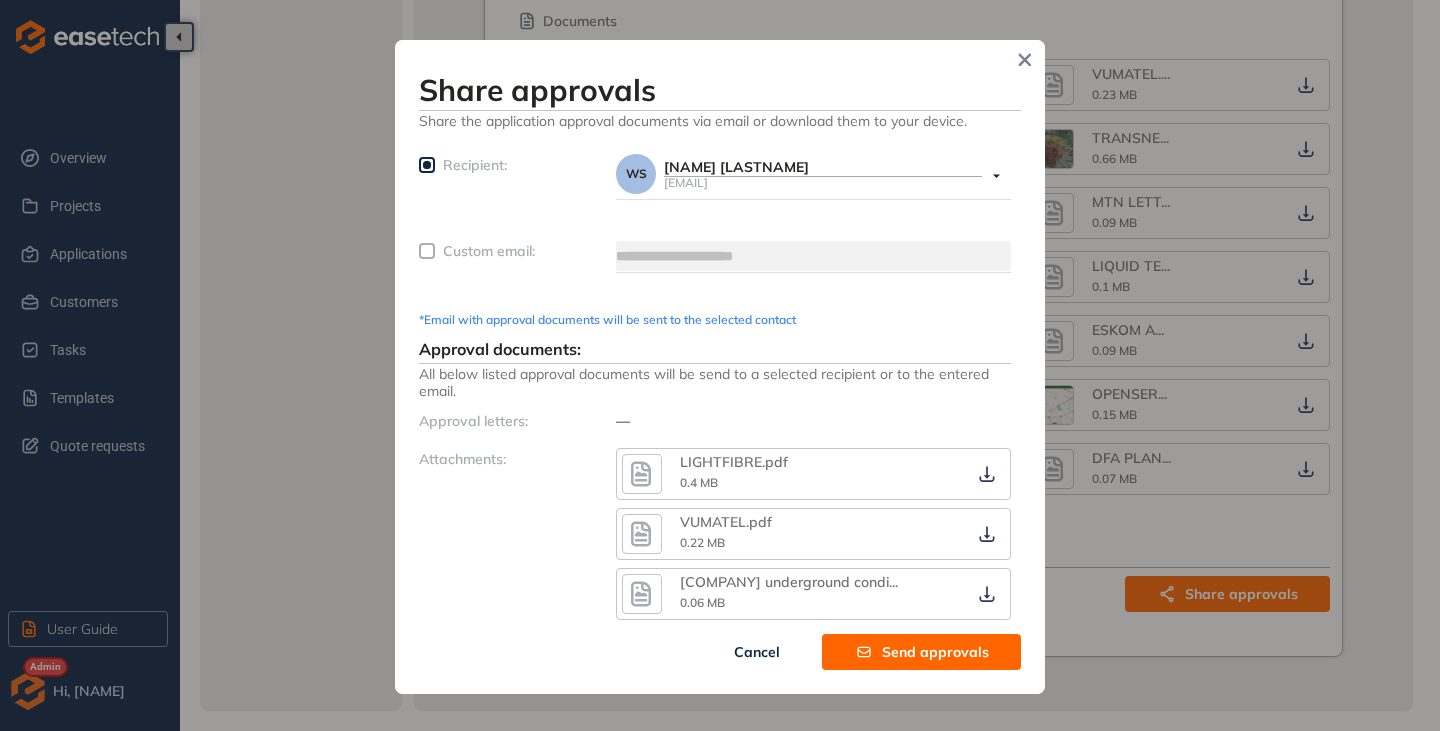 click 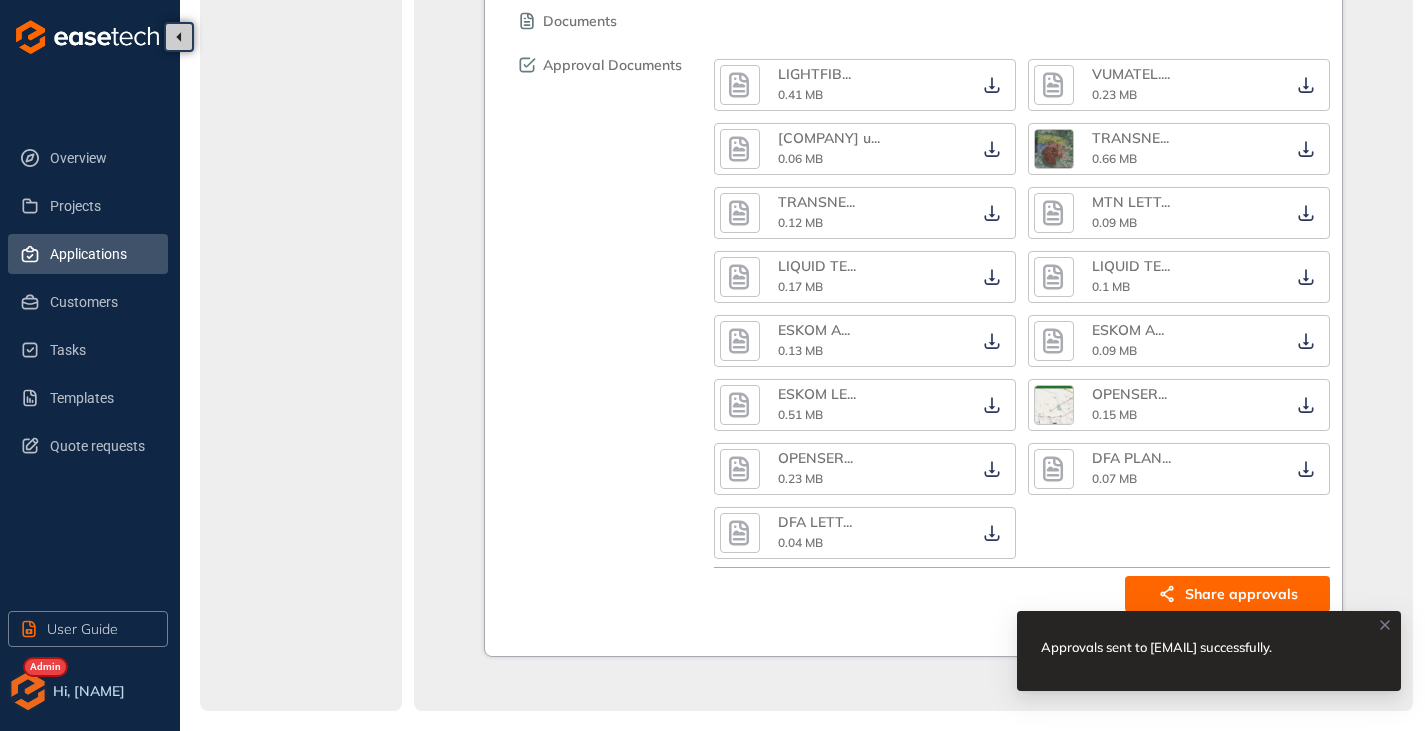 click on "Applications" at bounding box center (101, 254) 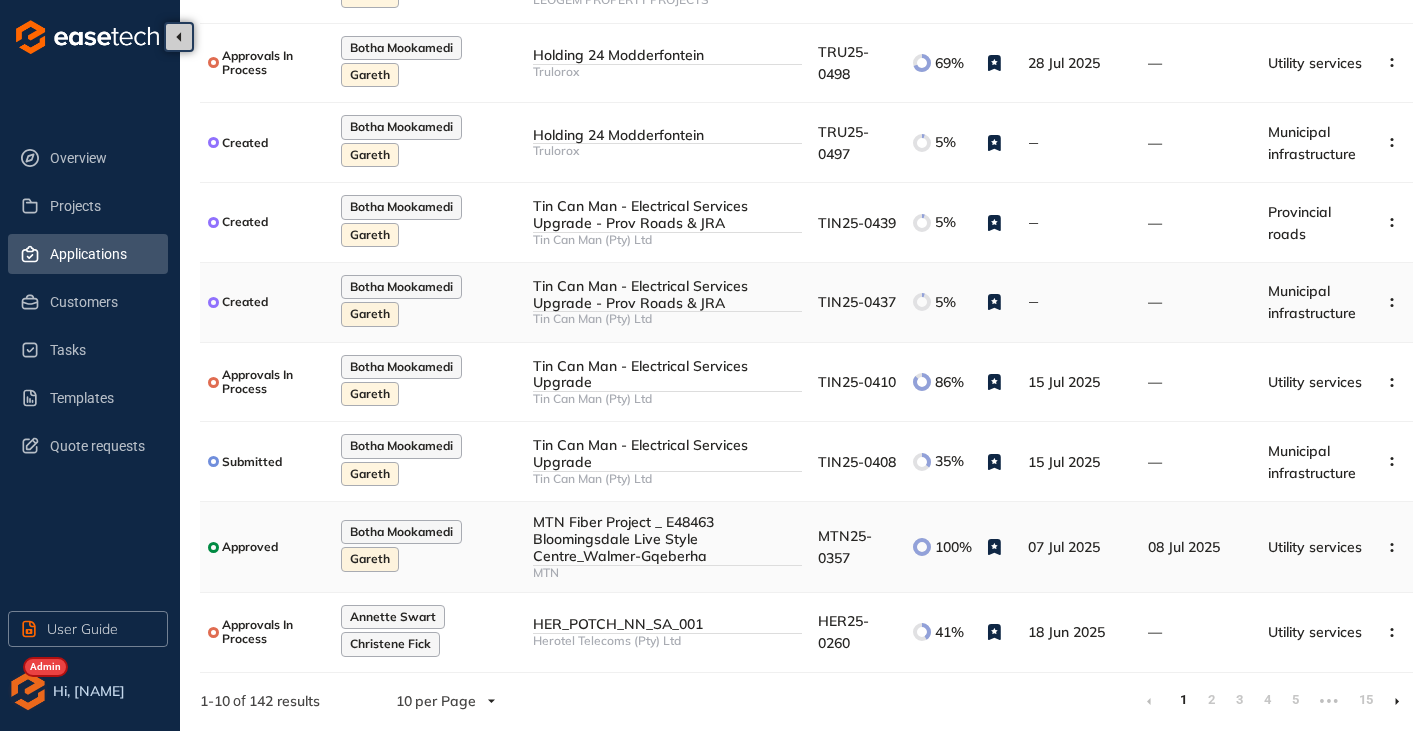 scroll, scrollTop: 338, scrollLeft: 0, axis: vertical 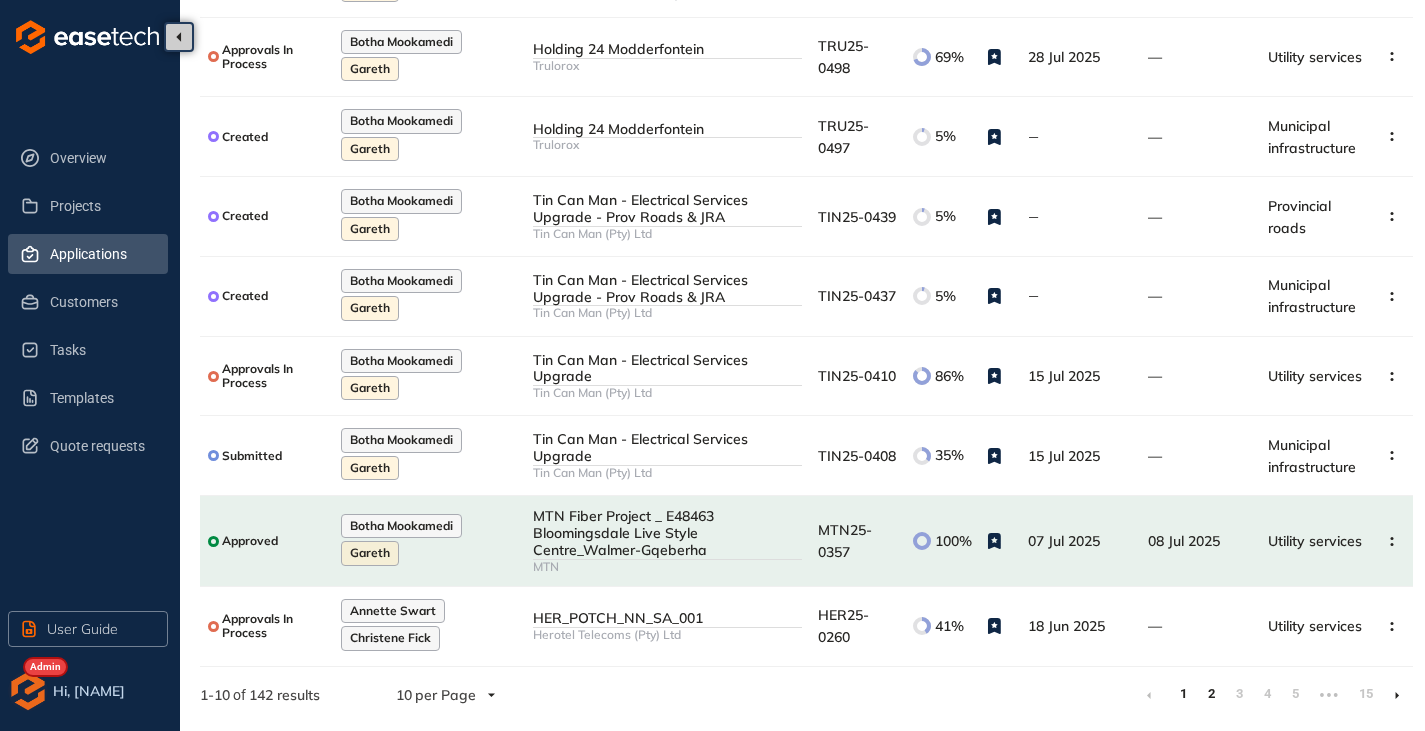 click on "2" at bounding box center (1211, 694) 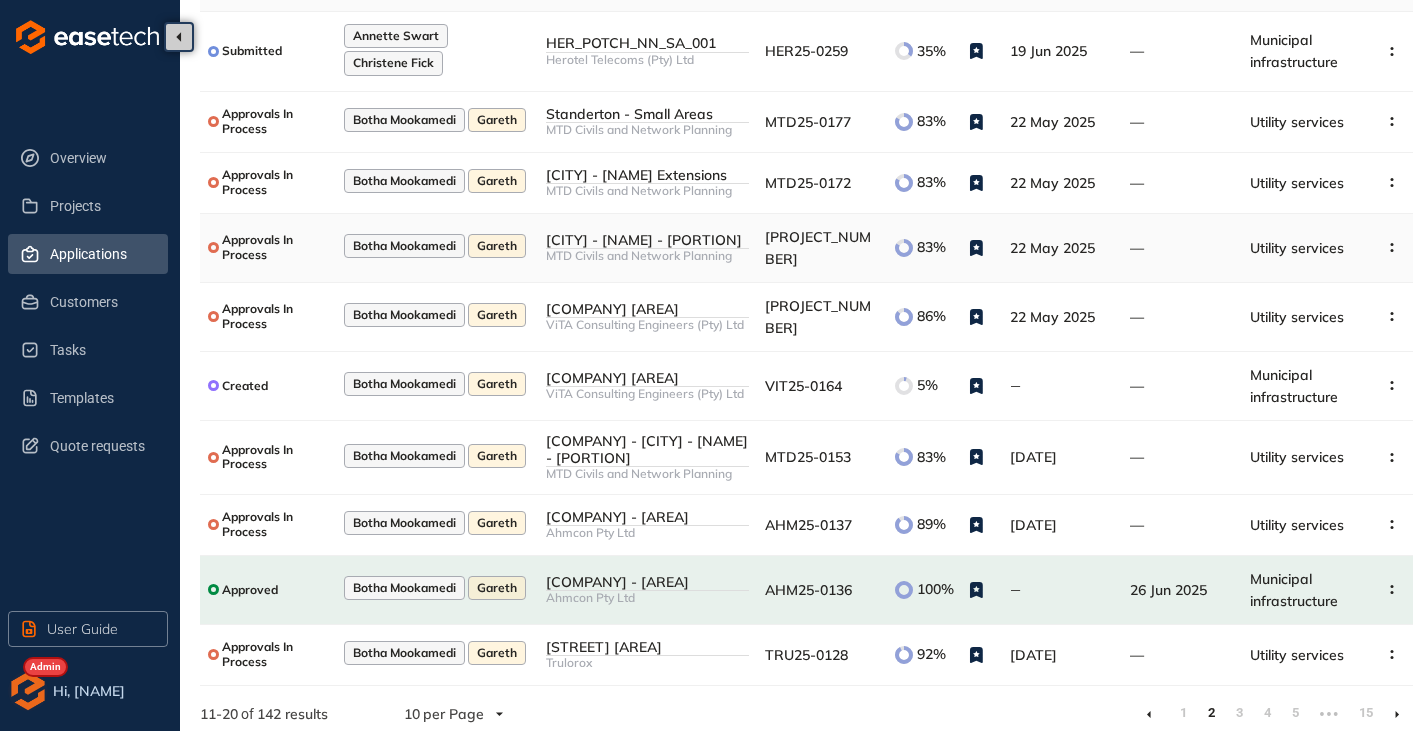 scroll, scrollTop: 200, scrollLeft: 0, axis: vertical 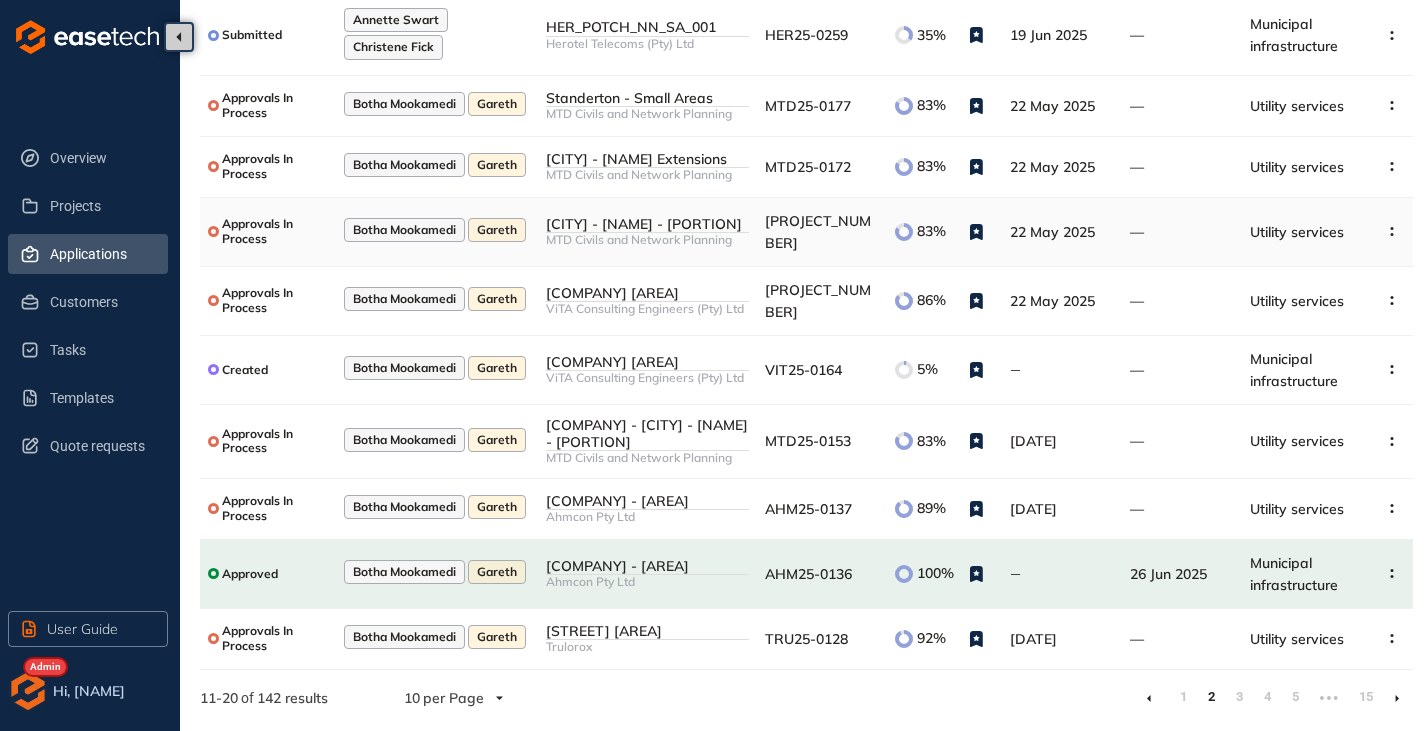 click on "[CITY] - [NAME] - [PORTION]" at bounding box center (647, 224) 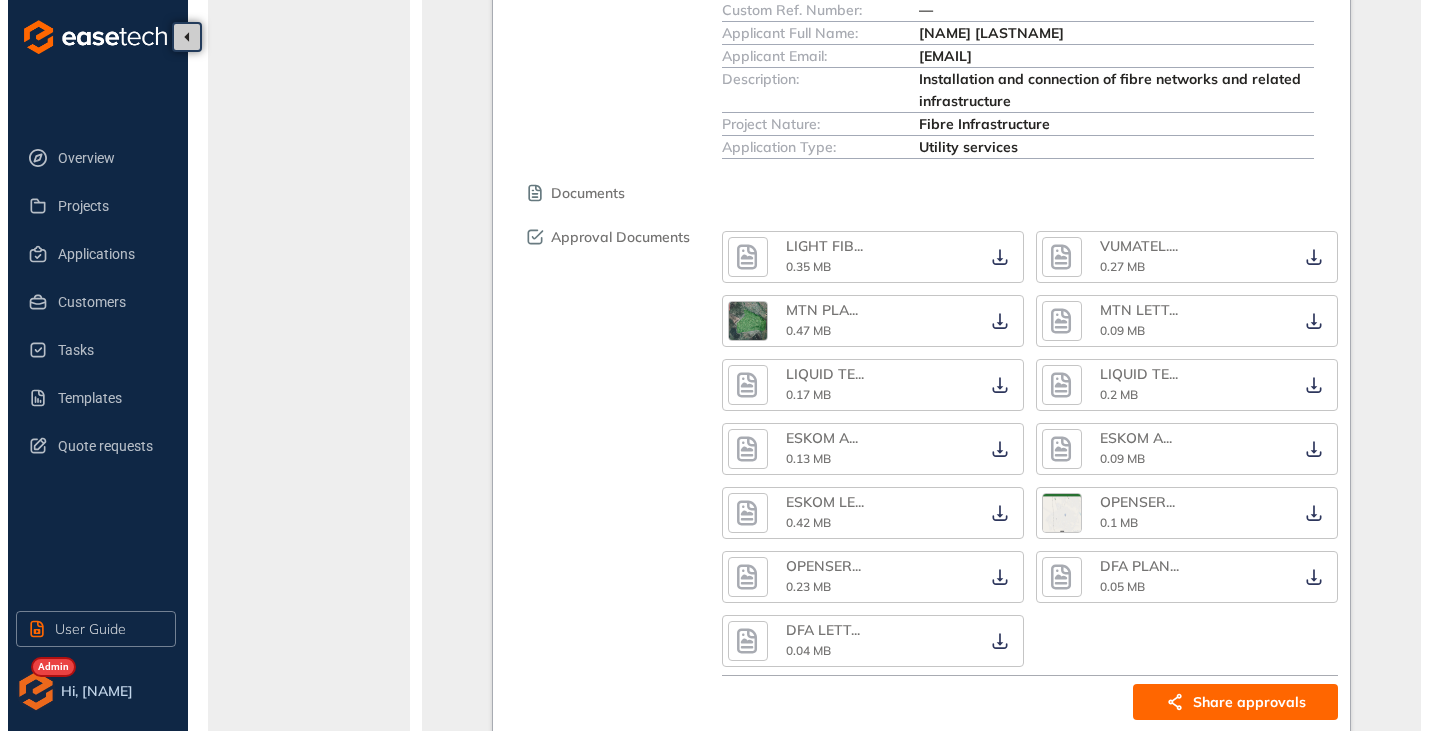 scroll, scrollTop: 1077, scrollLeft: 0, axis: vertical 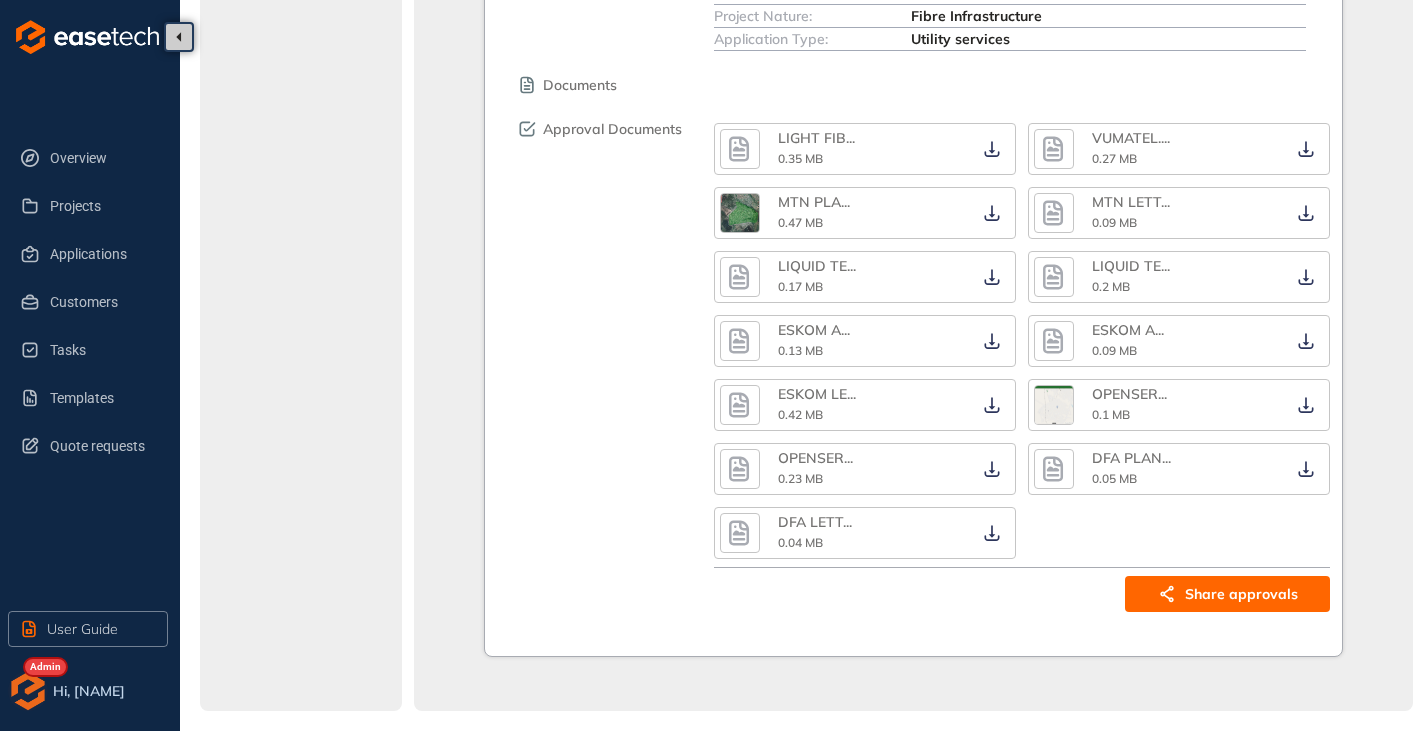 click on "Share approvals" at bounding box center (1227, 594) 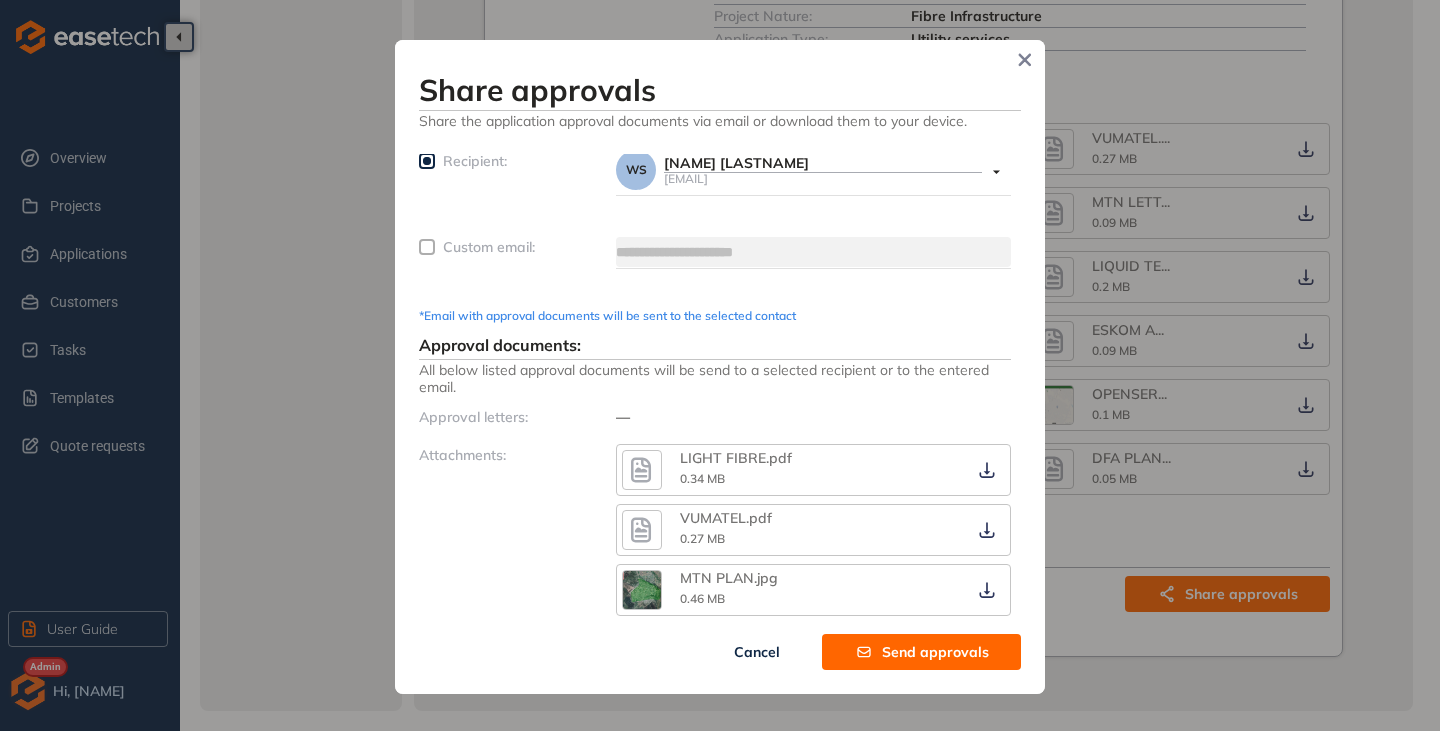 scroll, scrollTop: 0, scrollLeft: 0, axis: both 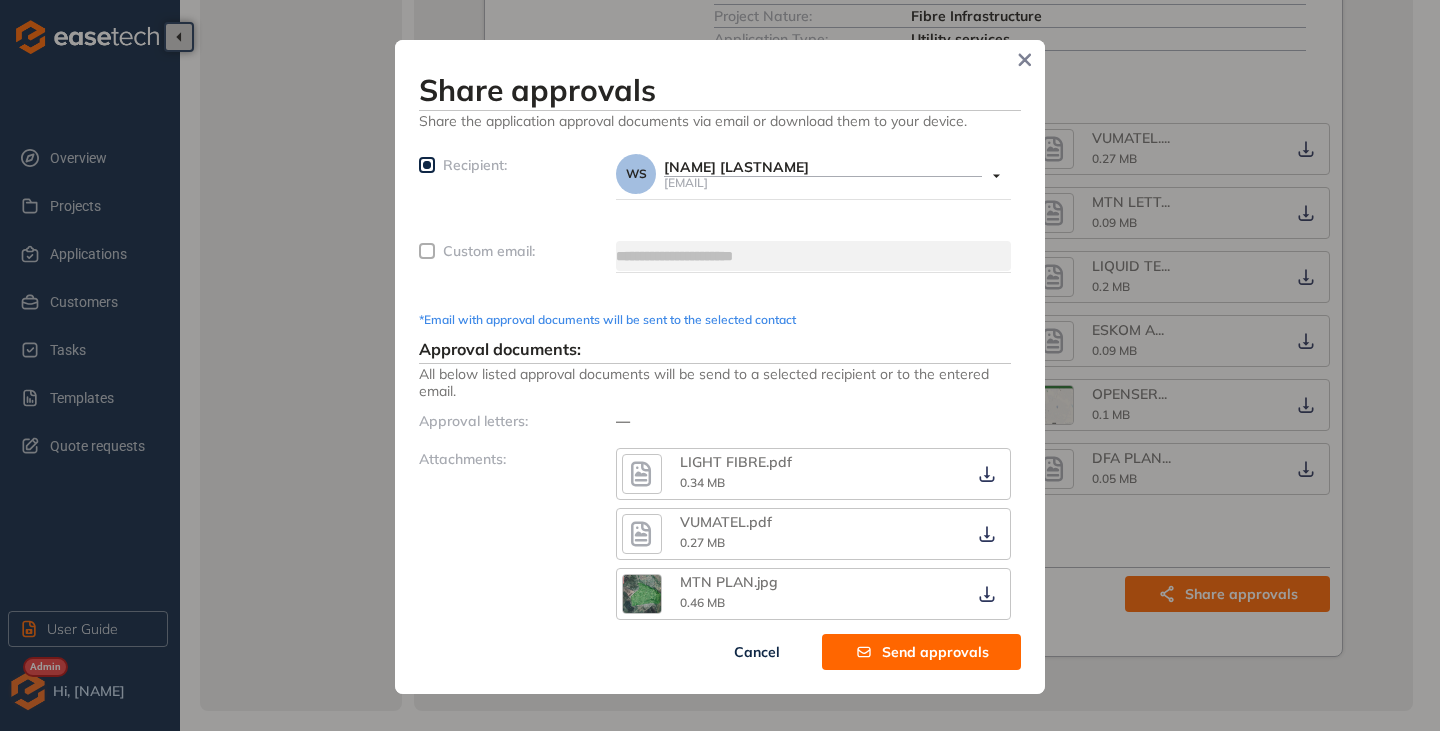 click on "Send approvals" at bounding box center [935, 652] 